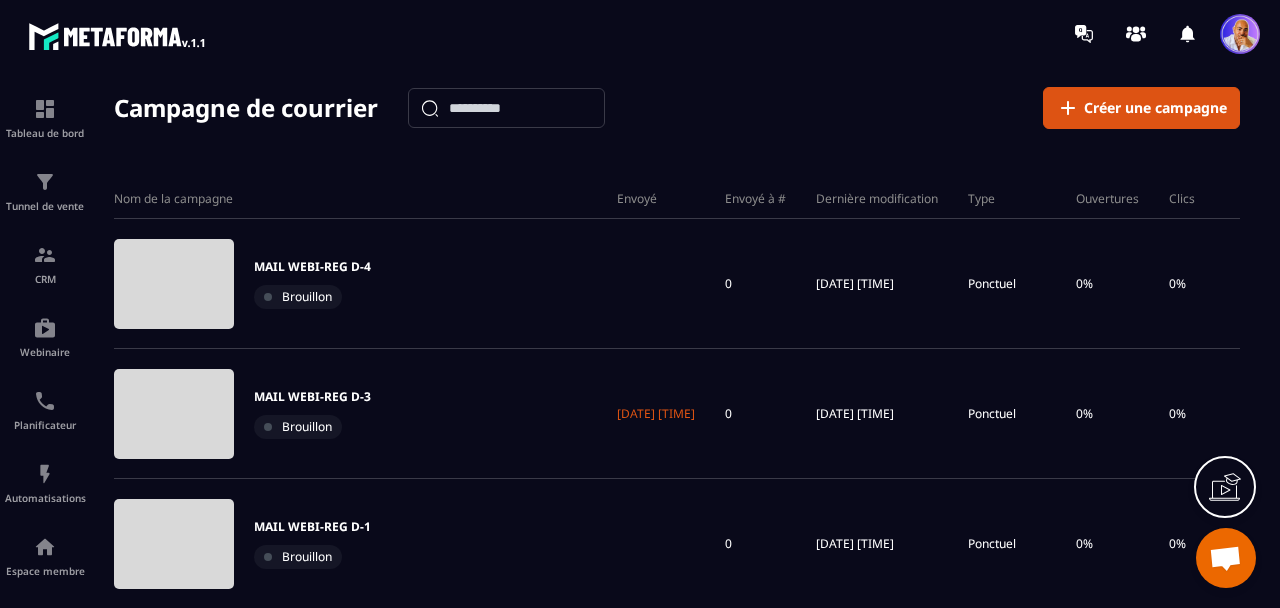 scroll, scrollTop: 0, scrollLeft: 0, axis: both 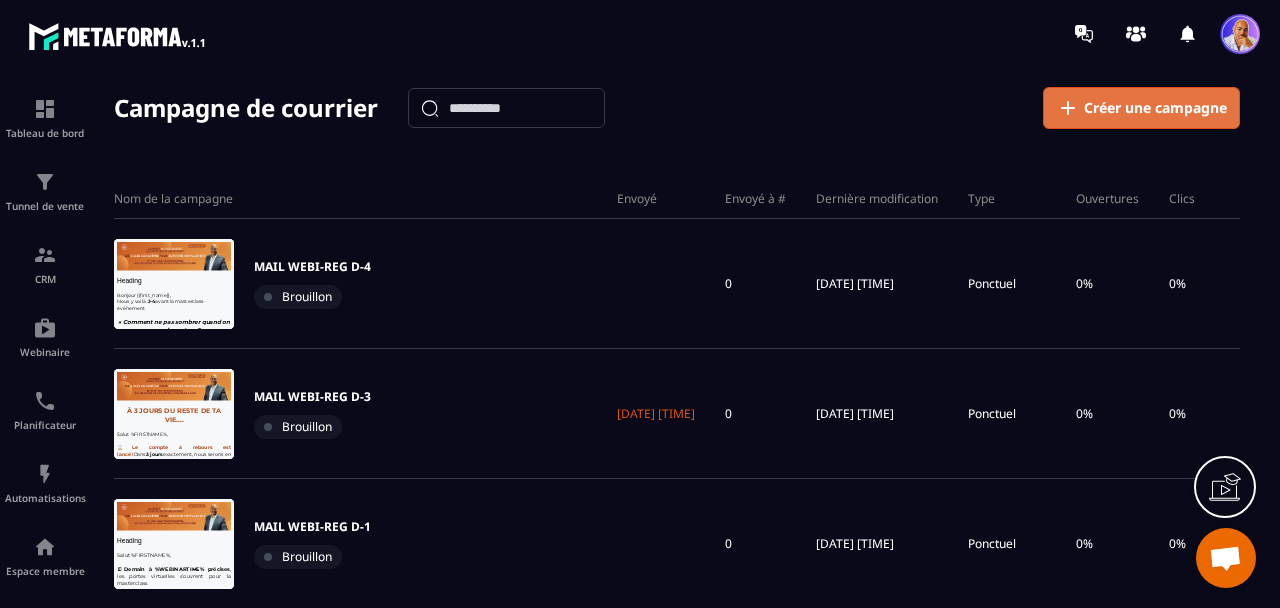 click on "Créer une campagne" at bounding box center [1155, 108] 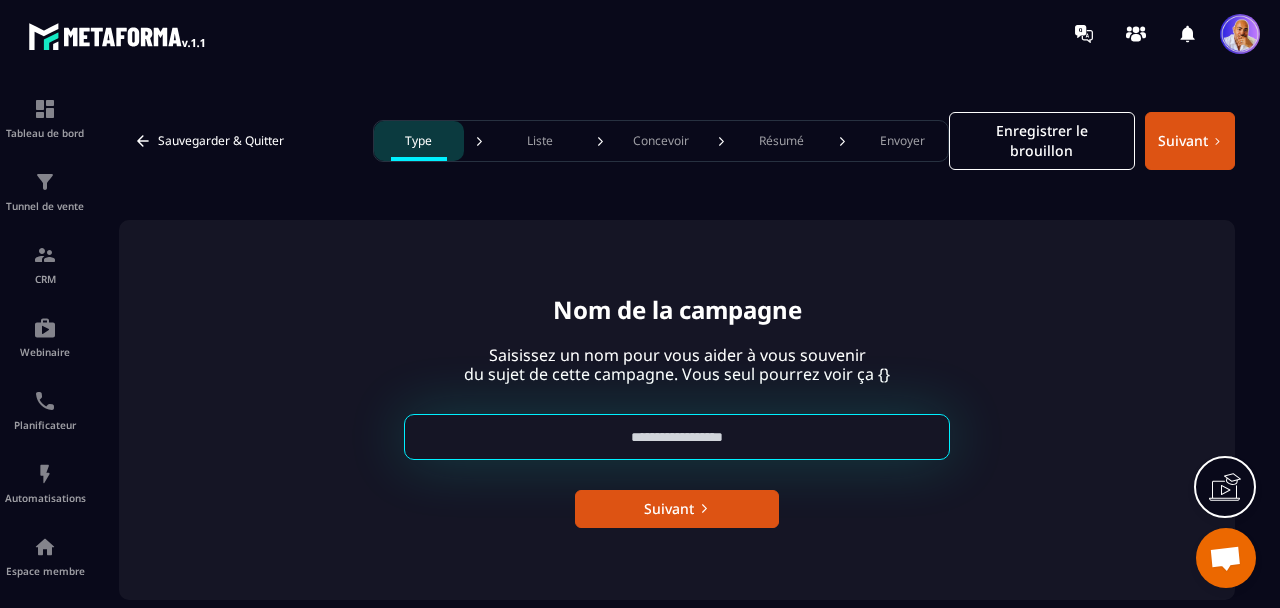 click at bounding box center (677, 437) 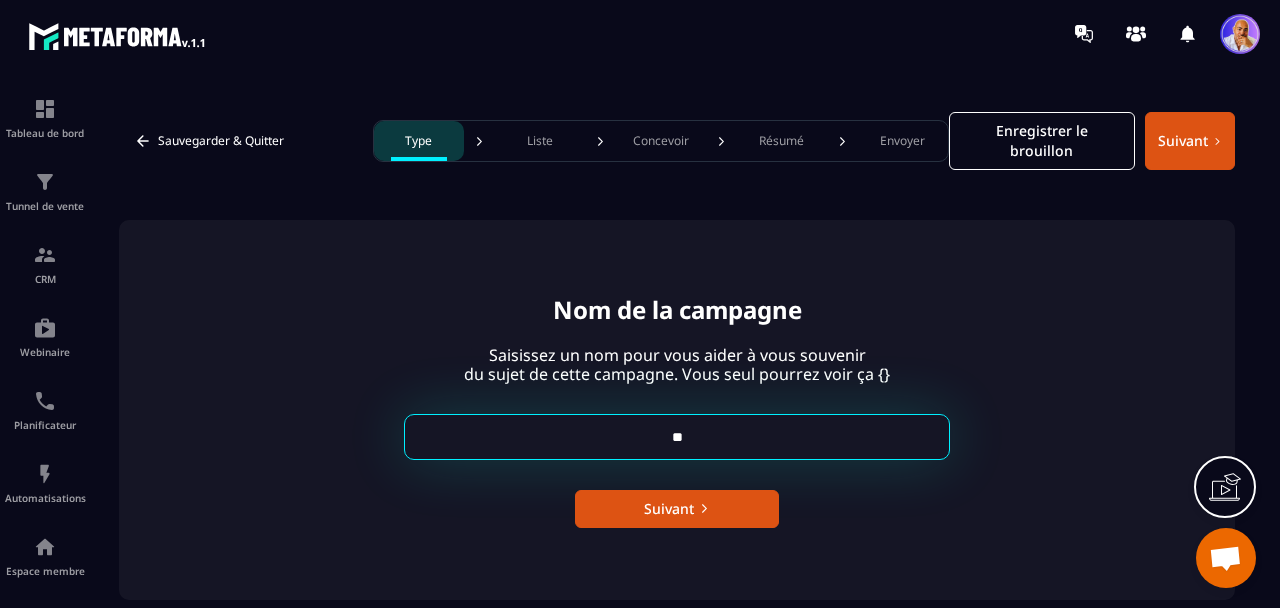 type on "*" 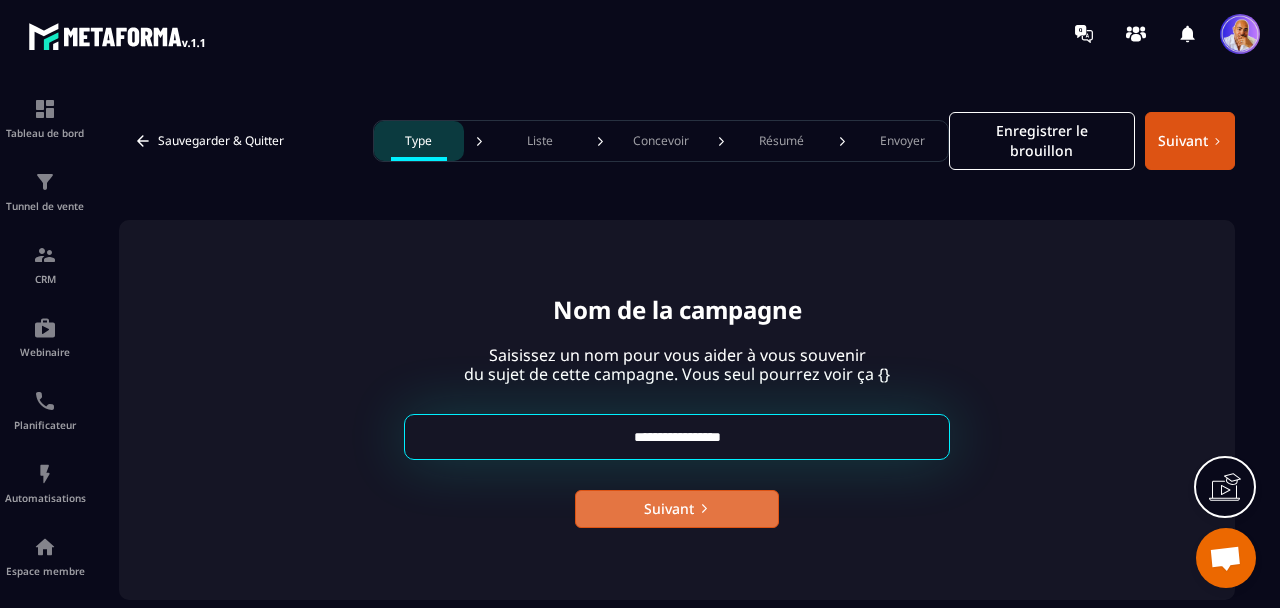 type on "**********" 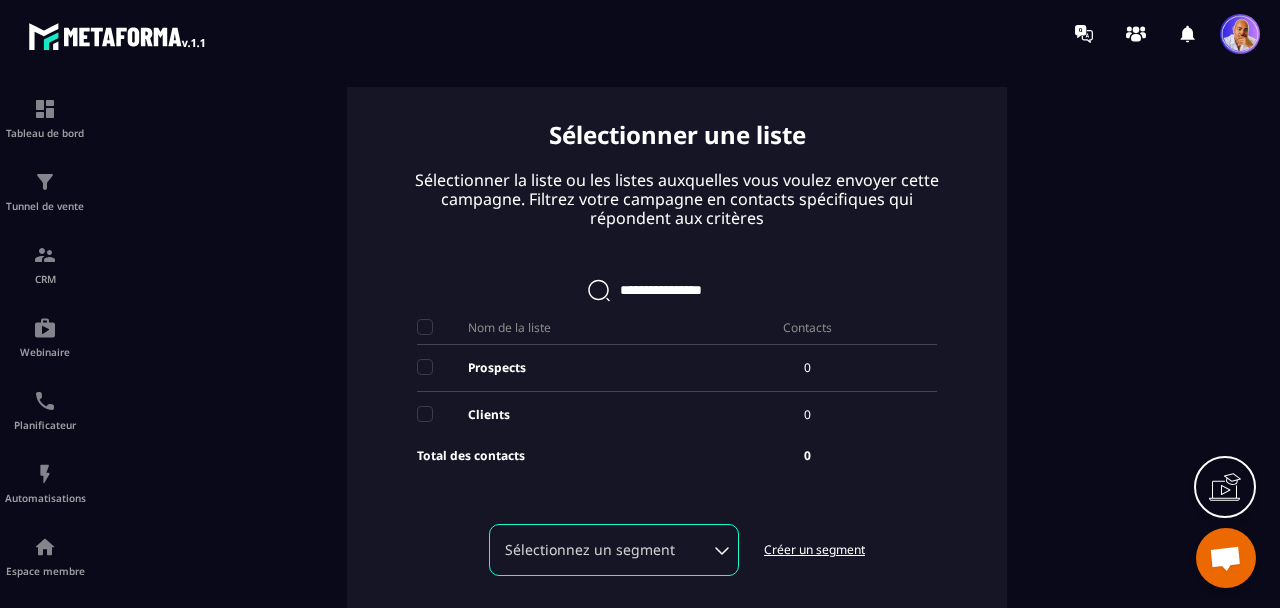 scroll, scrollTop: 156, scrollLeft: 0, axis: vertical 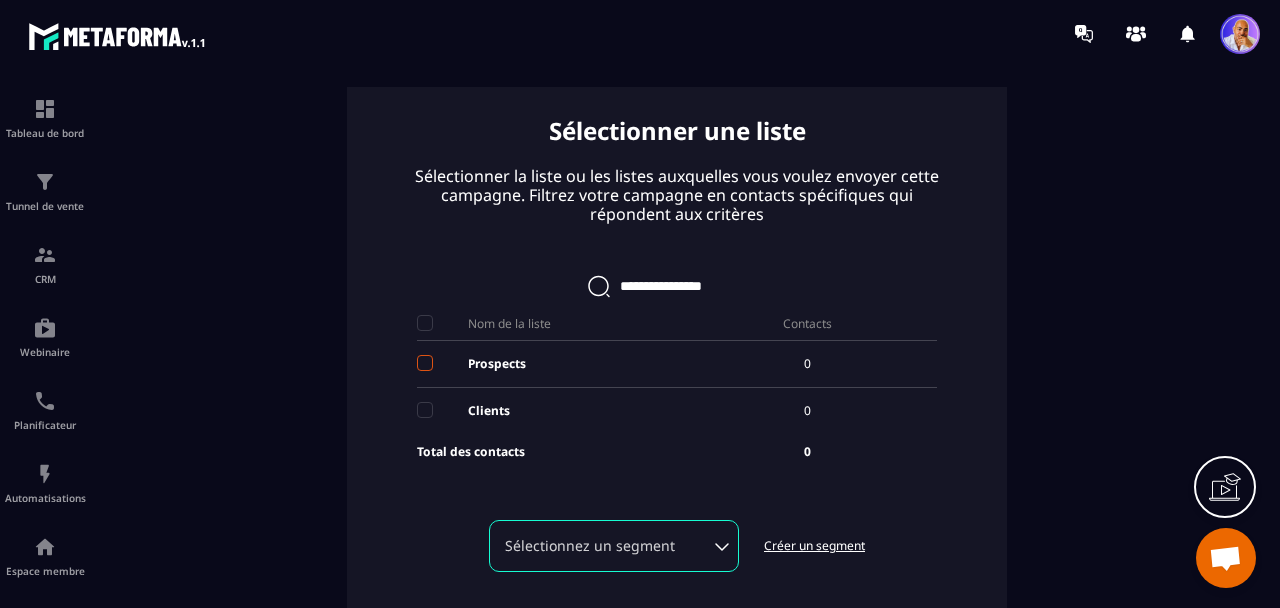 click at bounding box center (425, 363) 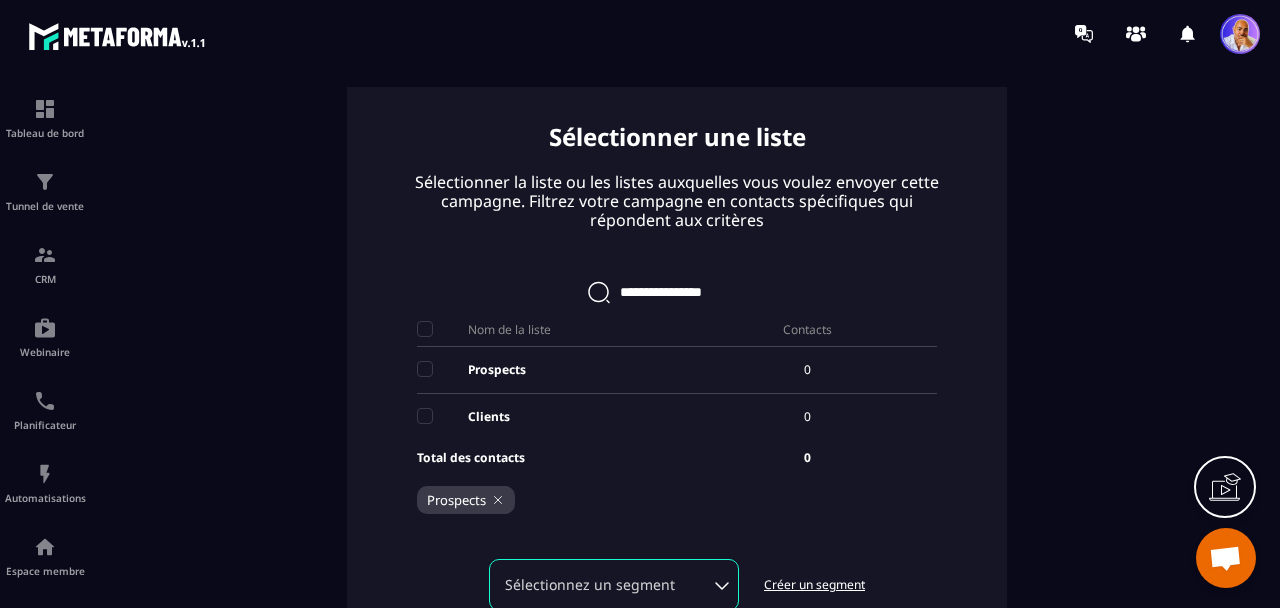 scroll, scrollTop: 0, scrollLeft: 0, axis: both 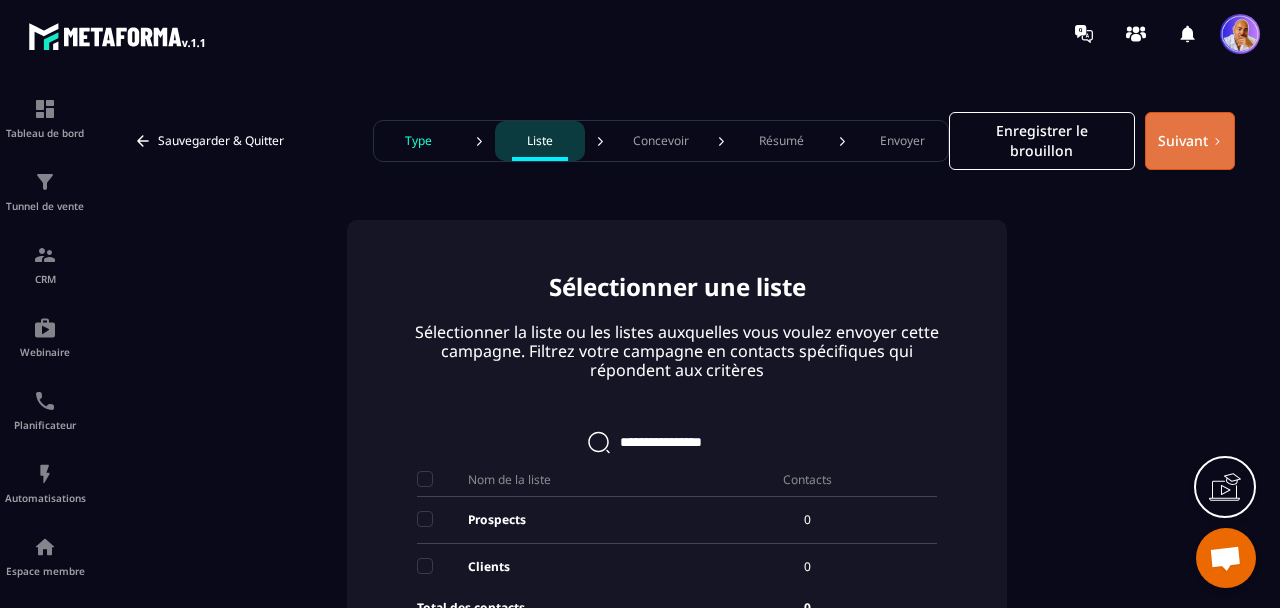 click on "Suivant" at bounding box center (1190, 141) 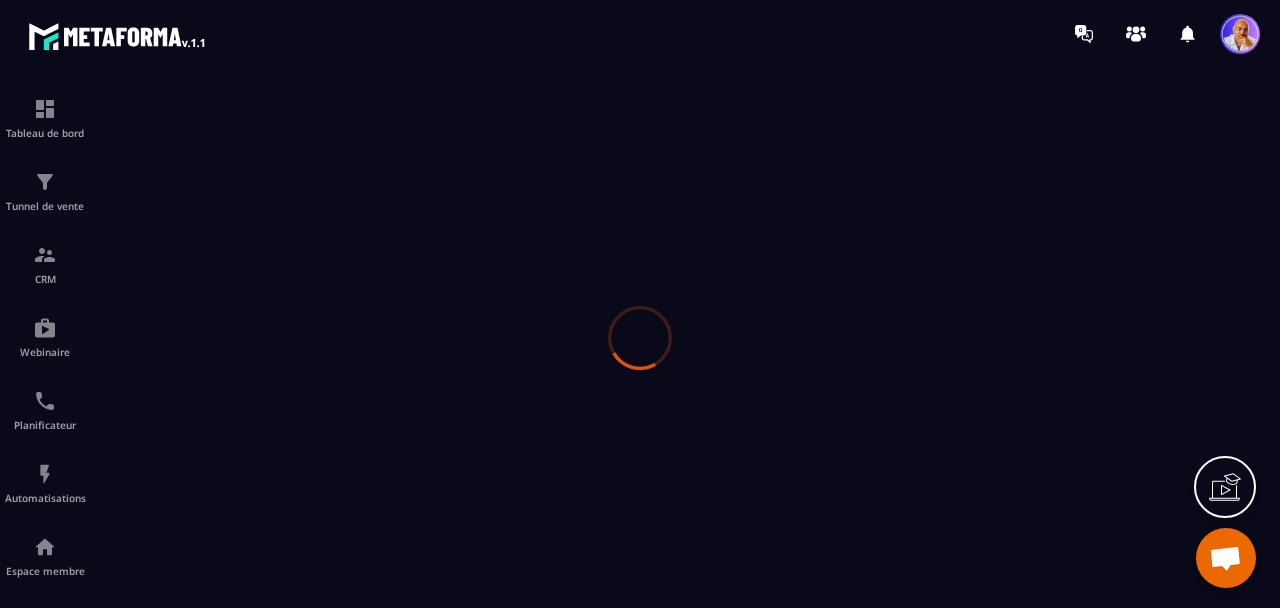 scroll, scrollTop: 0, scrollLeft: 0, axis: both 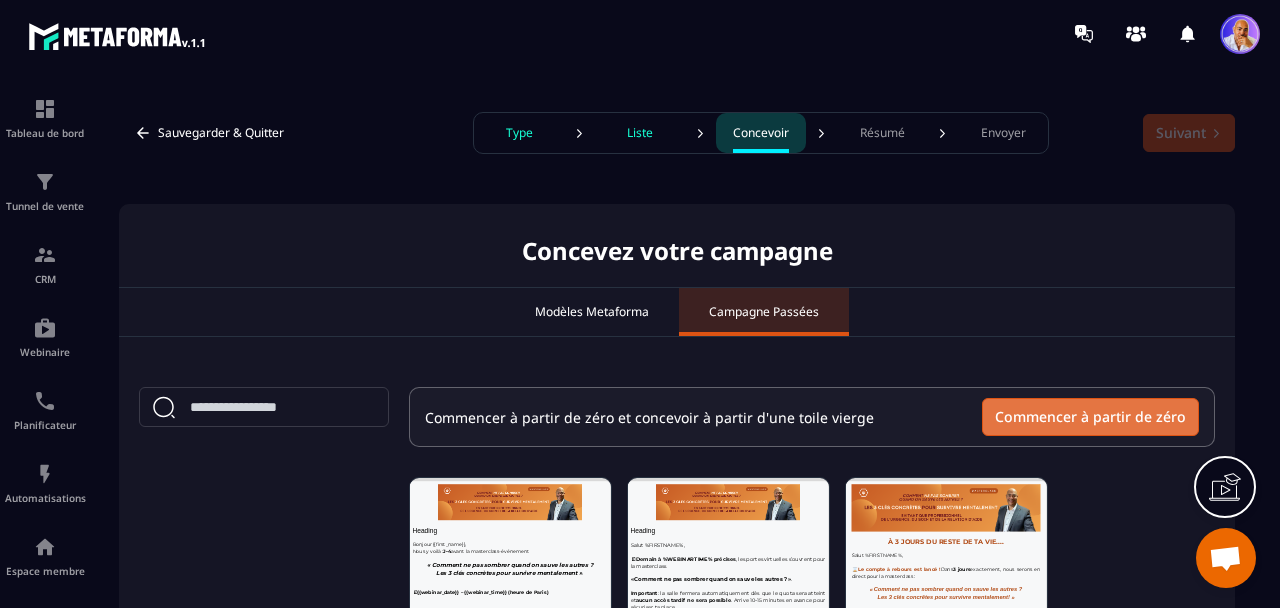 click on "Commencer à partir de zéro" at bounding box center (1090, 417) 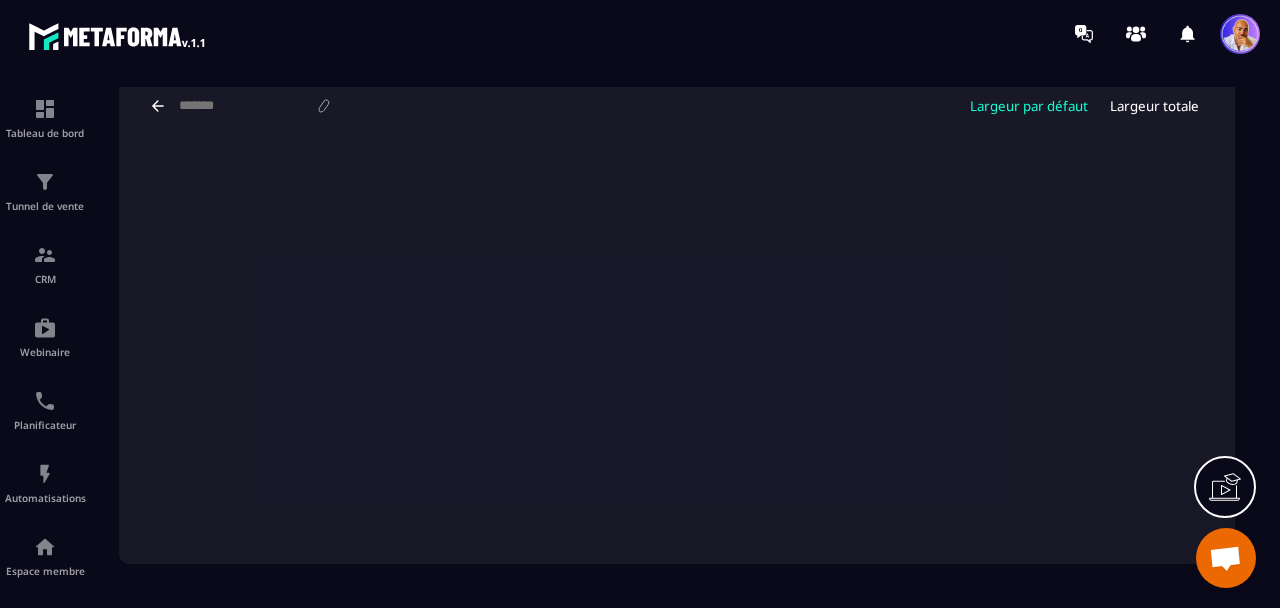 scroll, scrollTop: 129, scrollLeft: 0, axis: vertical 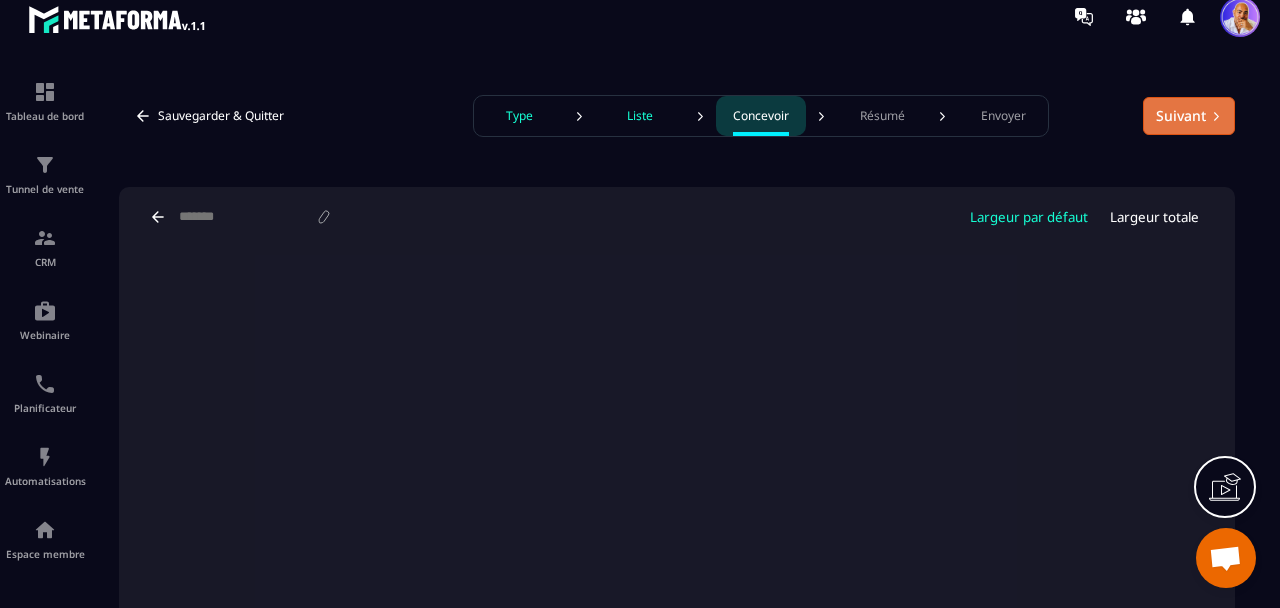 click on "Suivant" at bounding box center (1189, 116) 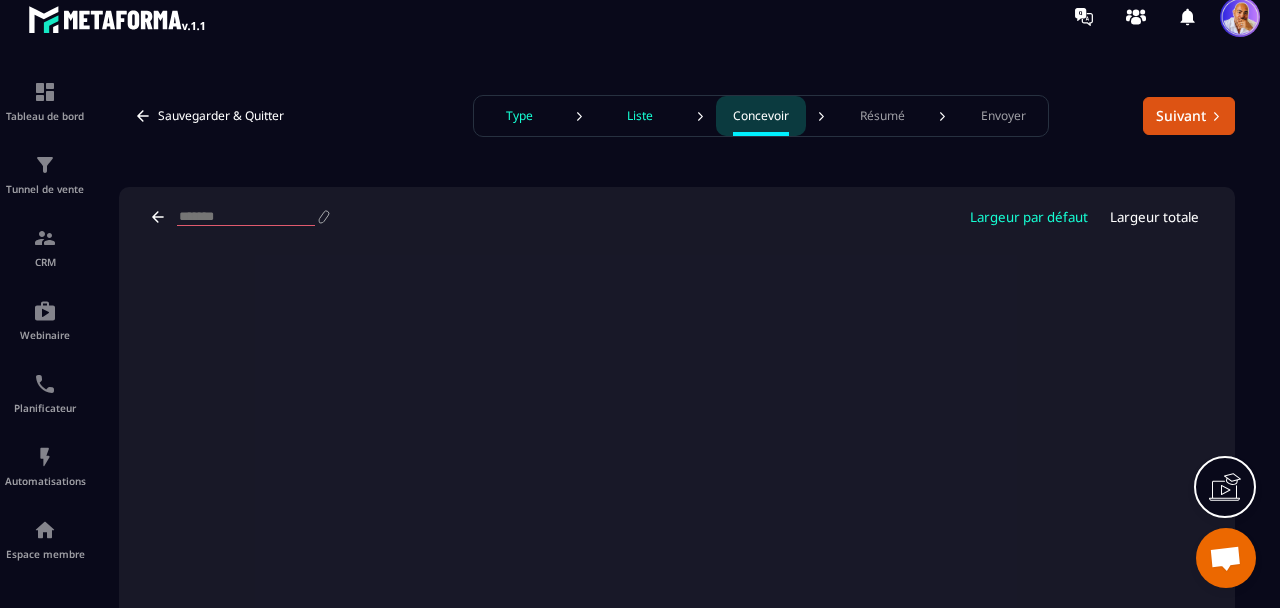 click at bounding box center [246, 217] 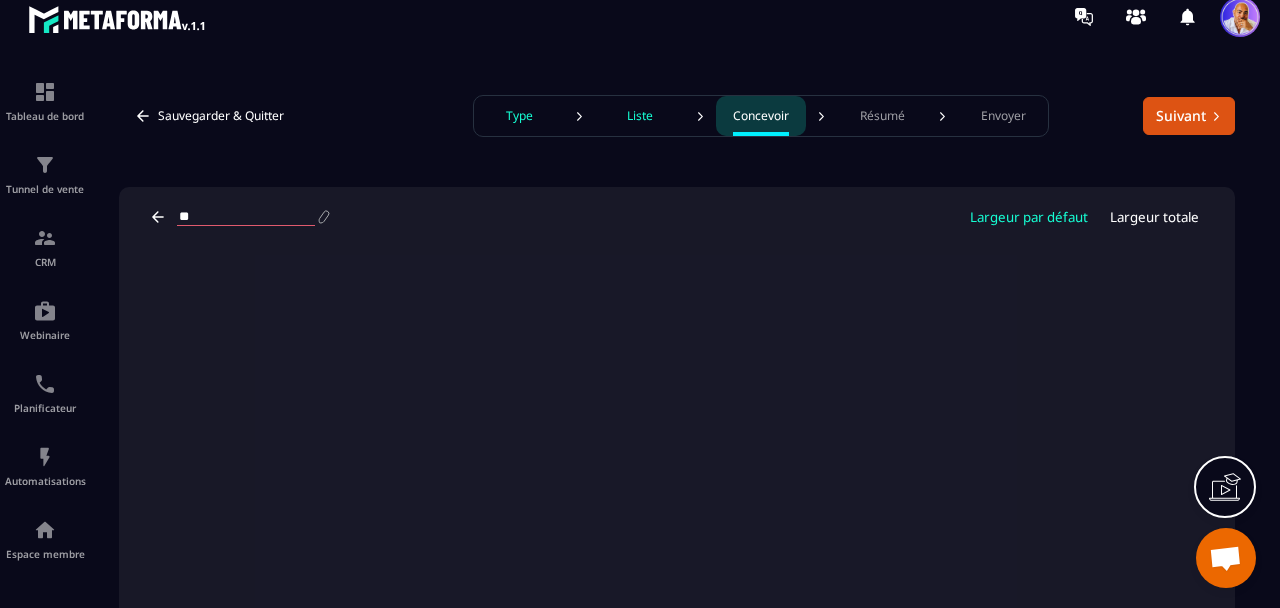 type on "**********" 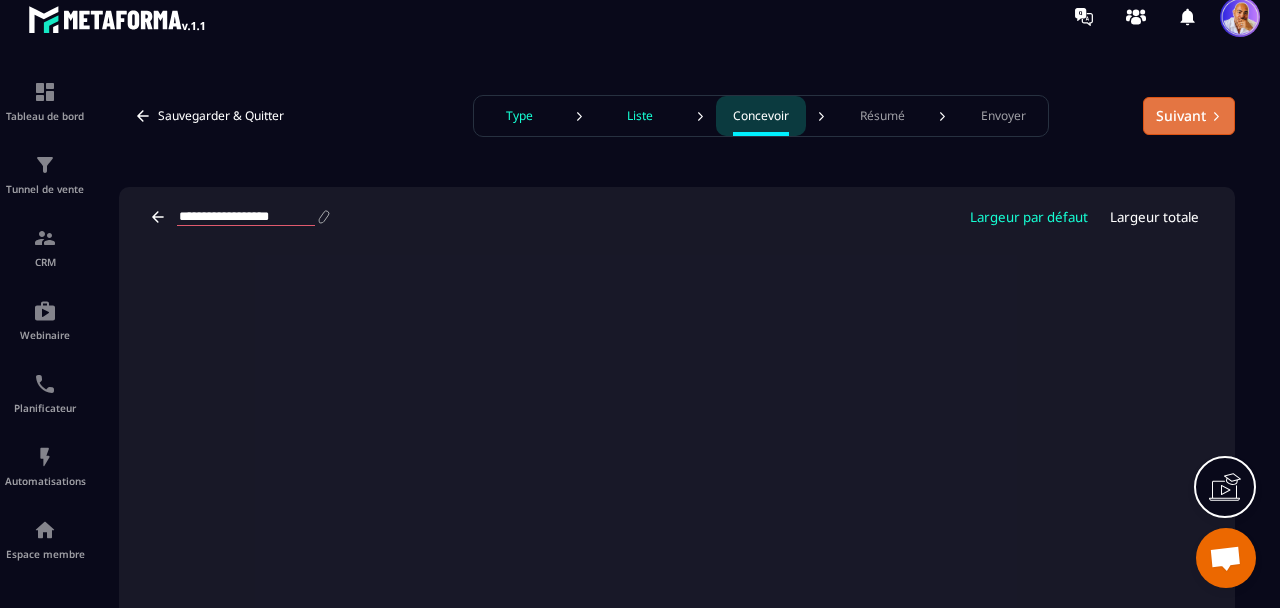 click on "Suivant" at bounding box center [1189, 116] 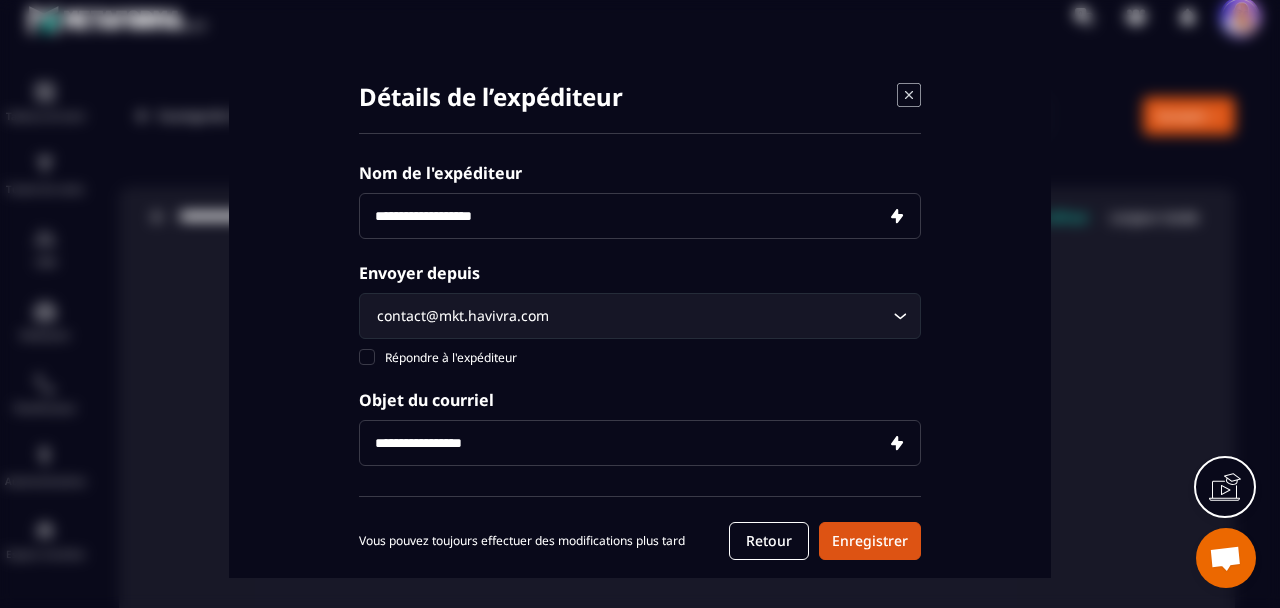 click at bounding box center [640, 216] 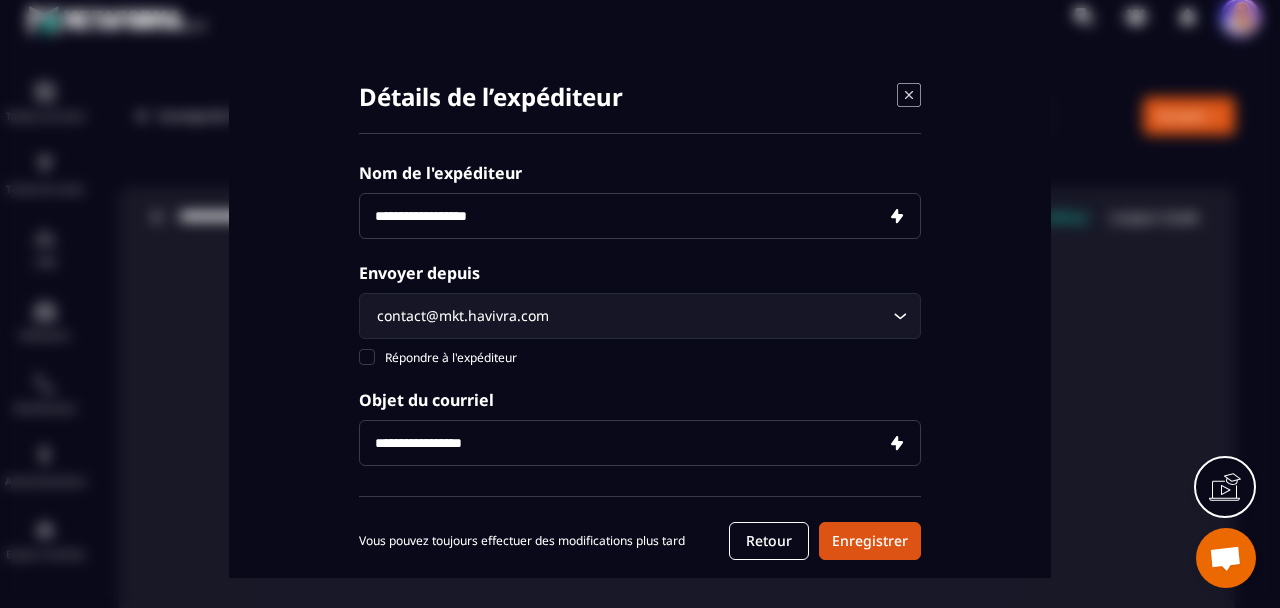 type on "**********" 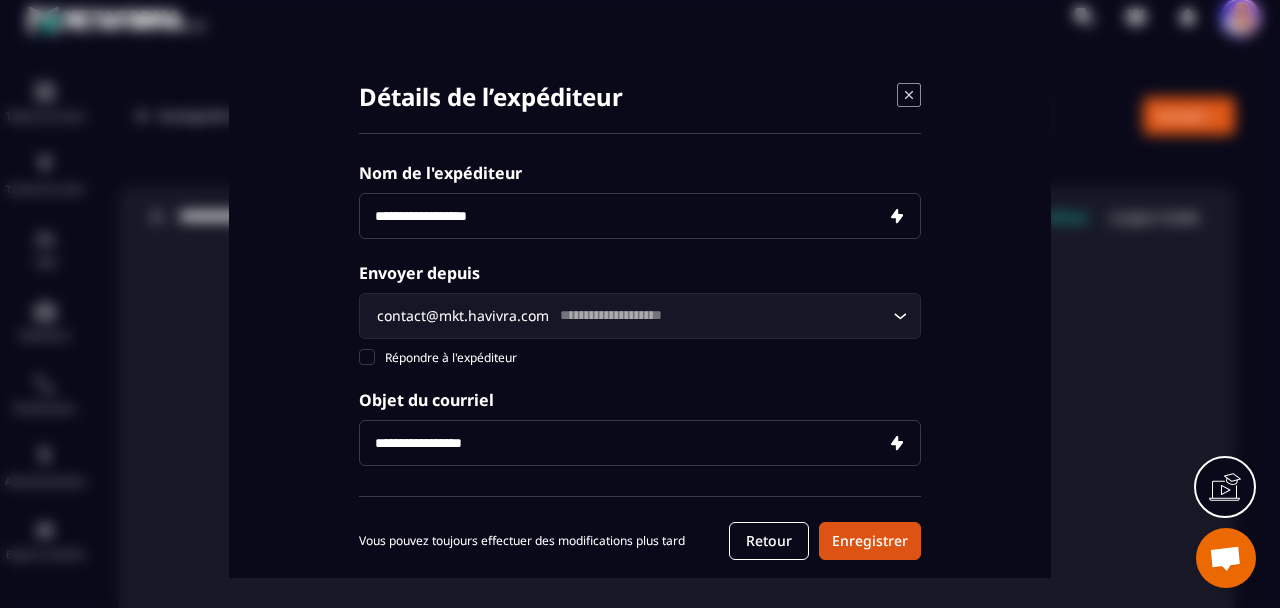 type 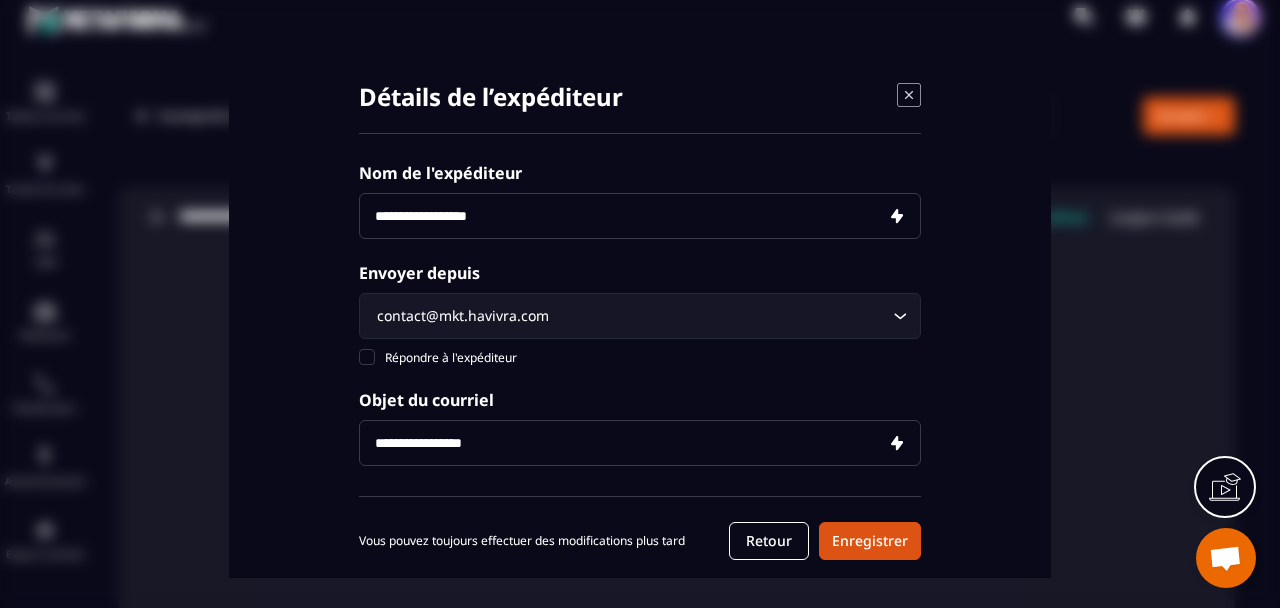 click at bounding box center [640, 443] 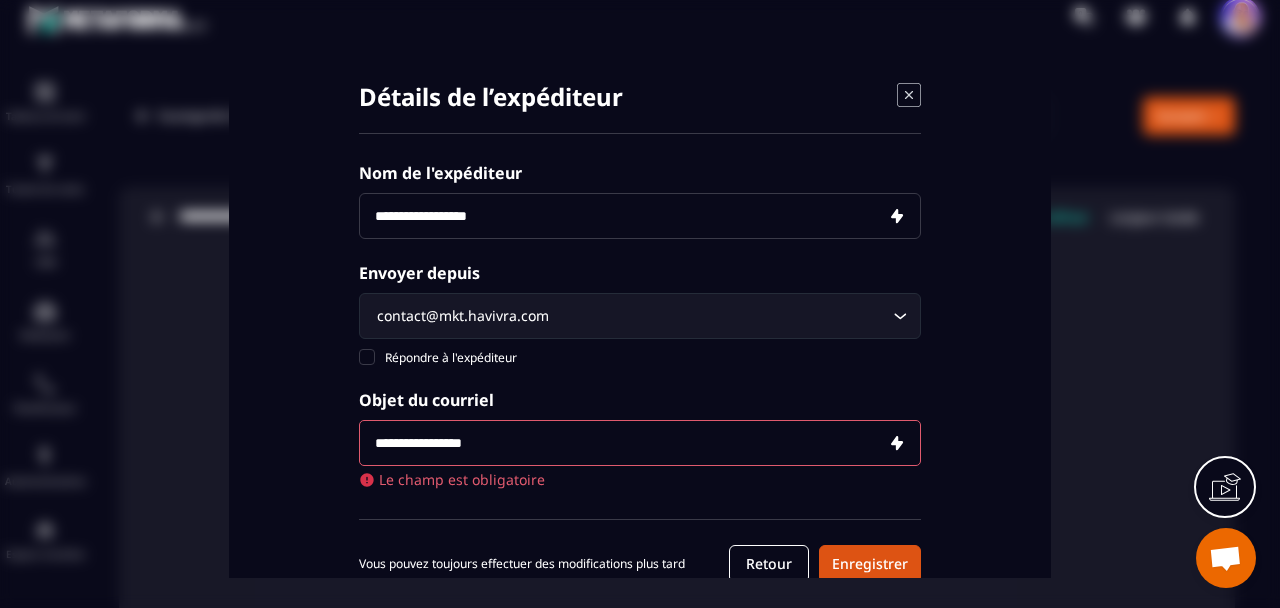 paste on "**********" 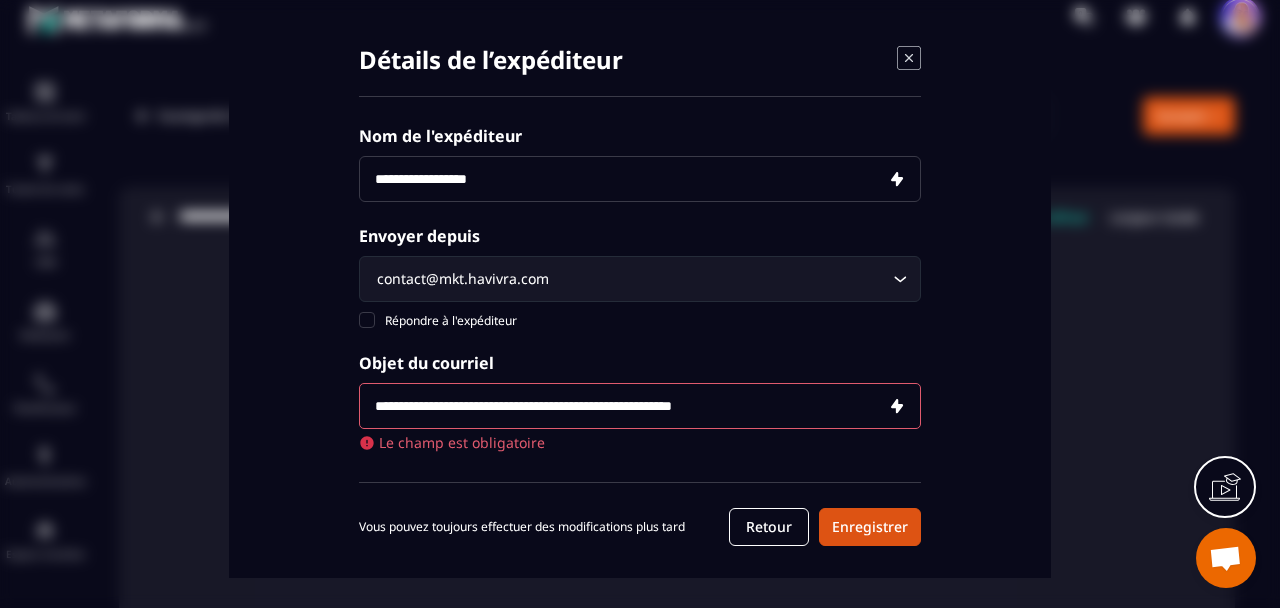 scroll, scrollTop: 55, scrollLeft: 0, axis: vertical 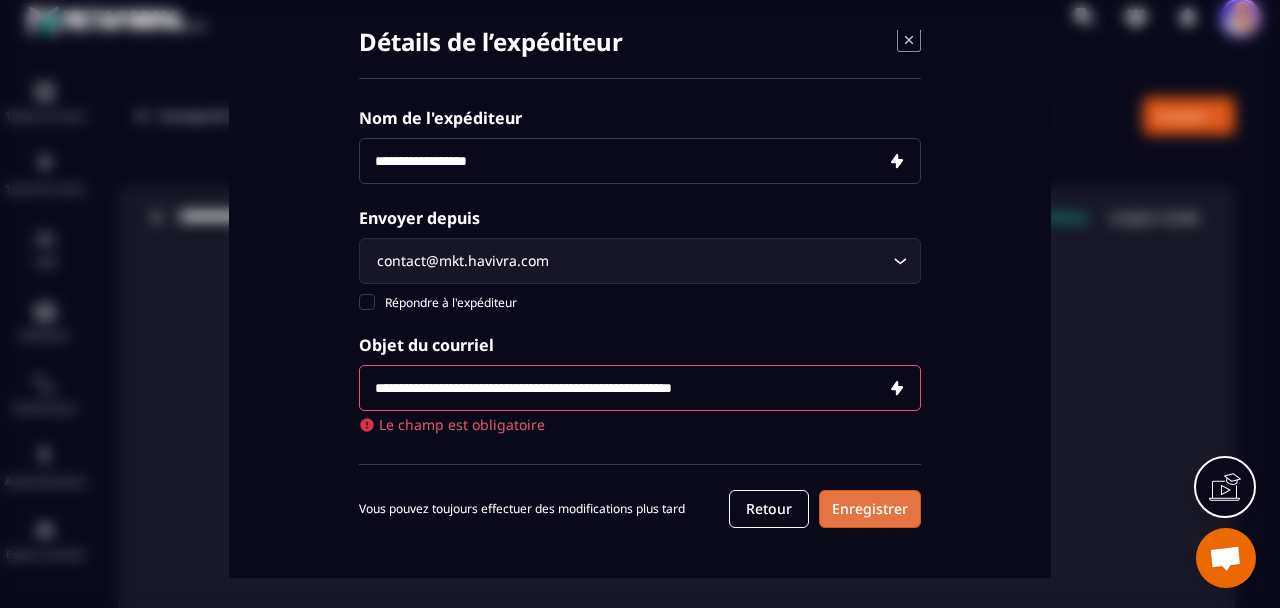 type on "**********" 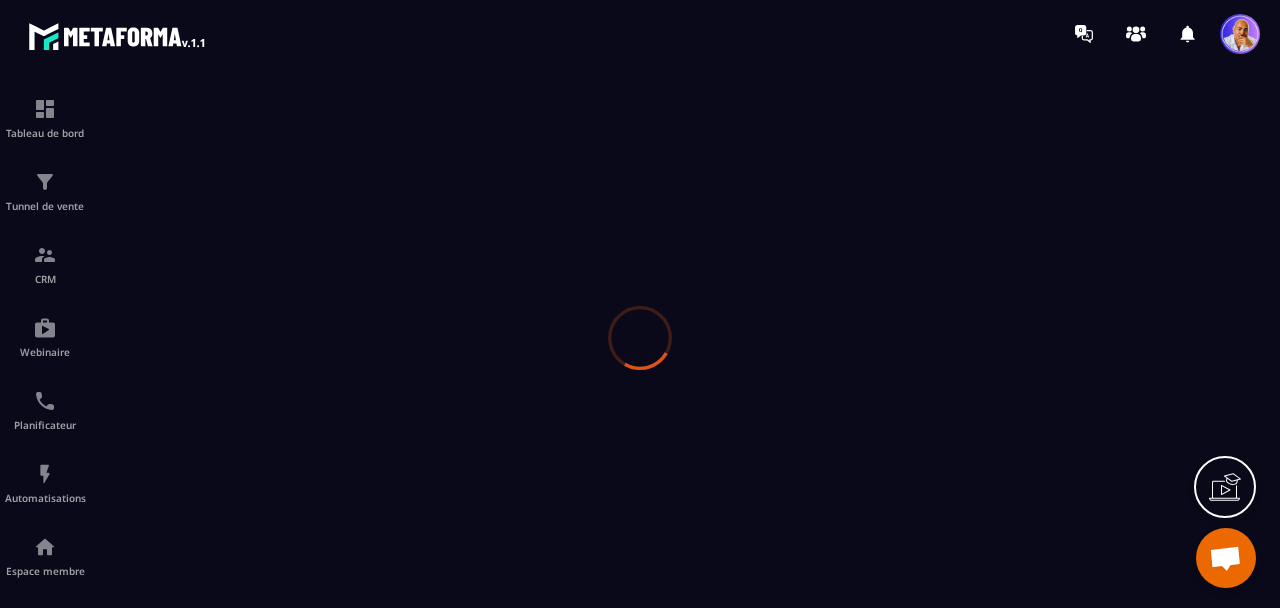 scroll, scrollTop: 0, scrollLeft: 0, axis: both 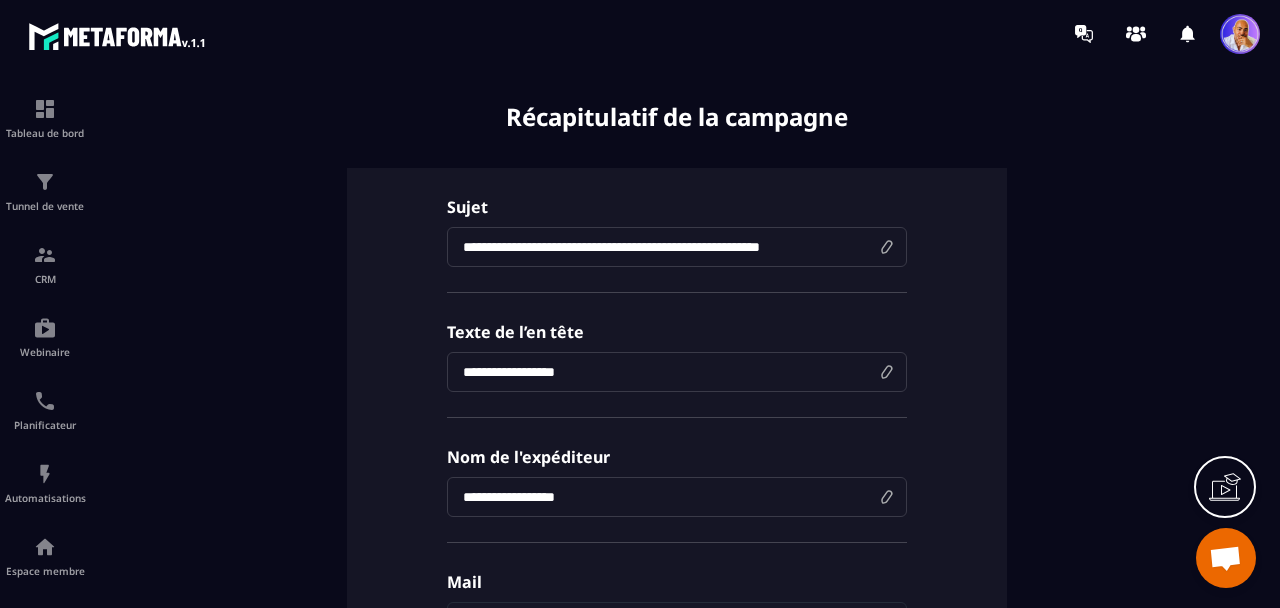 drag, startPoint x: 861, startPoint y: 250, endPoint x: 462, endPoint y: 247, distance: 399.0113 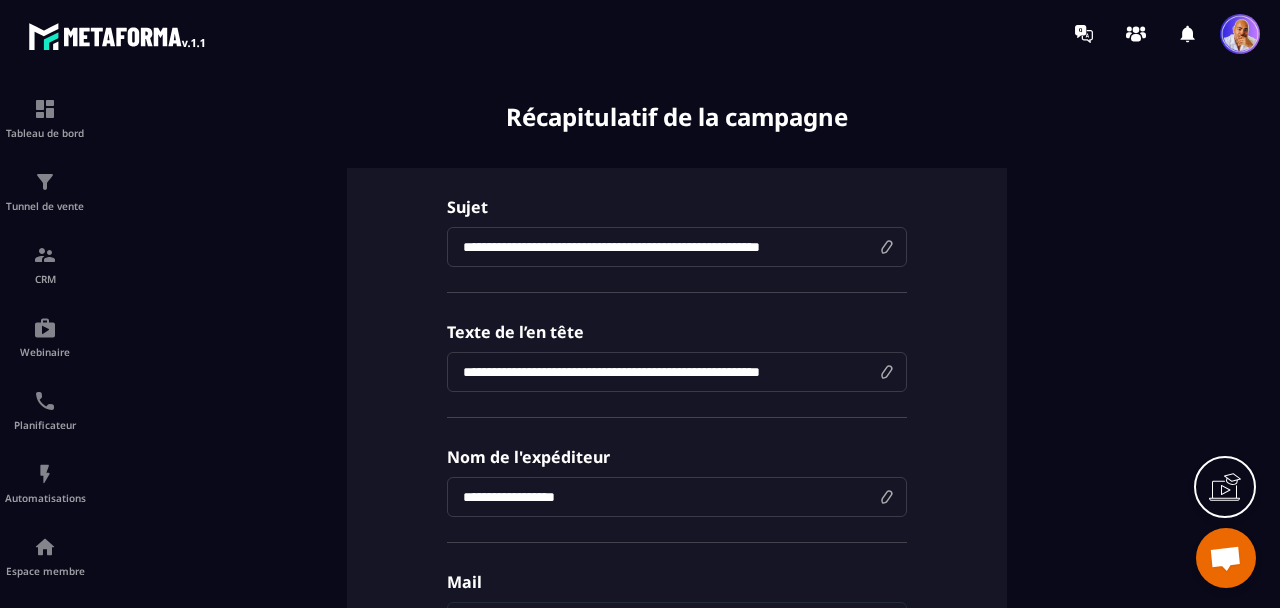 click on "**********" at bounding box center (677, 372) 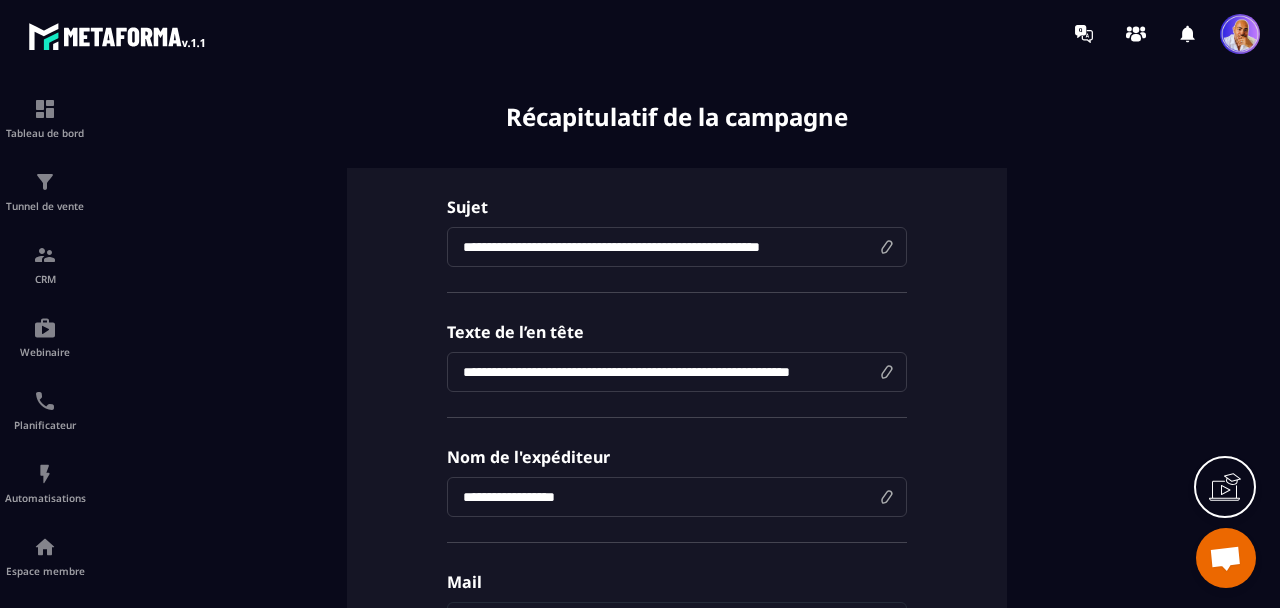 type on "**********" 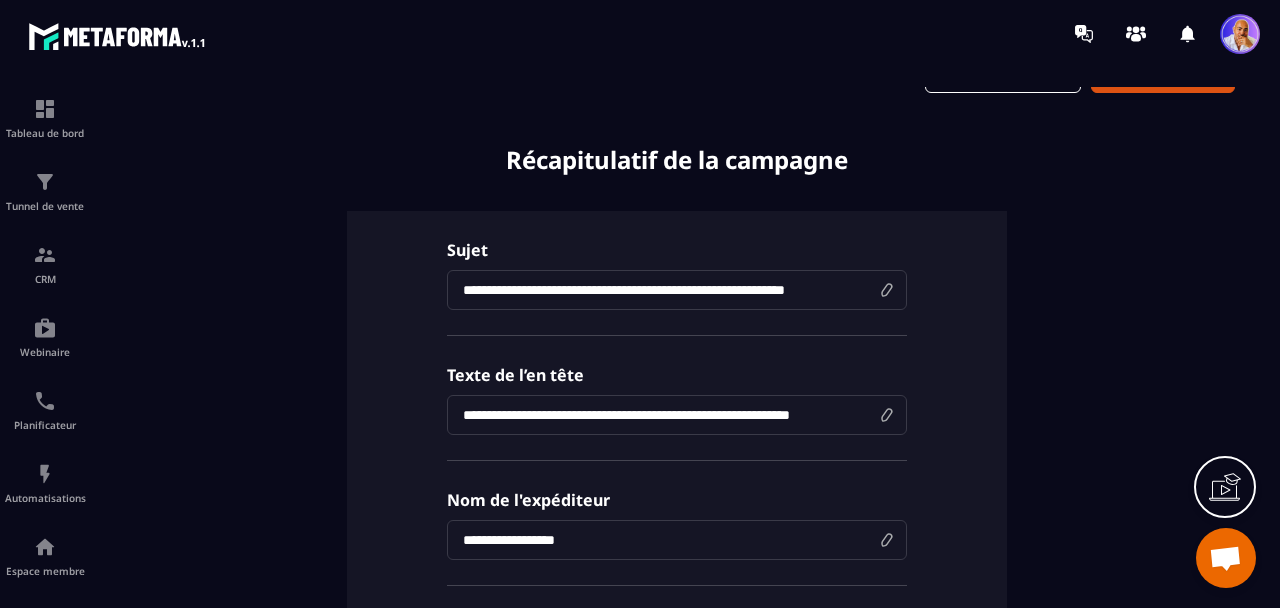 scroll, scrollTop: 0, scrollLeft: 0, axis: both 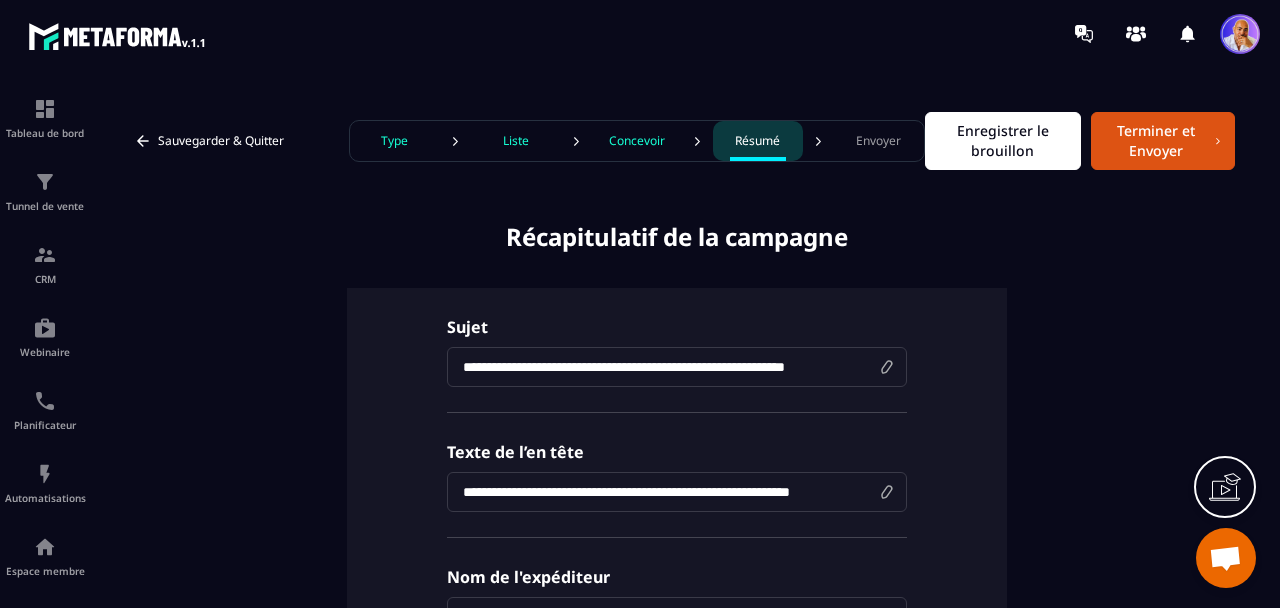 type on "**********" 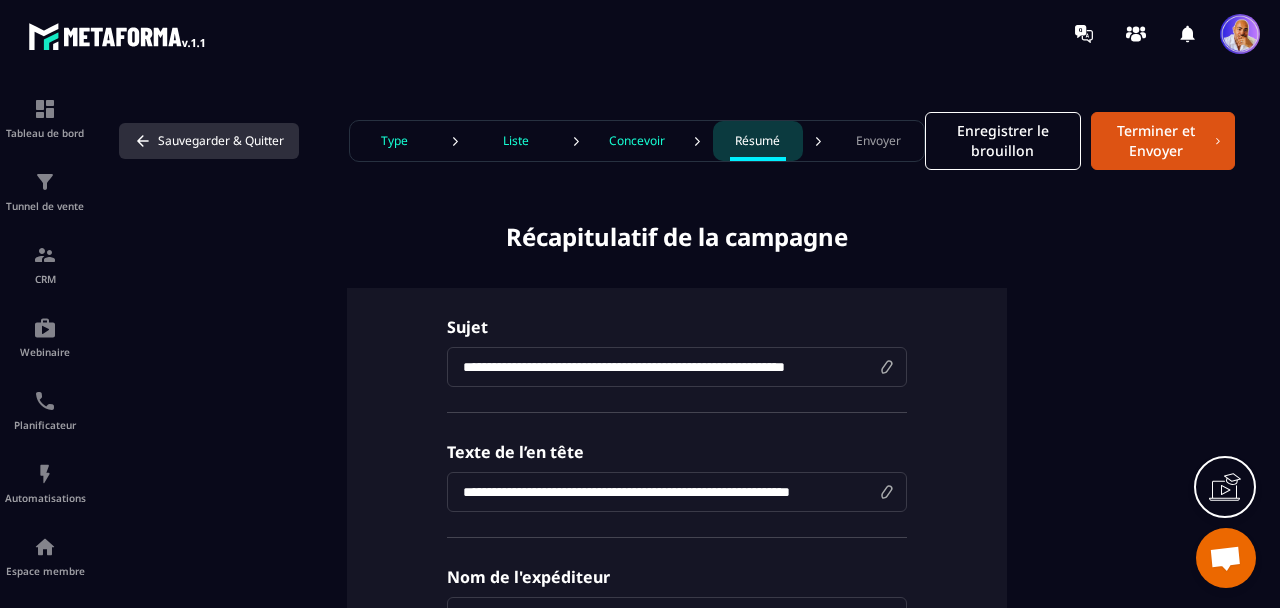 click 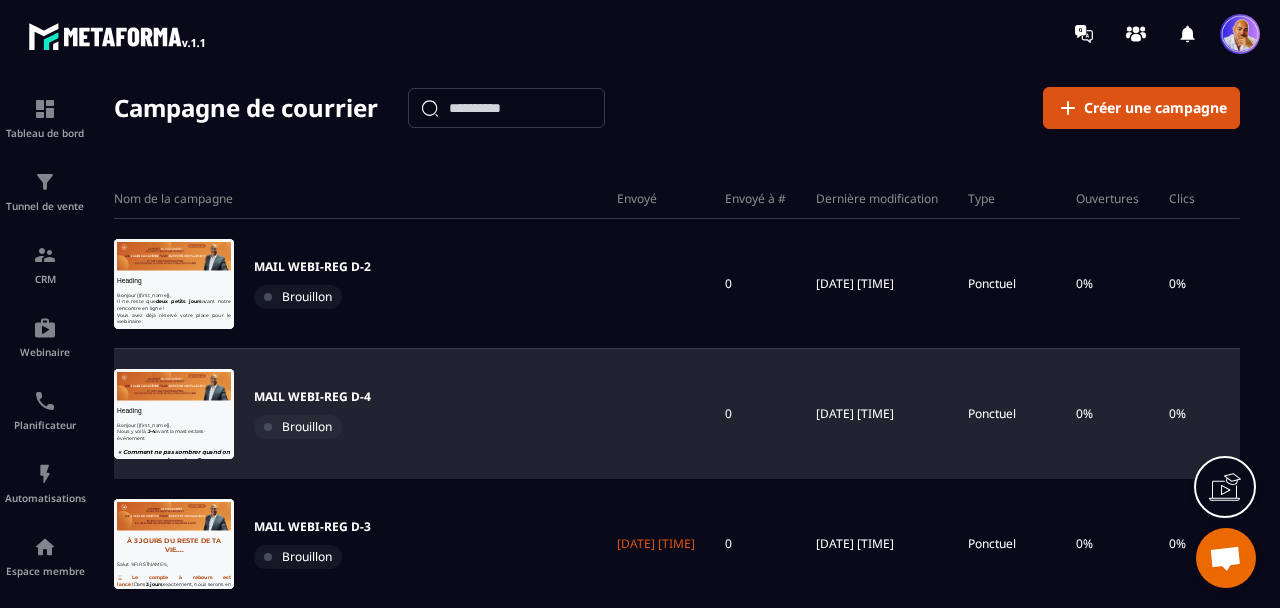 scroll, scrollTop: 0, scrollLeft: 0, axis: both 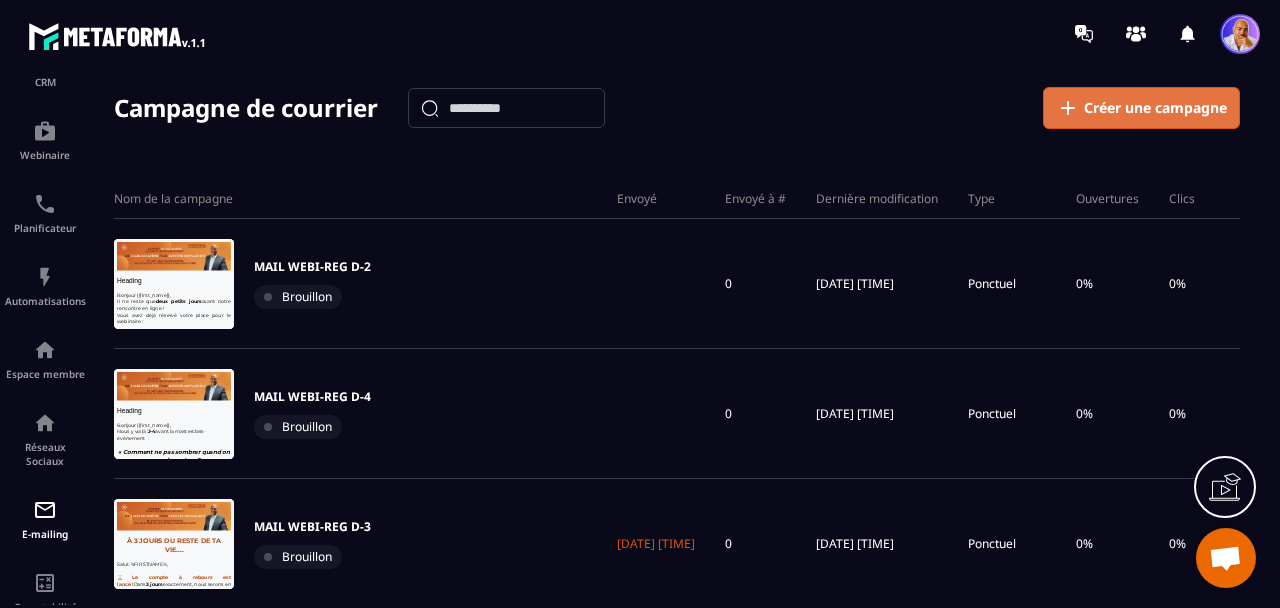 click on "Créer une campagne" at bounding box center (1155, 108) 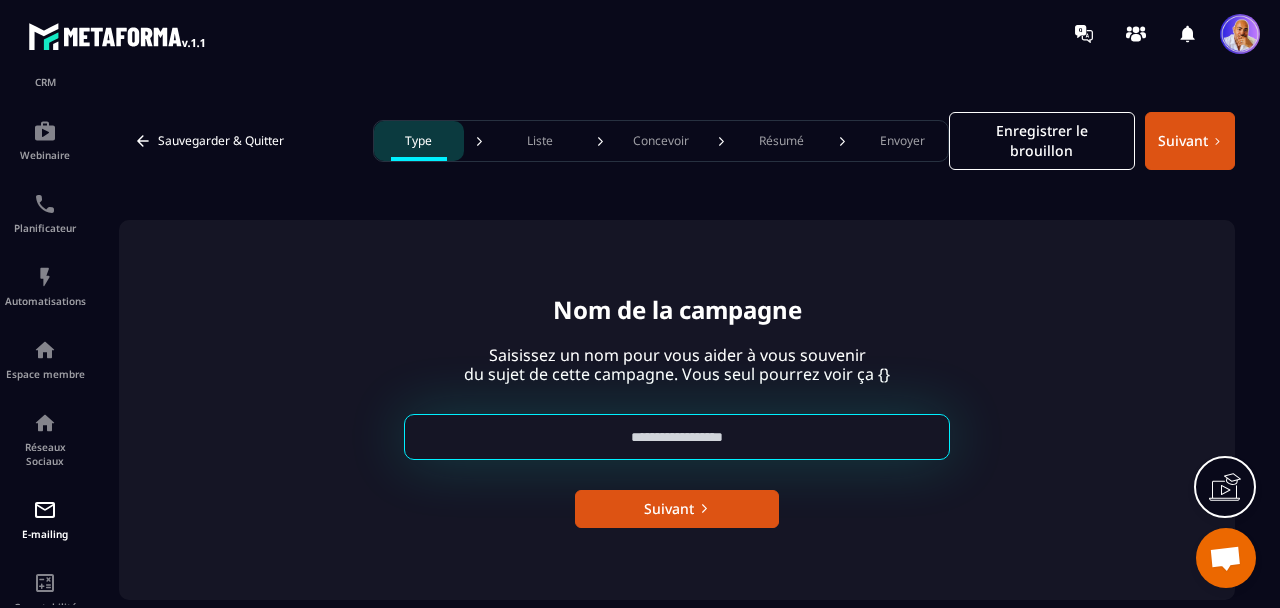 click at bounding box center (677, 437) 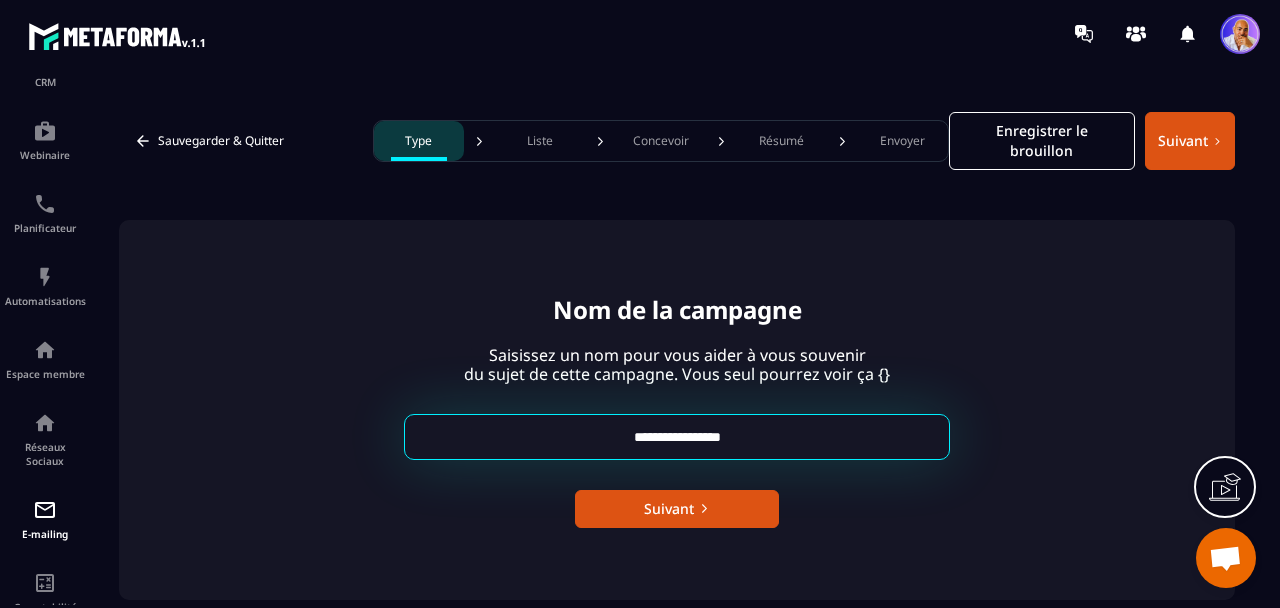 click on "**********" at bounding box center [677, 437] 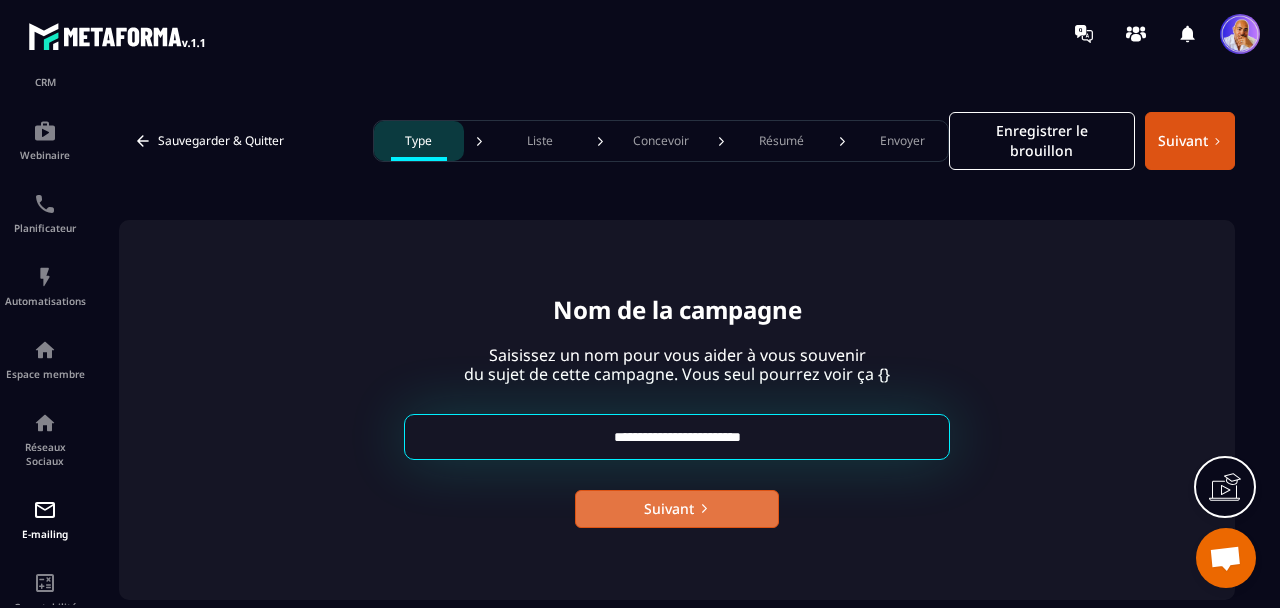 type on "**********" 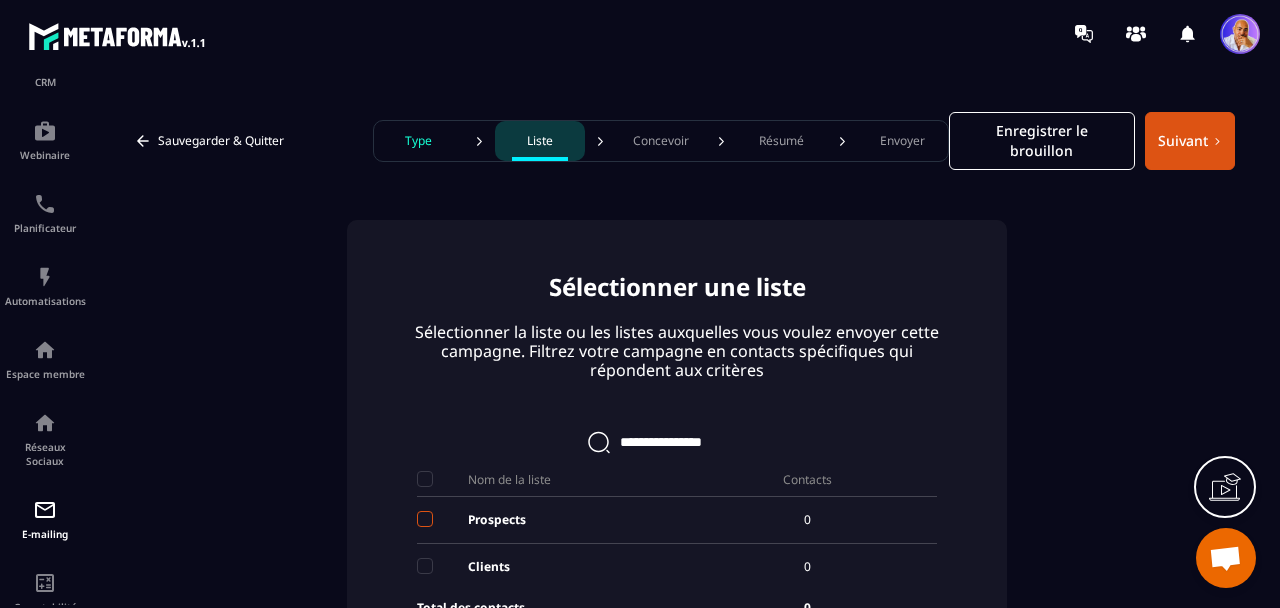 click at bounding box center (425, 519) 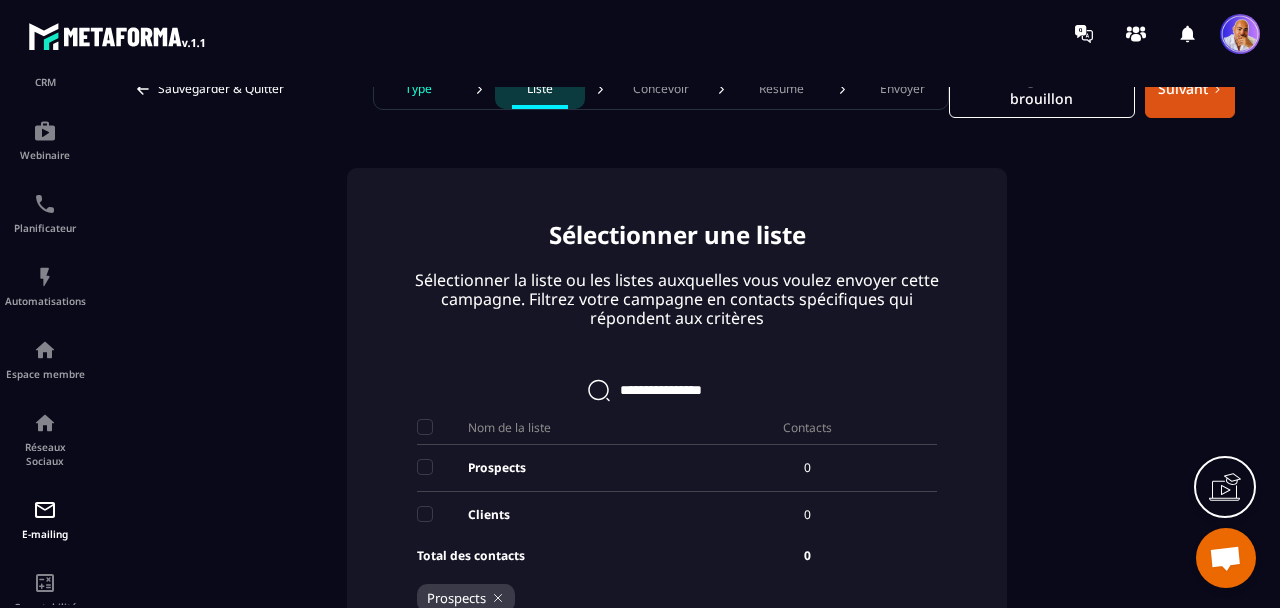scroll, scrollTop: 0, scrollLeft: 0, axis: both 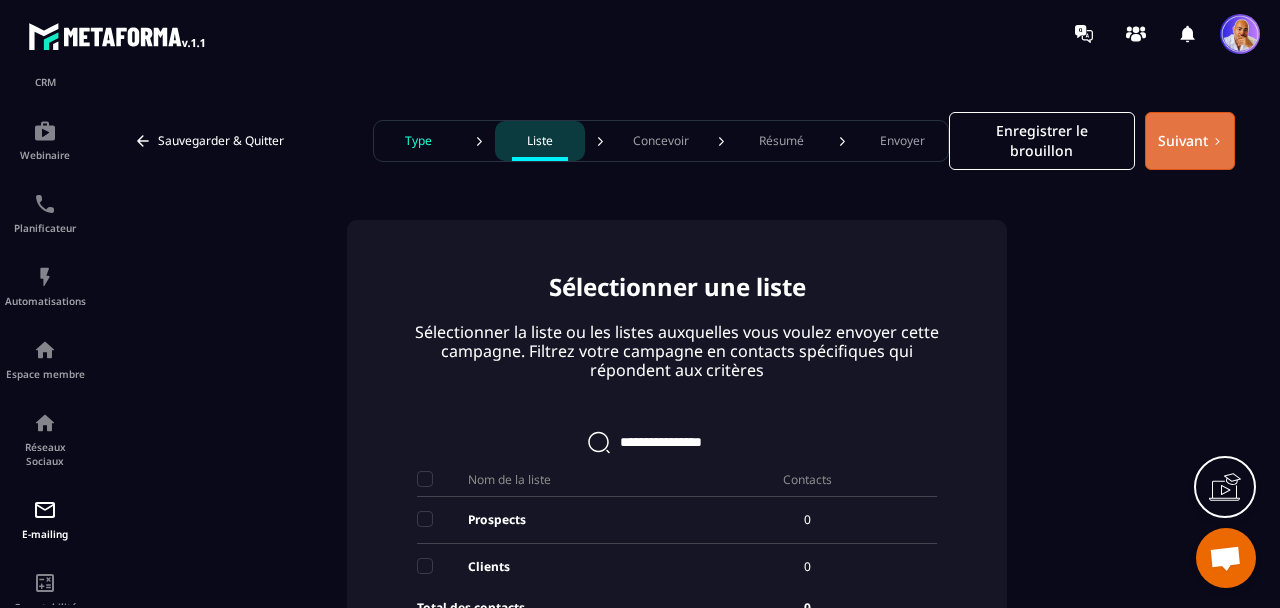 click on "Suivant" at bounding box center [1190, 141] 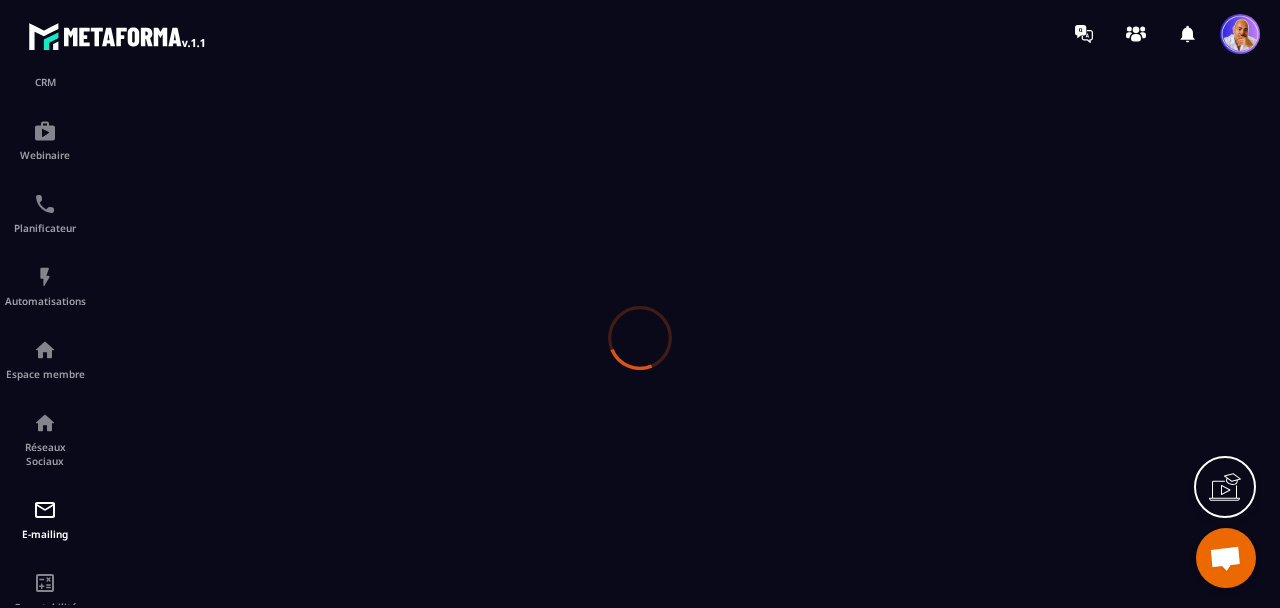 scroll, scrollTop: 0, scrollLeft: 0, axis: both 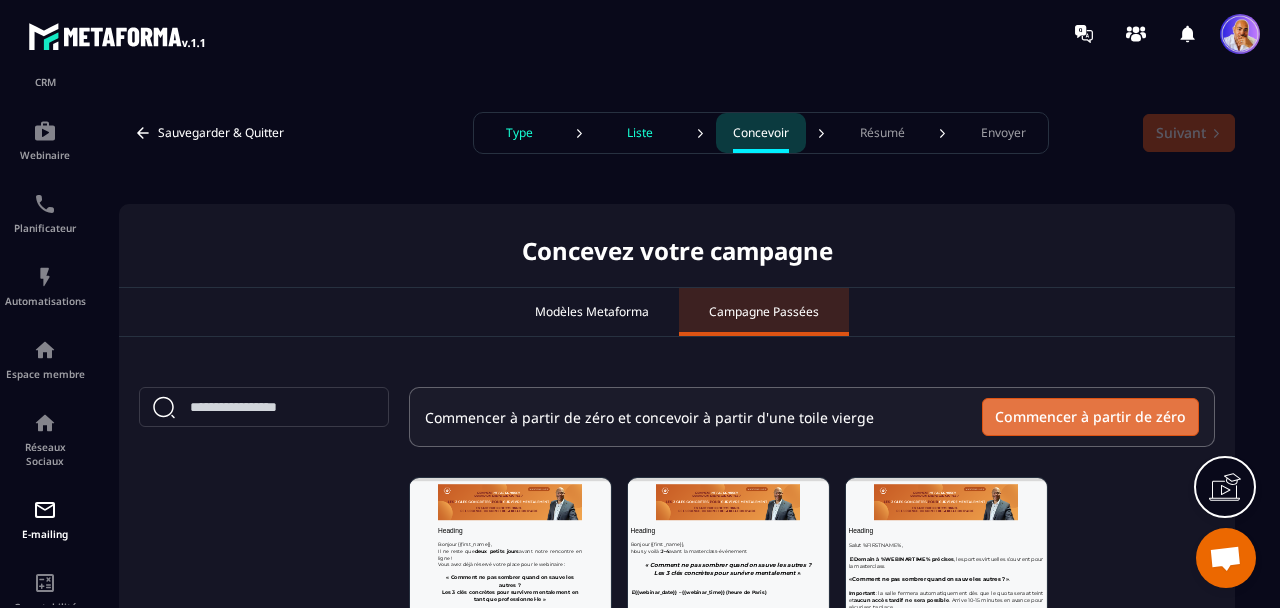click on "Commencer à partir de zéro" at bounding box center (1090, 417) 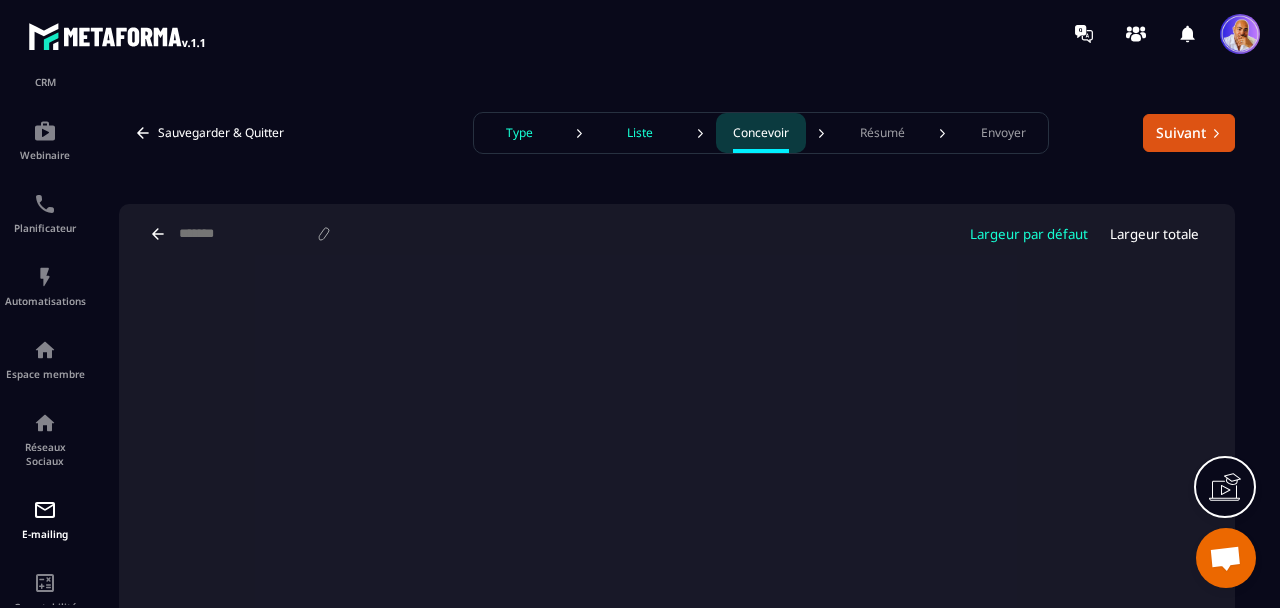 scroll, scrollTop: 92, scrollLeft: 0, axis: vertical 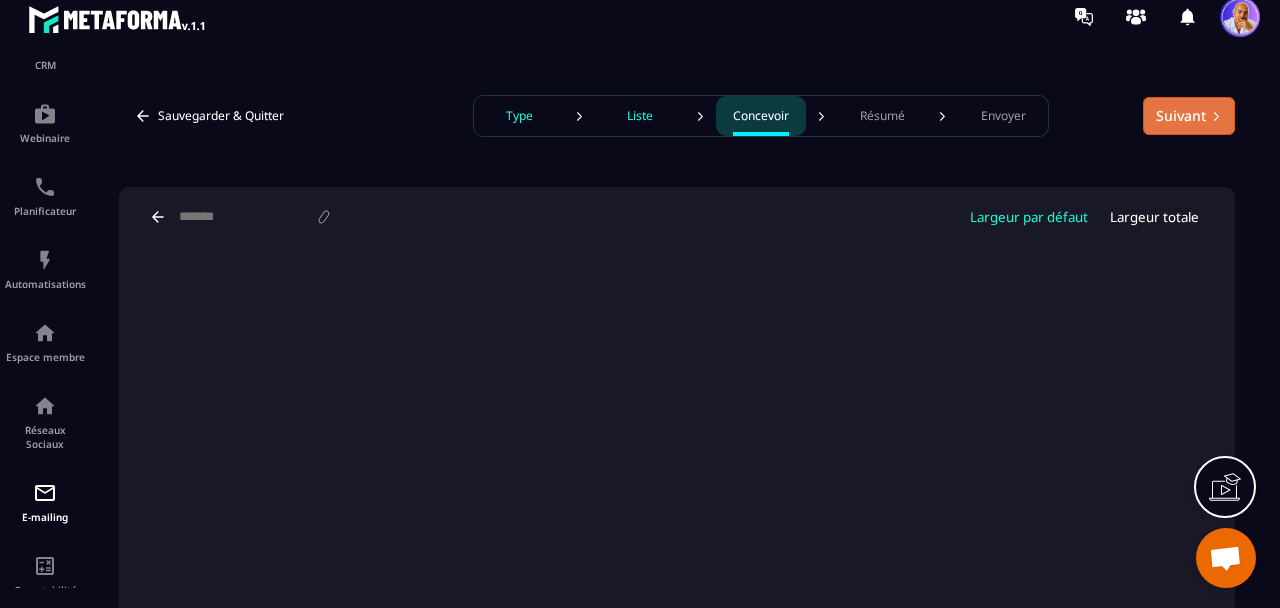 click on "Suivant" at bounding box center (1189, 116) 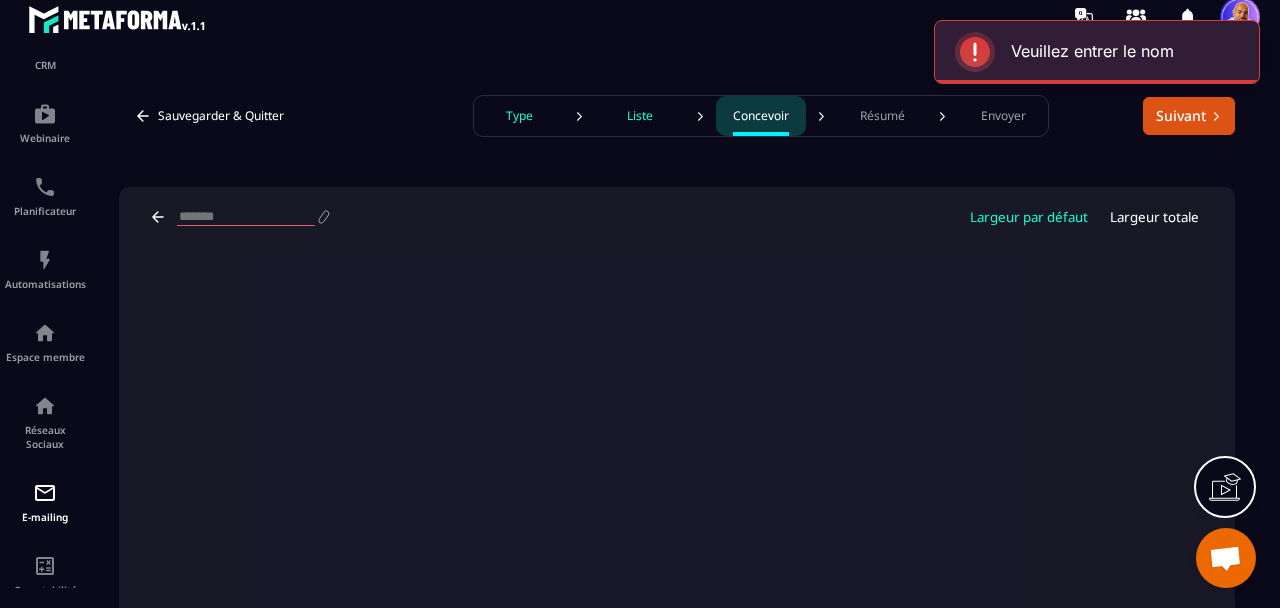click at bounding box center [246, 217] 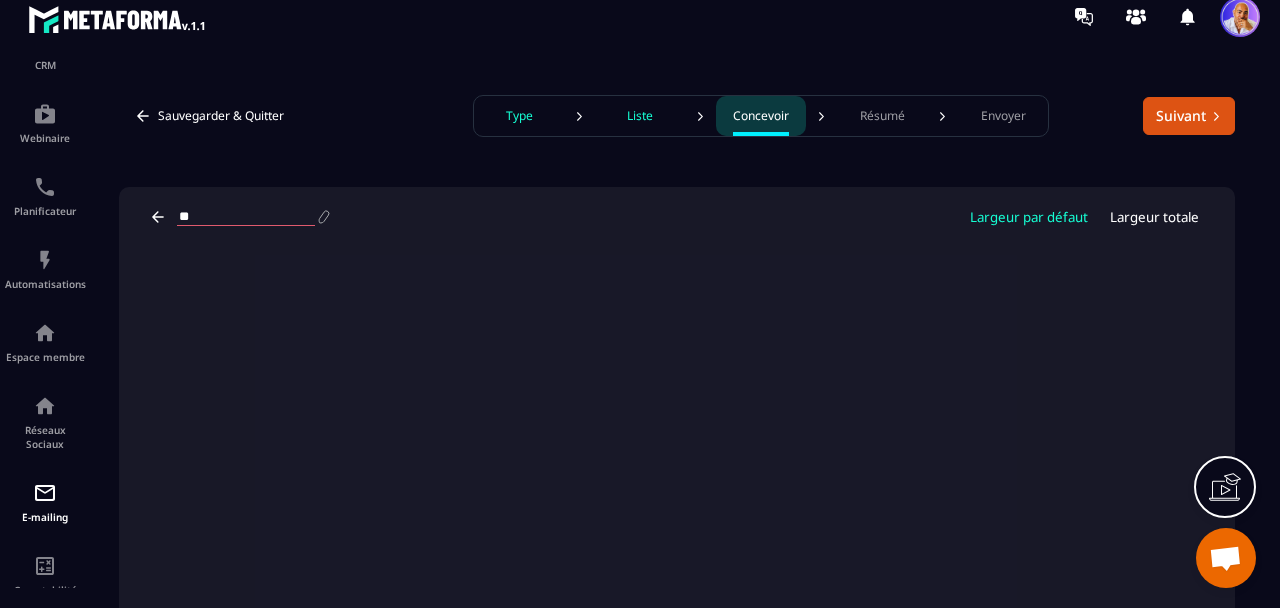 type on "*" 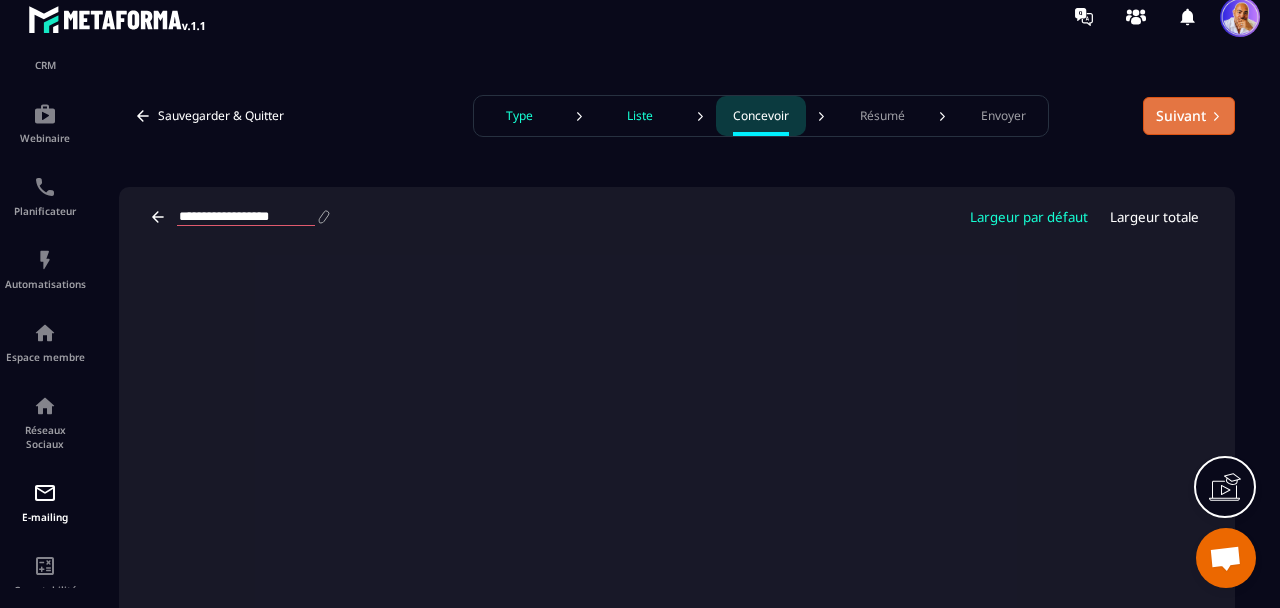 click on "Suivant" at bounding box center [1189, 116] 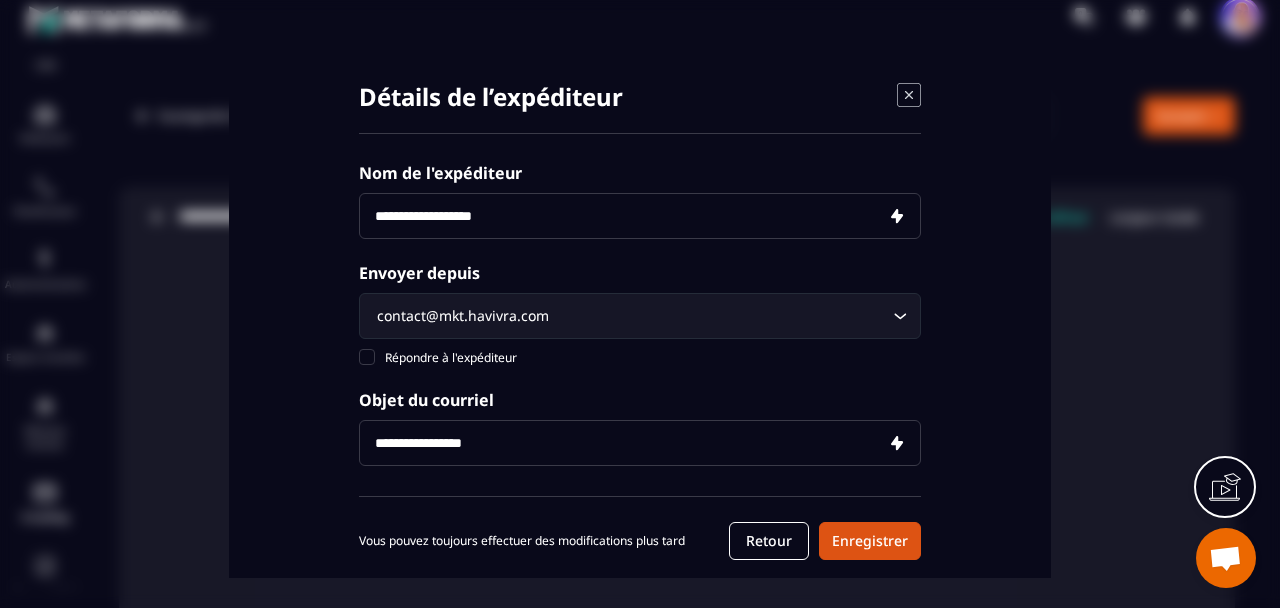 click at bounding box center (640, 216) 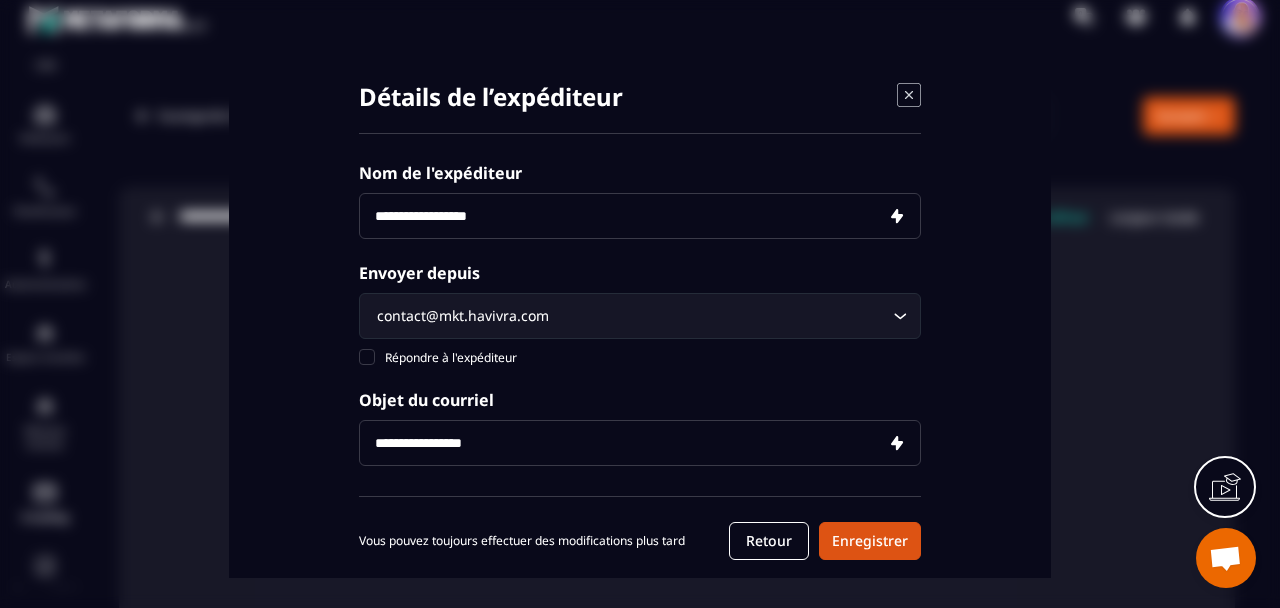 type on "**********" 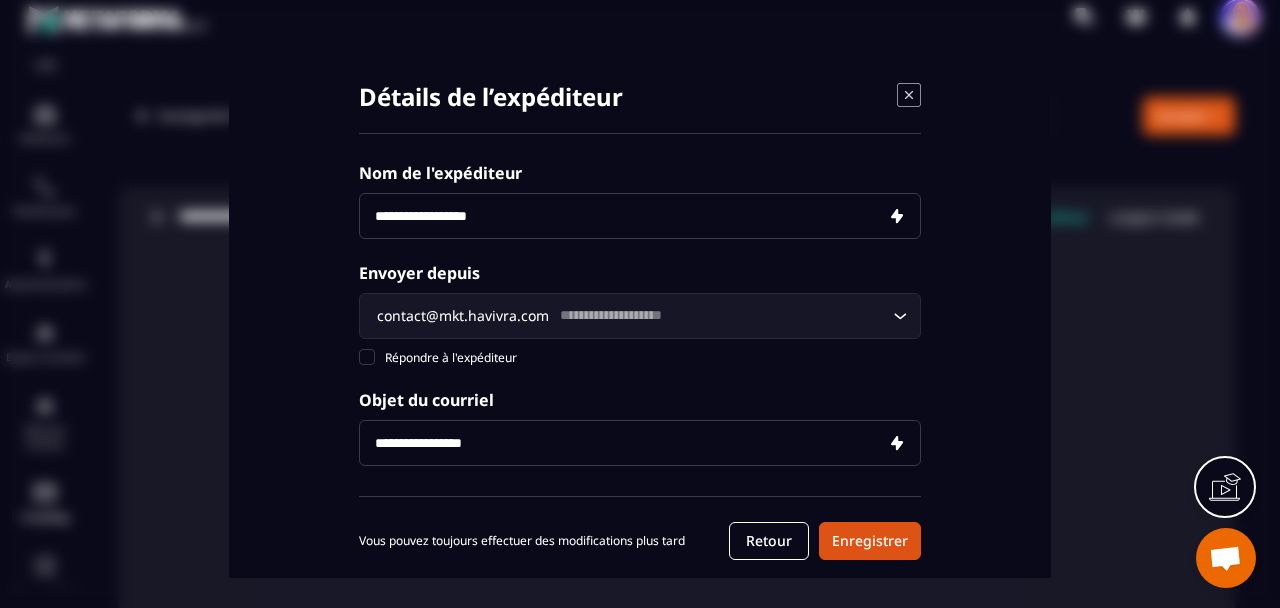 type 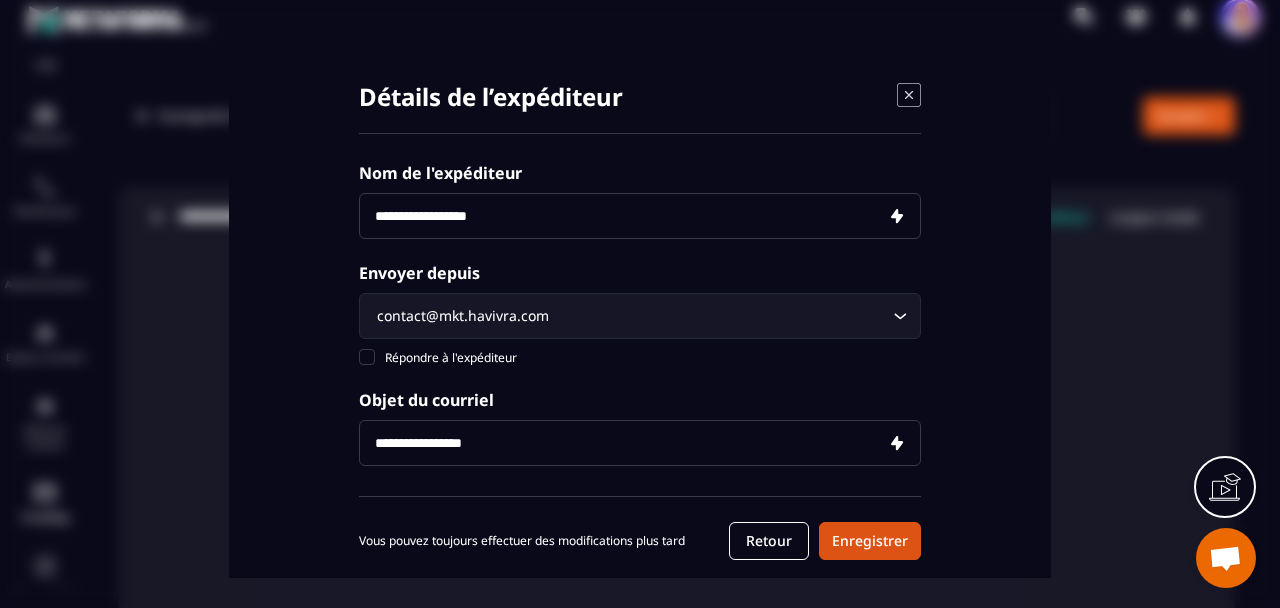 click at bounding box center (640, 216) 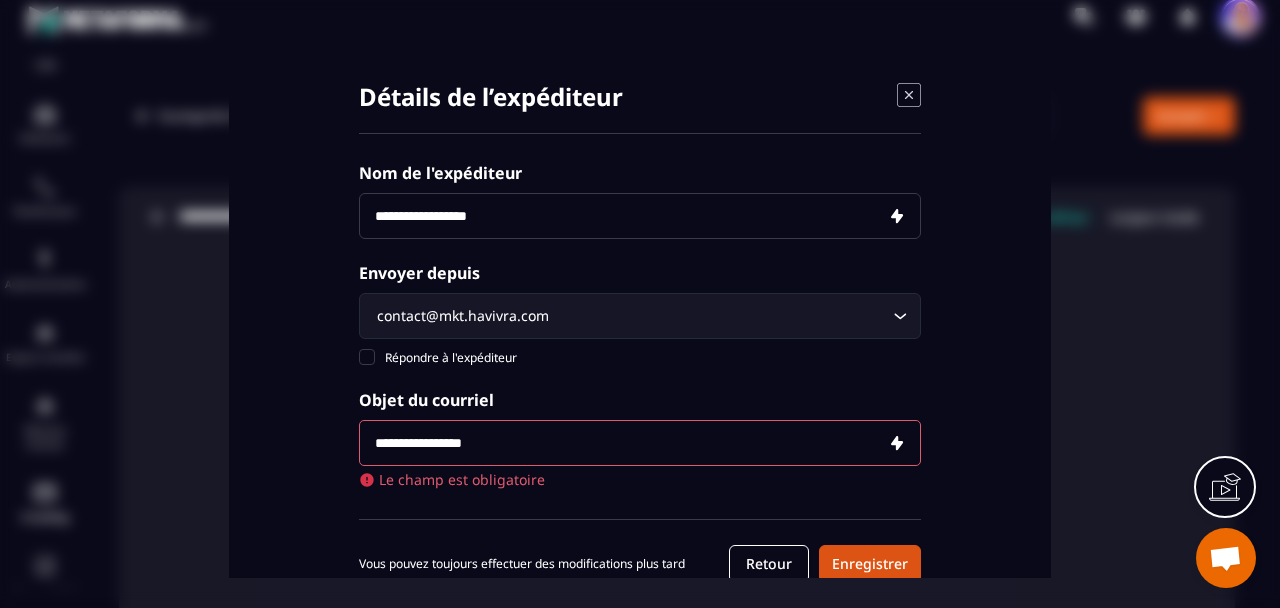 paste on "**********" 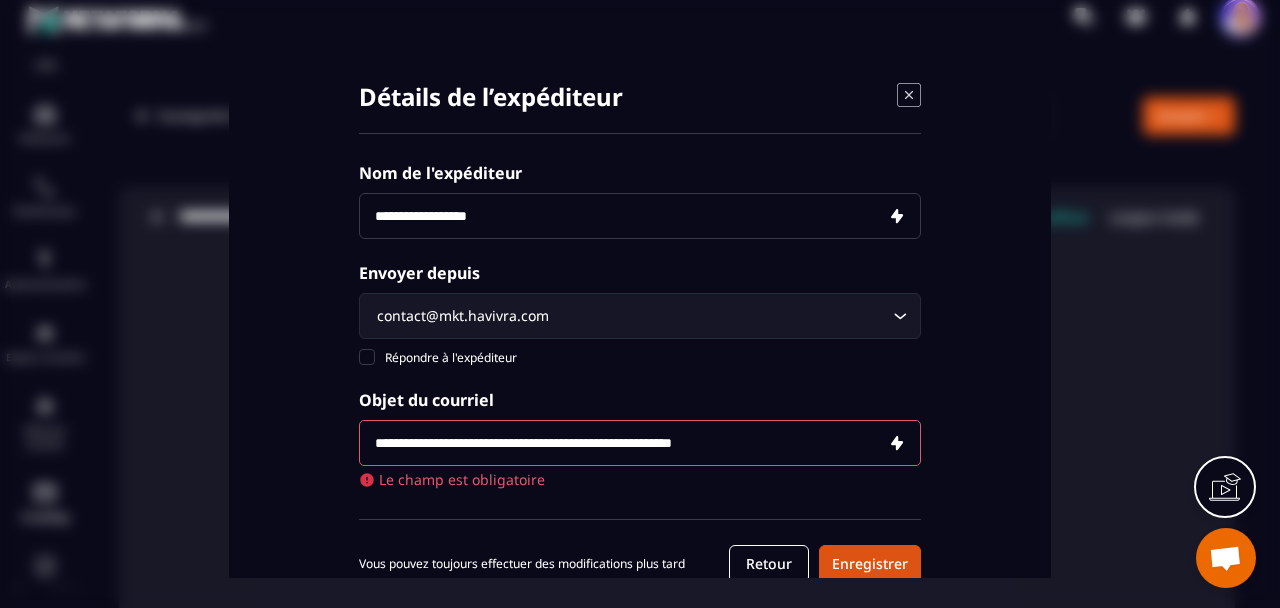 click on "**********" at bounding box center (640, 443) 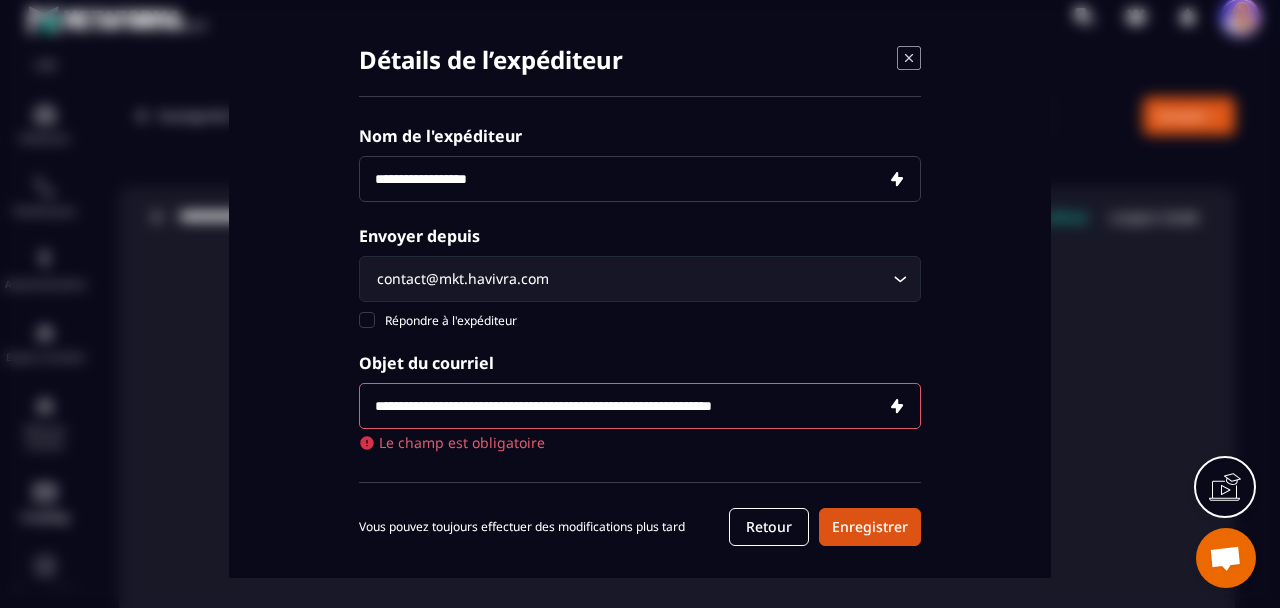 scroll, scrollTop: 55, scrollLeft: 0, axis: vertical 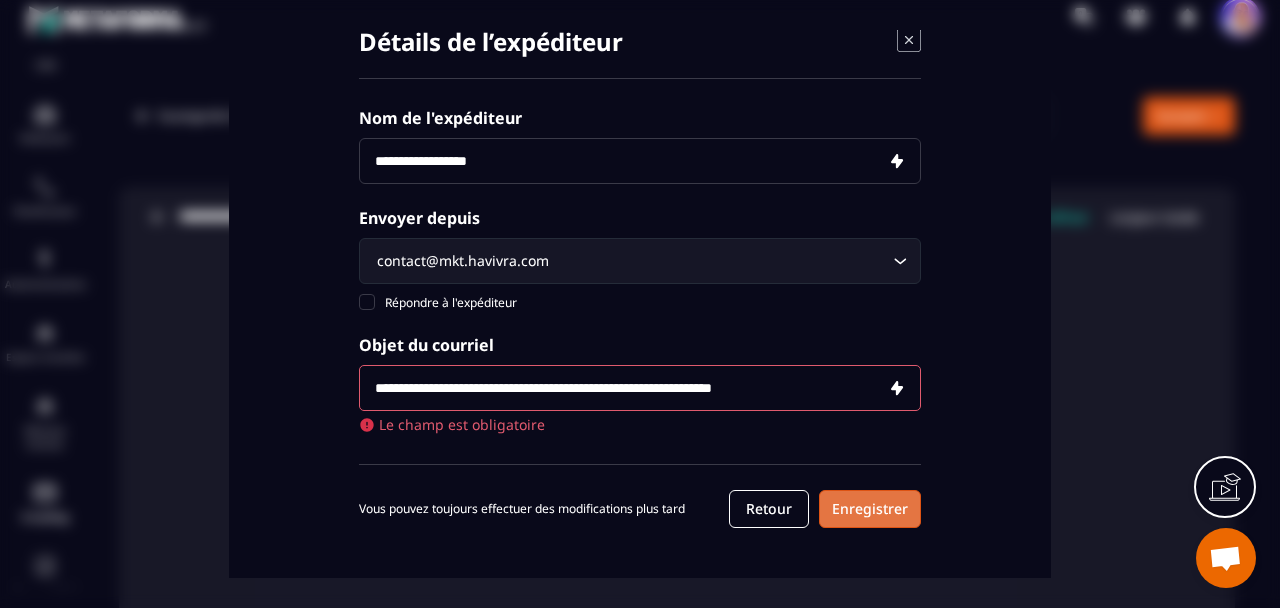 type on "**********" 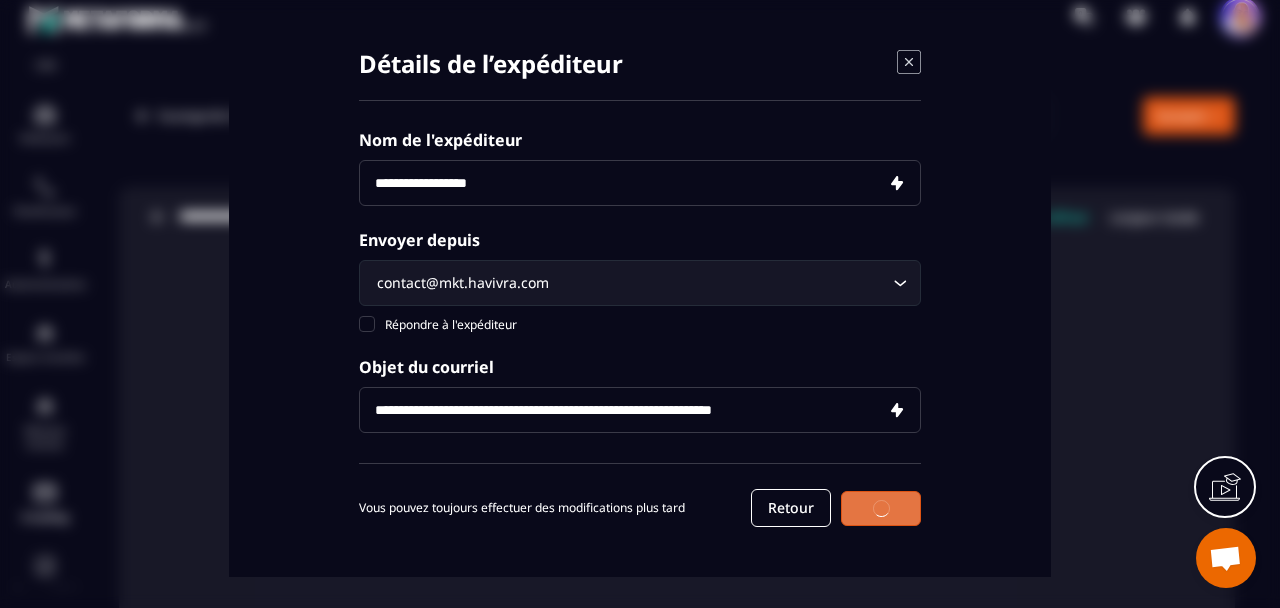 scroll, scrollTop: 31, scrollLeft: 0, axis: vertical 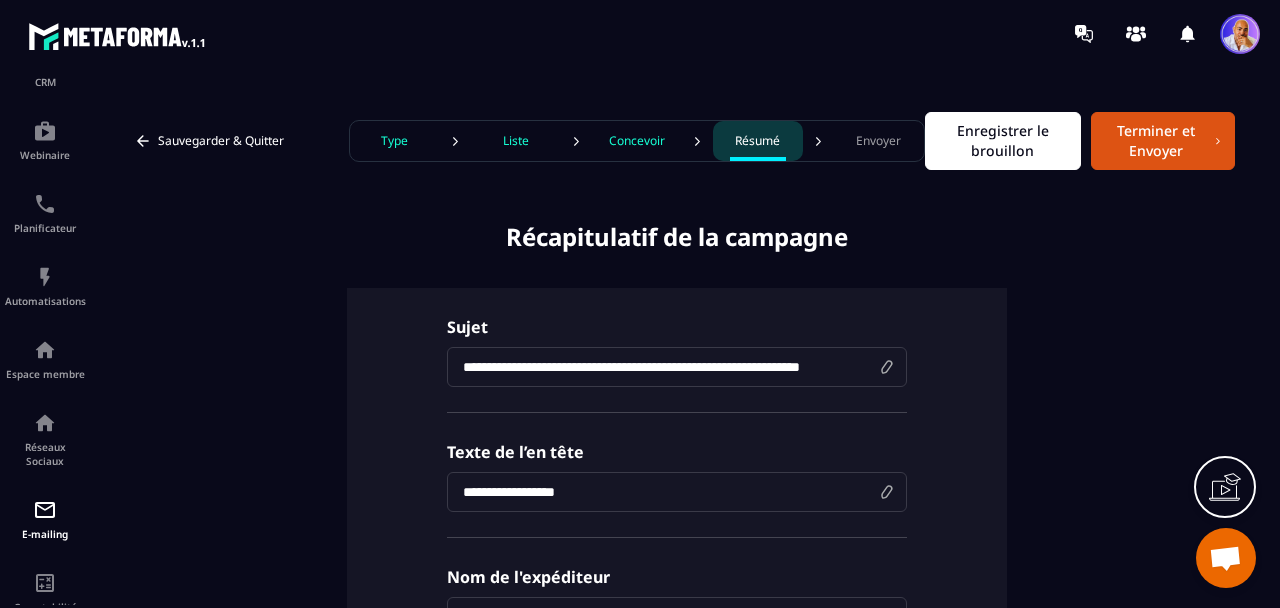 click on "Enregistrer le brouillon" at bounding box center [1003, 141] 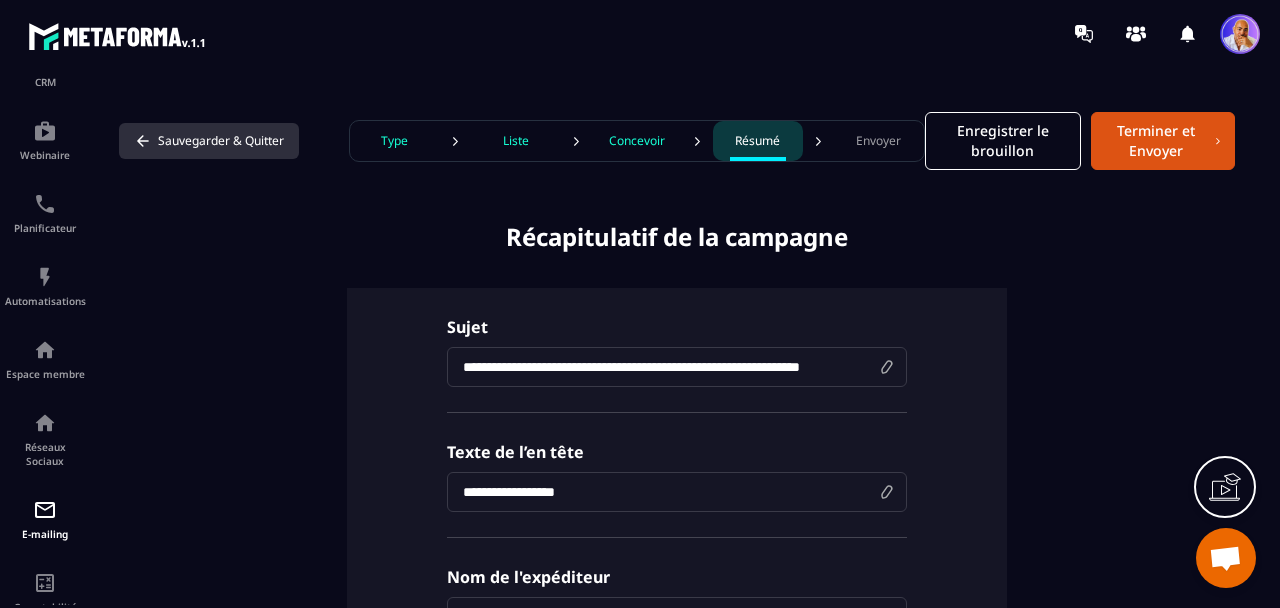 click on "Sauvegarder & Quitter" at bounding box center [209, 141] 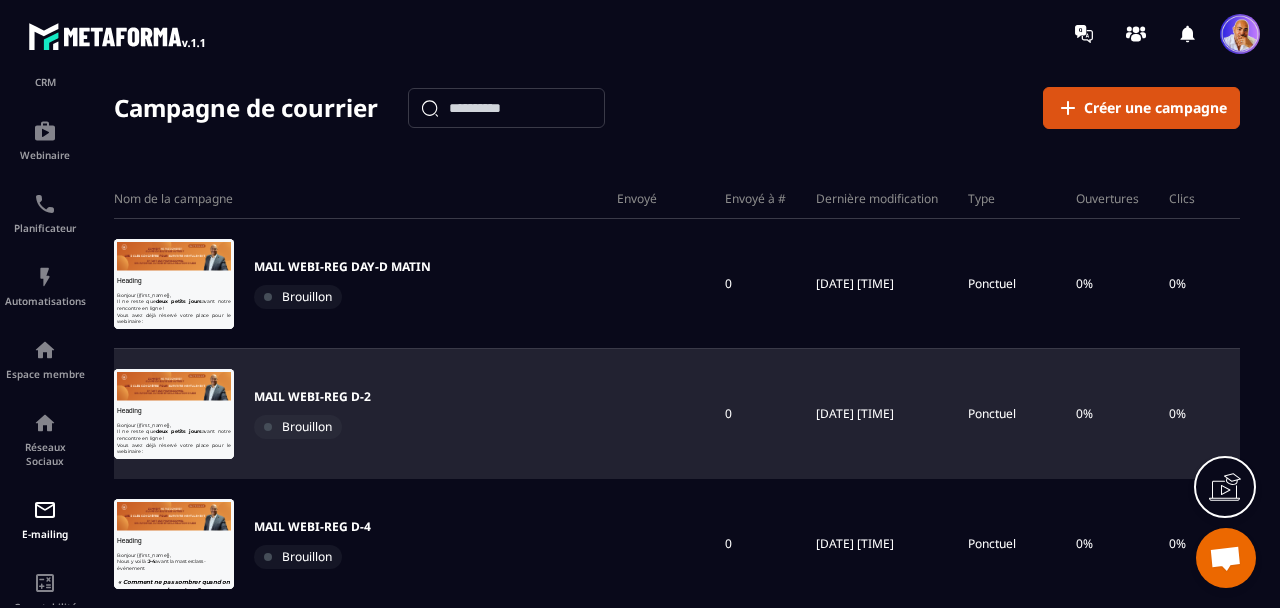 scroll, scrollTop: 0, scrollLeft: 0, axis: both 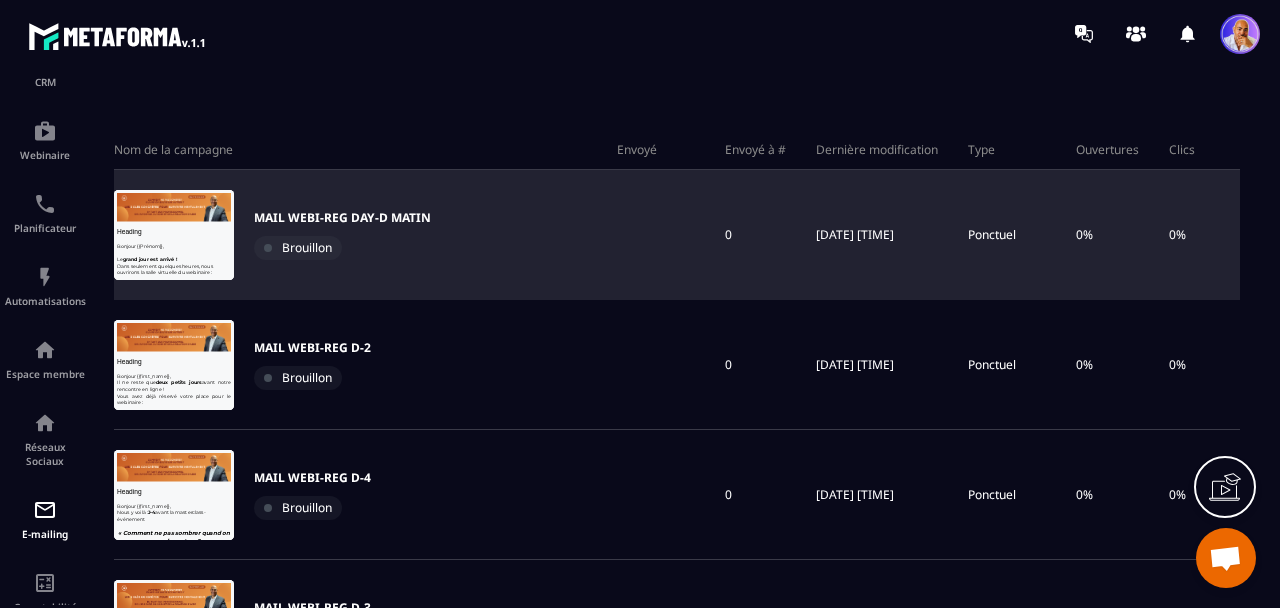 click on "MAIL WEBI-REG DAY-D MATIN" at bounding box center (342, 218) 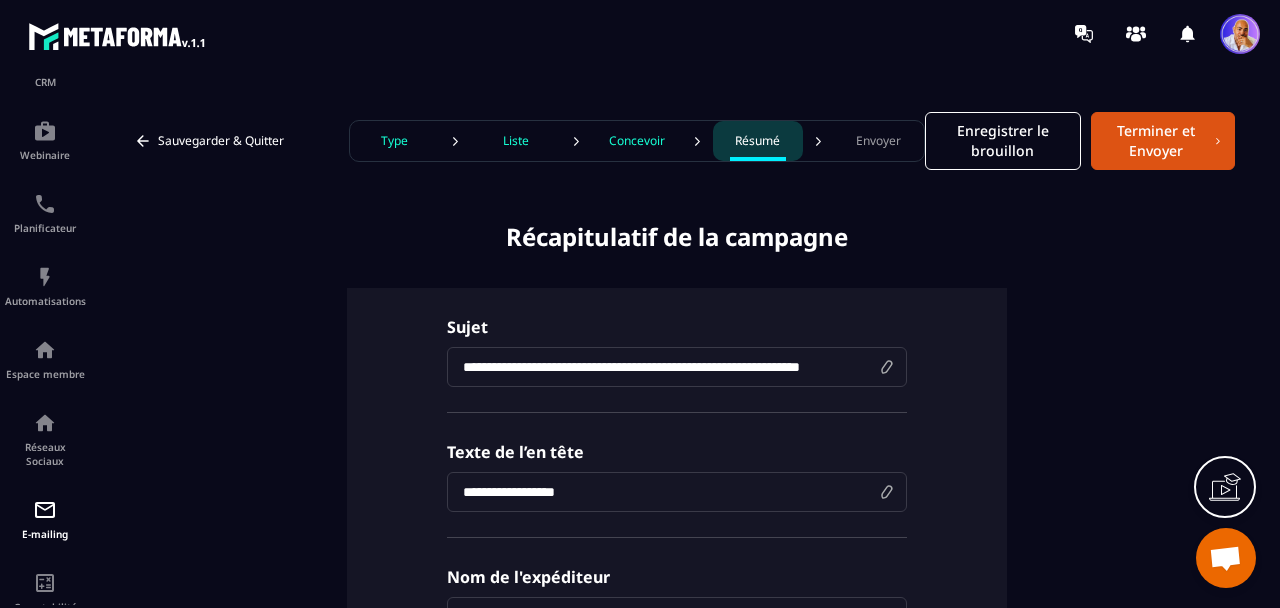 click on "Concevoir" at bounding box center [637, 141] 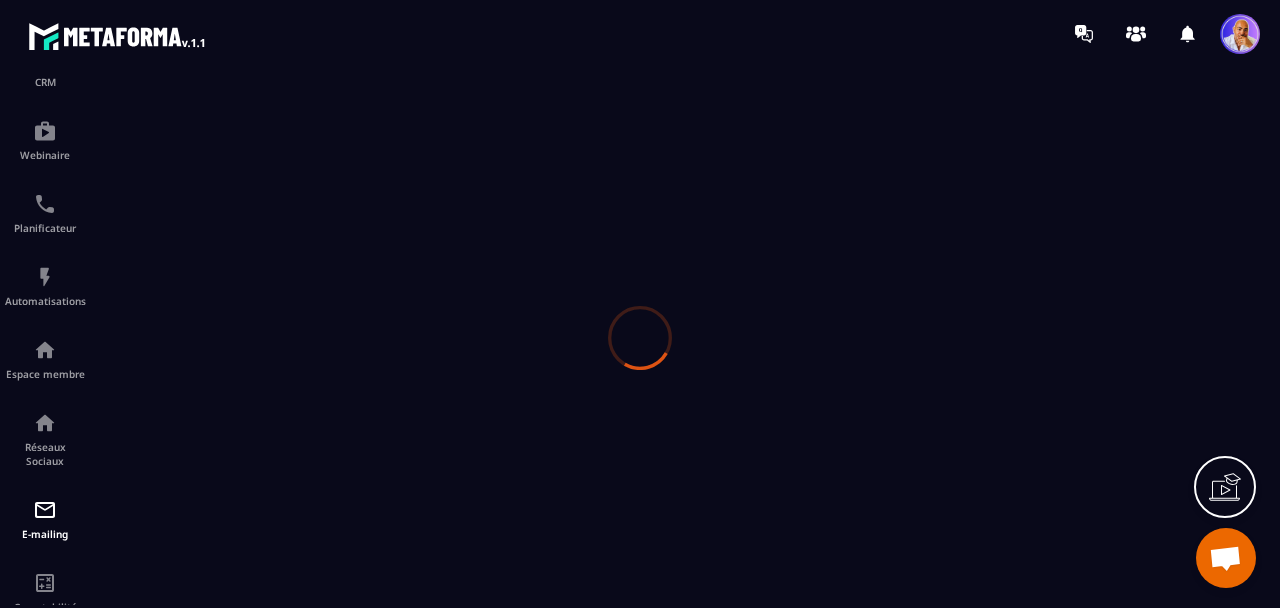 scroll, scrollTop: 0, scrollLeft: 0, axis: both 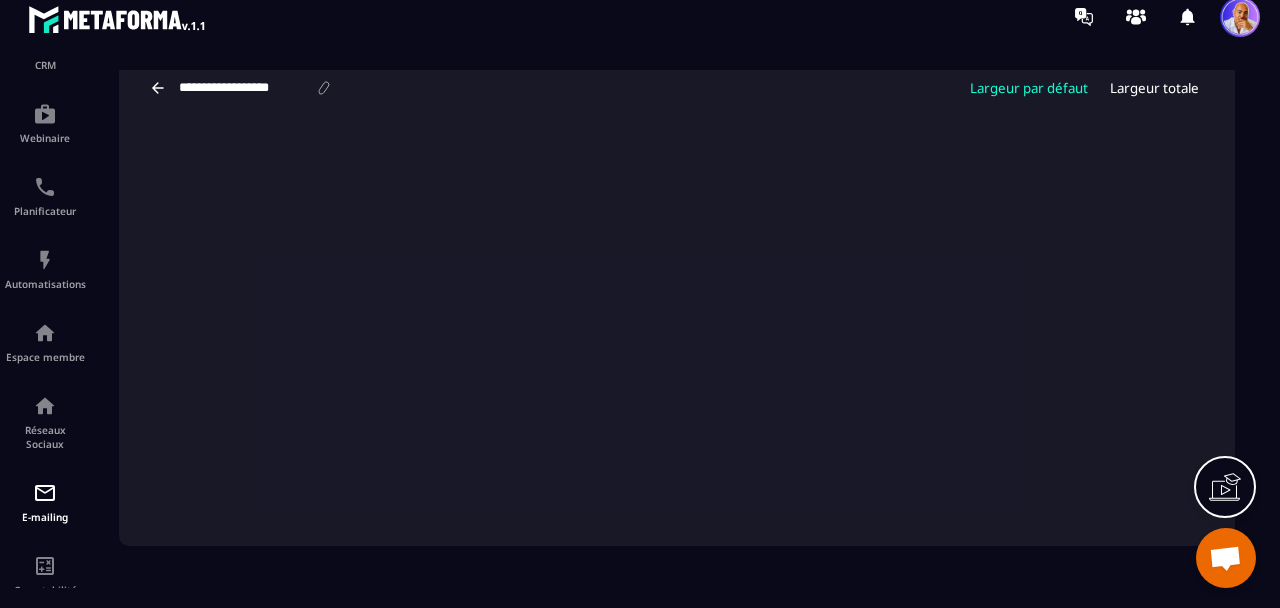 click on "Largeur totale" at bounding box center [1154, 88] 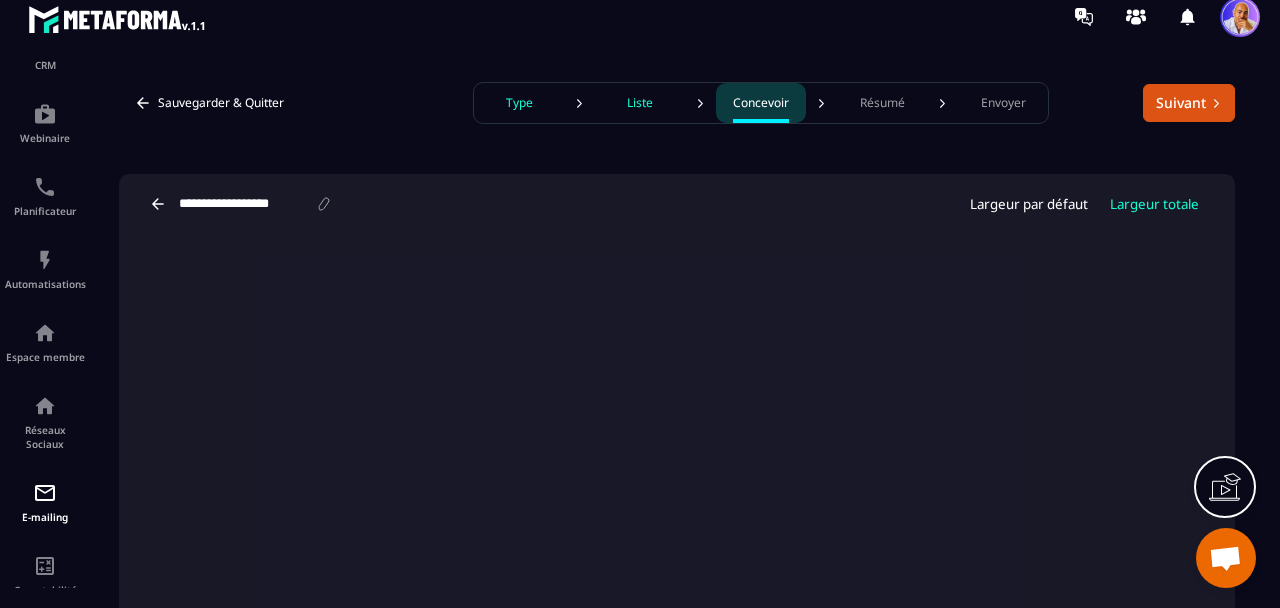 scroll, scrollTop: 0, scrollLeft: 0, axis: both 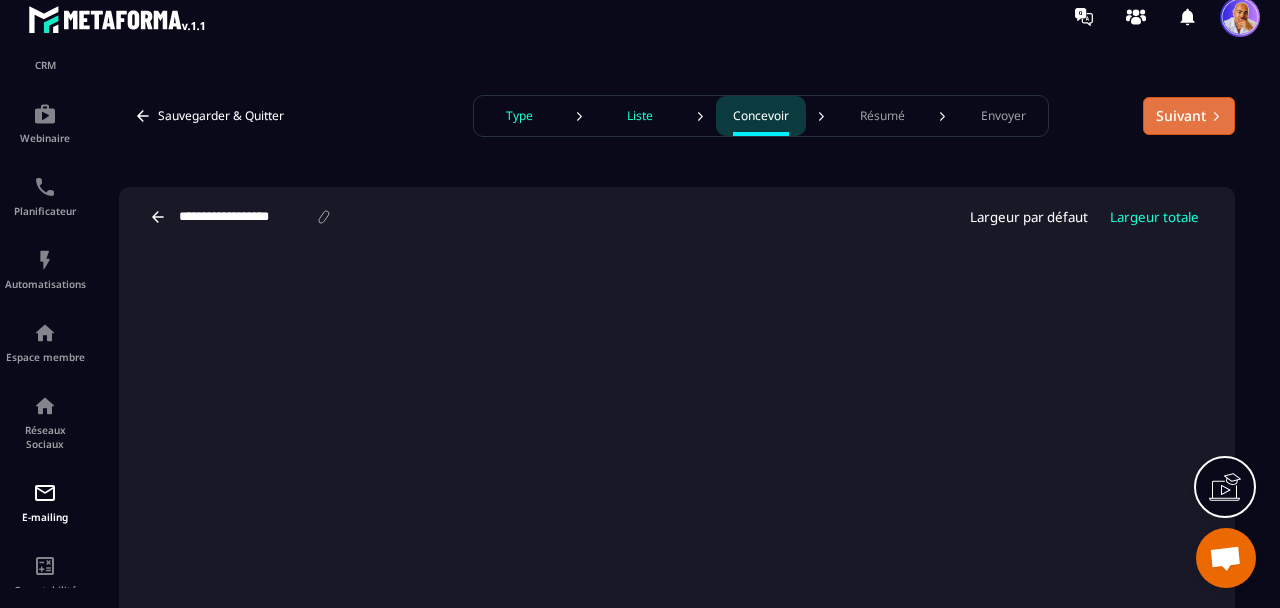 click on "Suivant" at bounding box center [1189, 116] 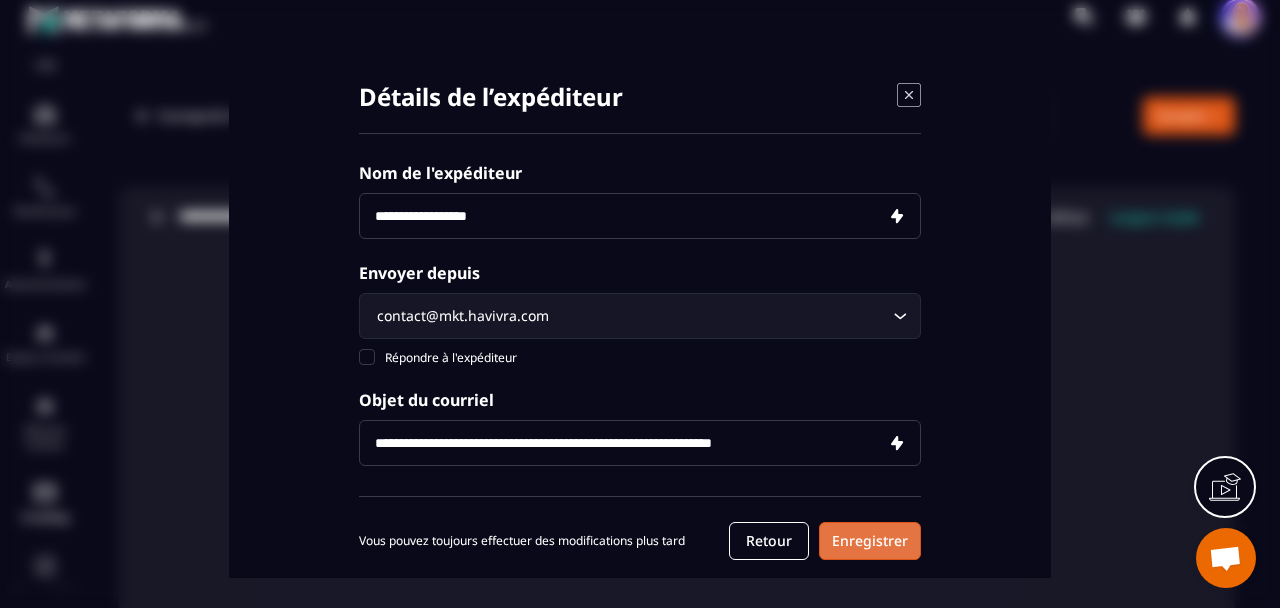 click on "Enregistrer" at bounding box center [870, 541] 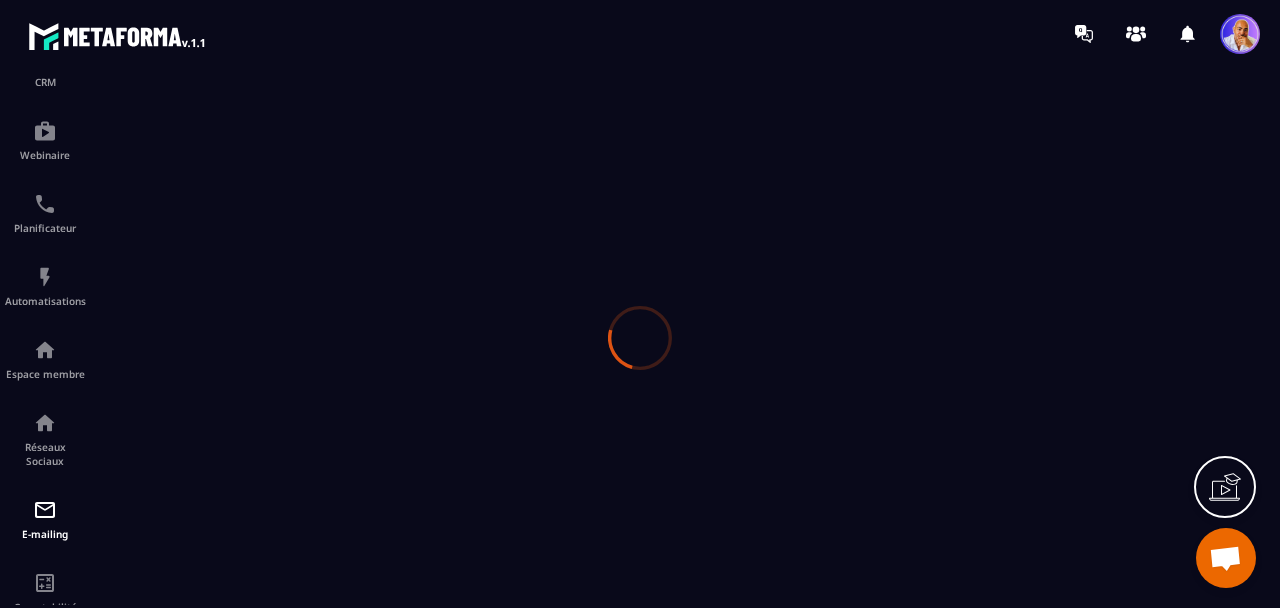 scroll, scrollTop: 0, scrollLeft: 0, axis: both 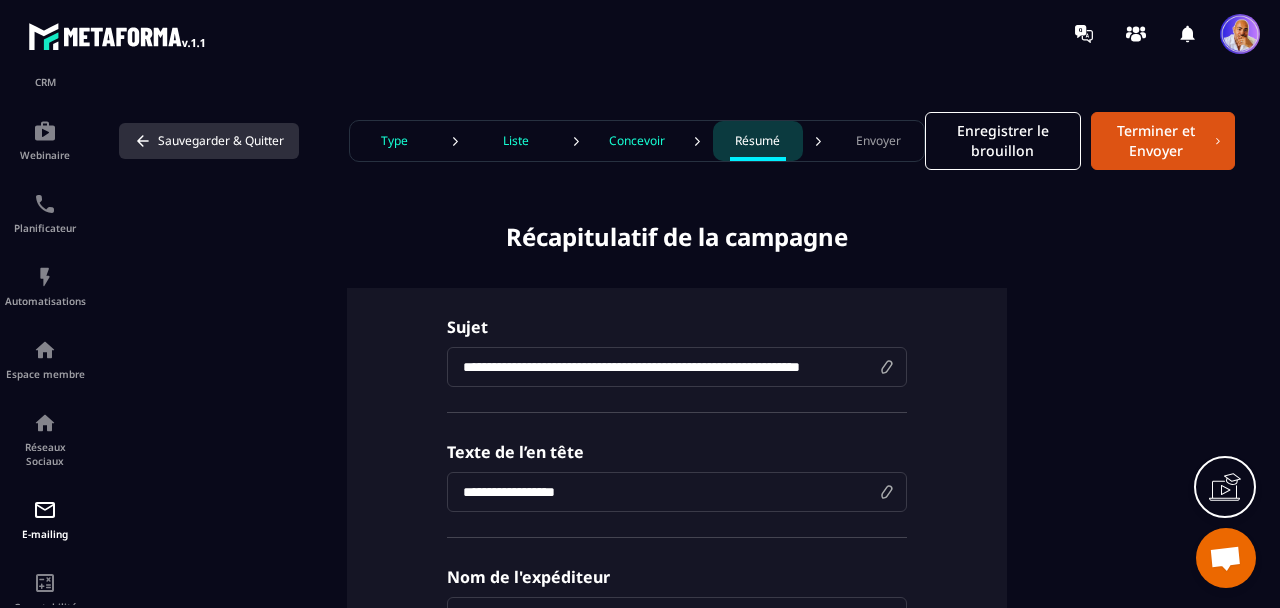click 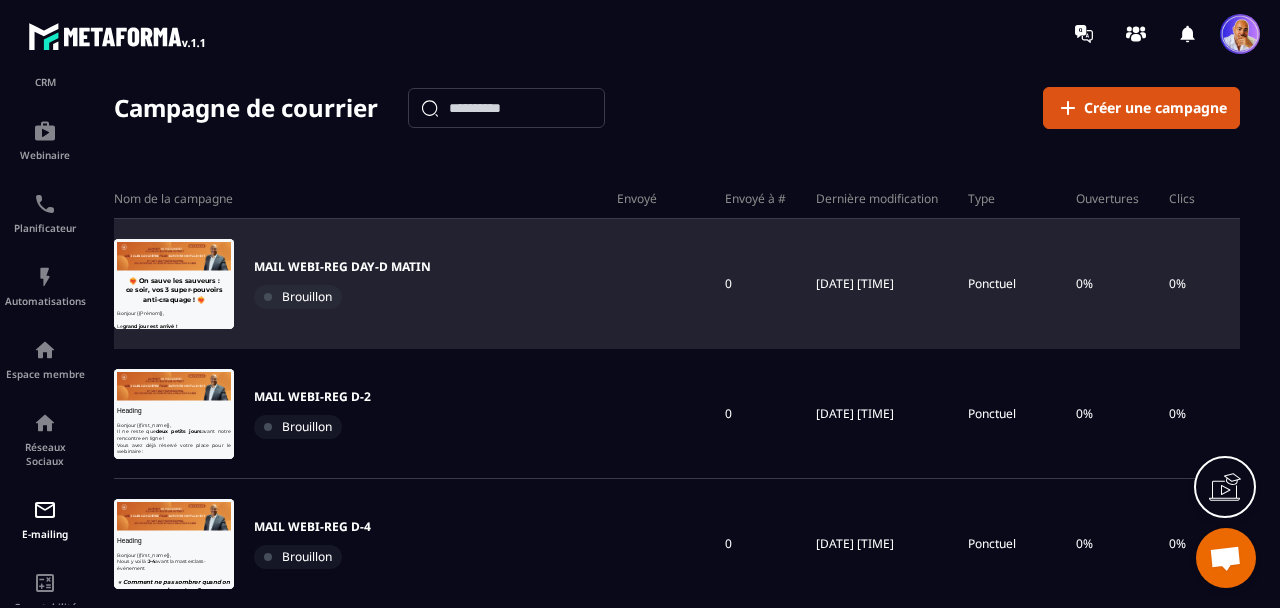 scroll, scrollTop: 0, scrollLeft: 0, axis: both 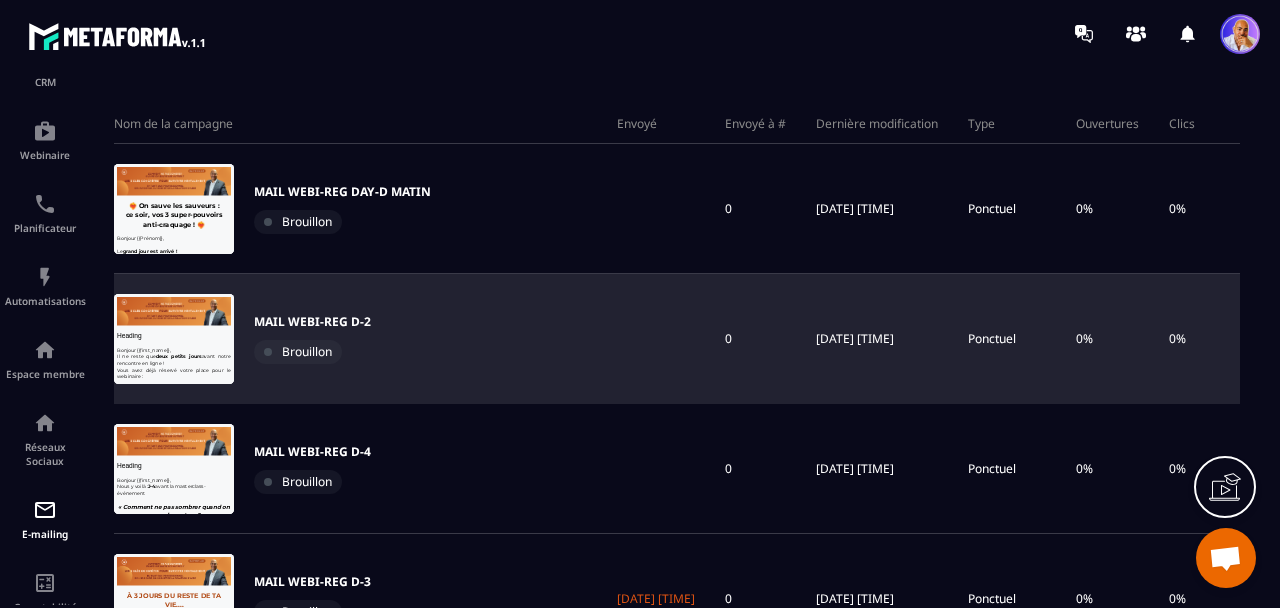 click on "MAIL WEBI-REG D-2" at bounding box center (312, 322) 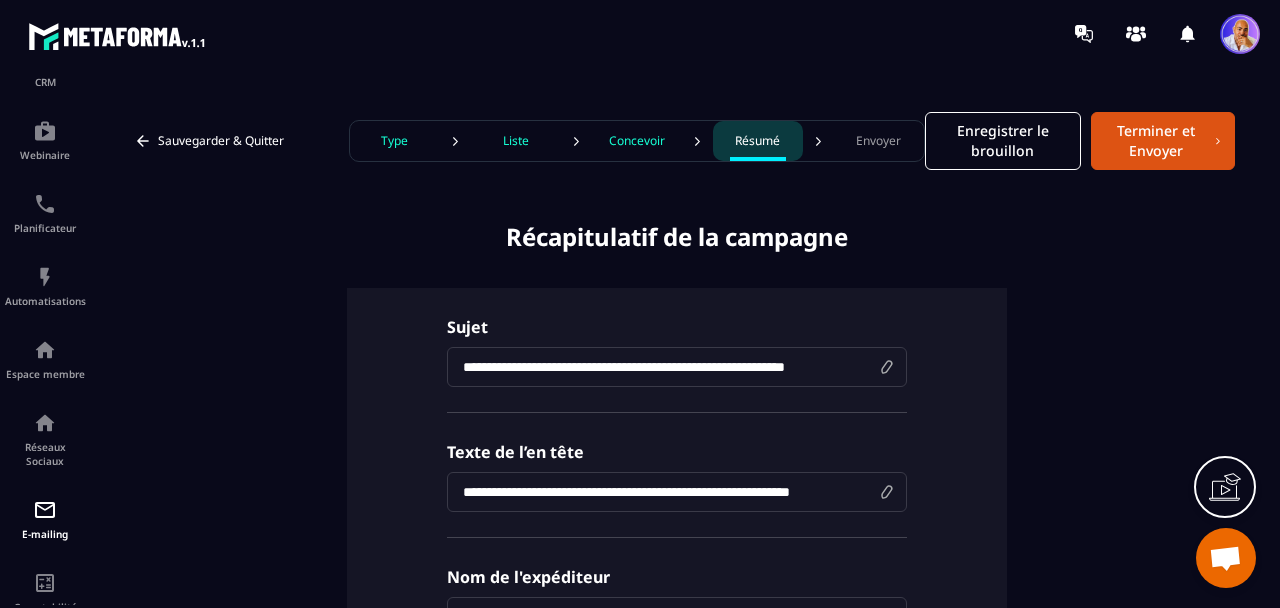 click on "Concevoir" at bounding box center (637, 141) 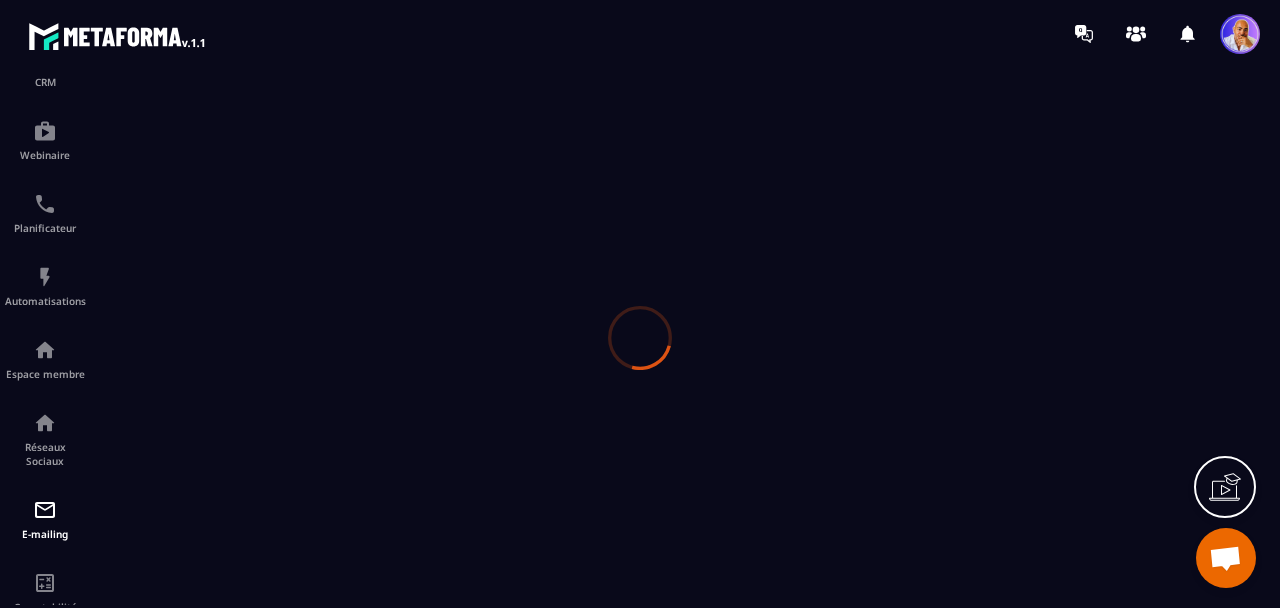 scroll, scrollTop: 0, scrollLeft: 0, axis: both 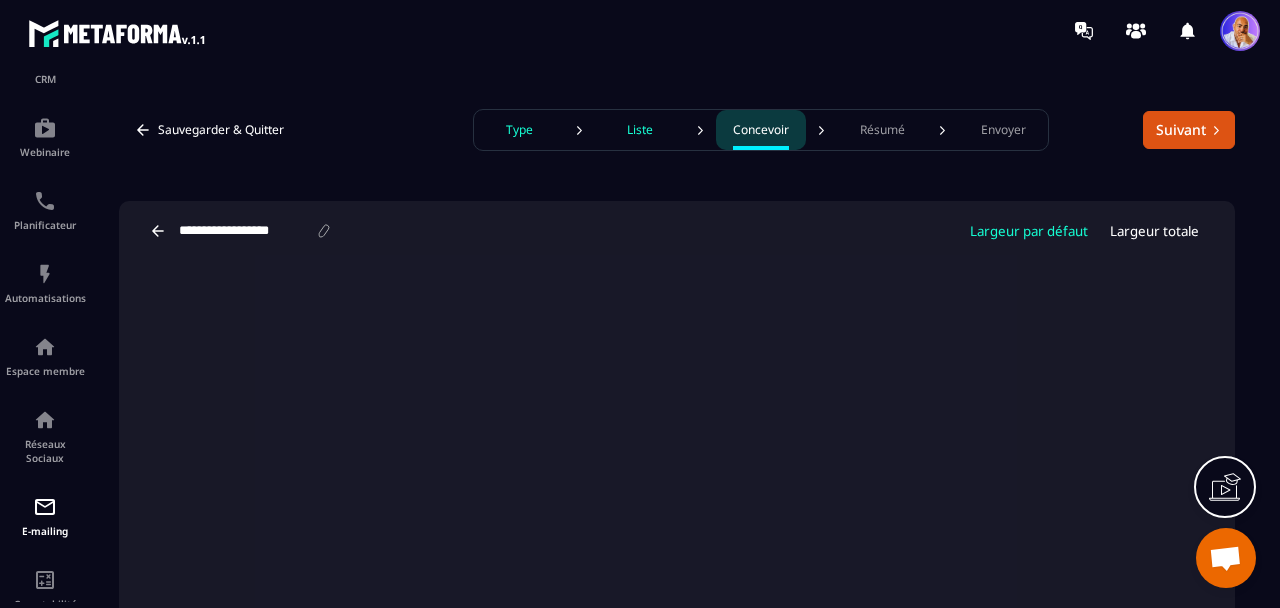 click 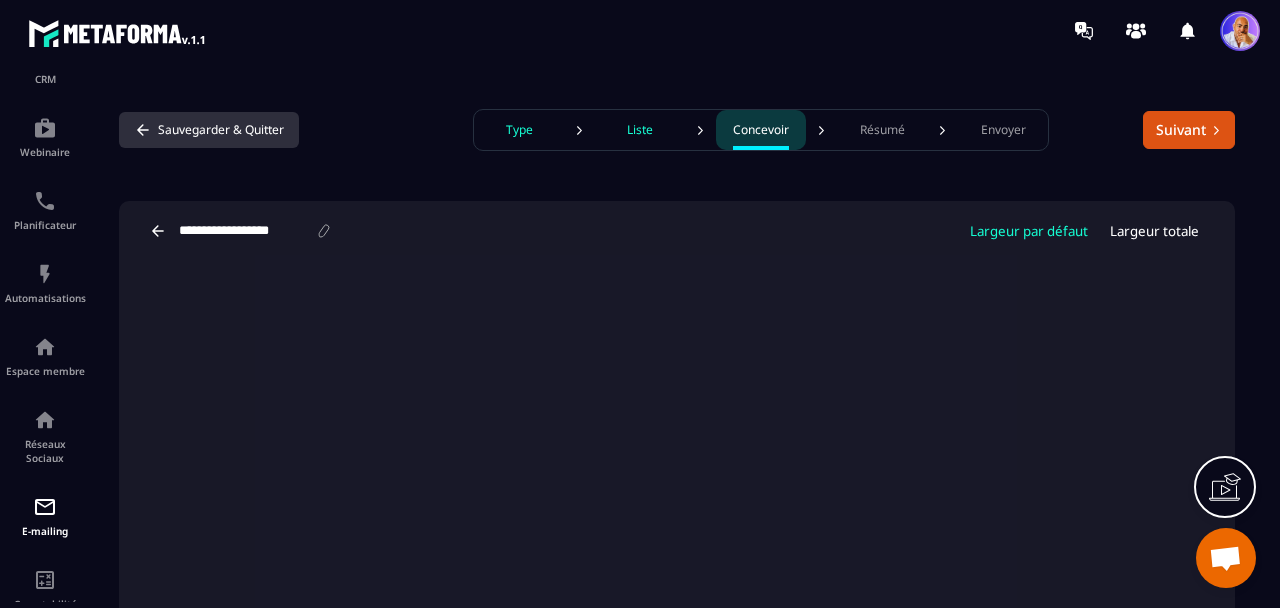 click 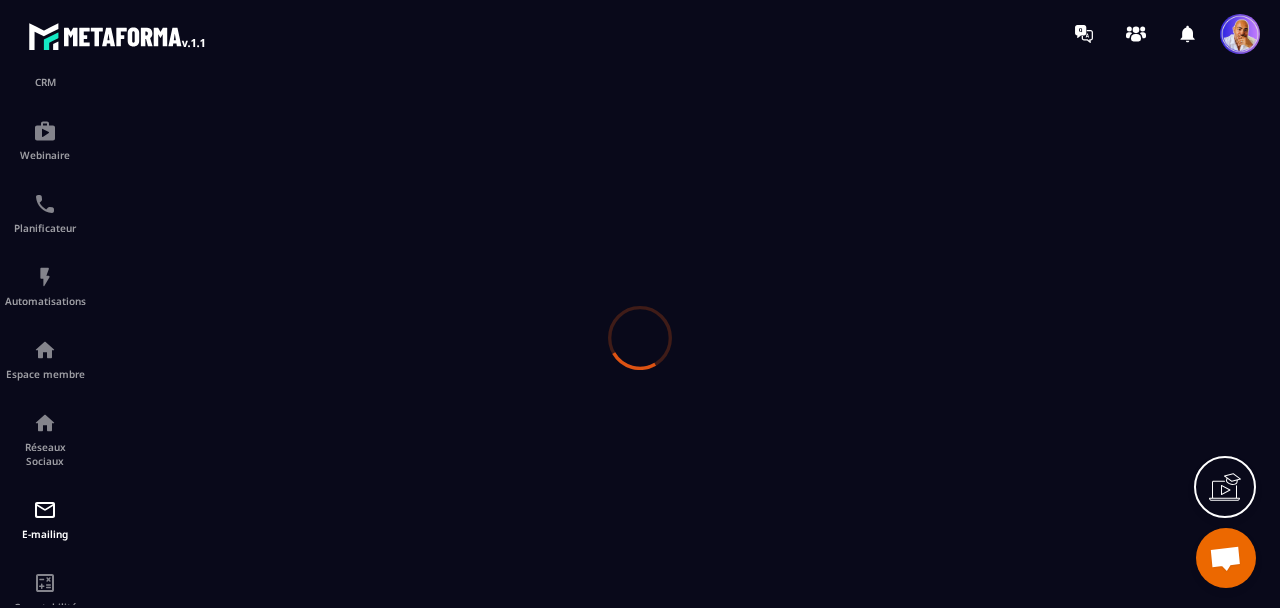 scroll, scrollTop: 0, scrollLeft: 0, axis: both 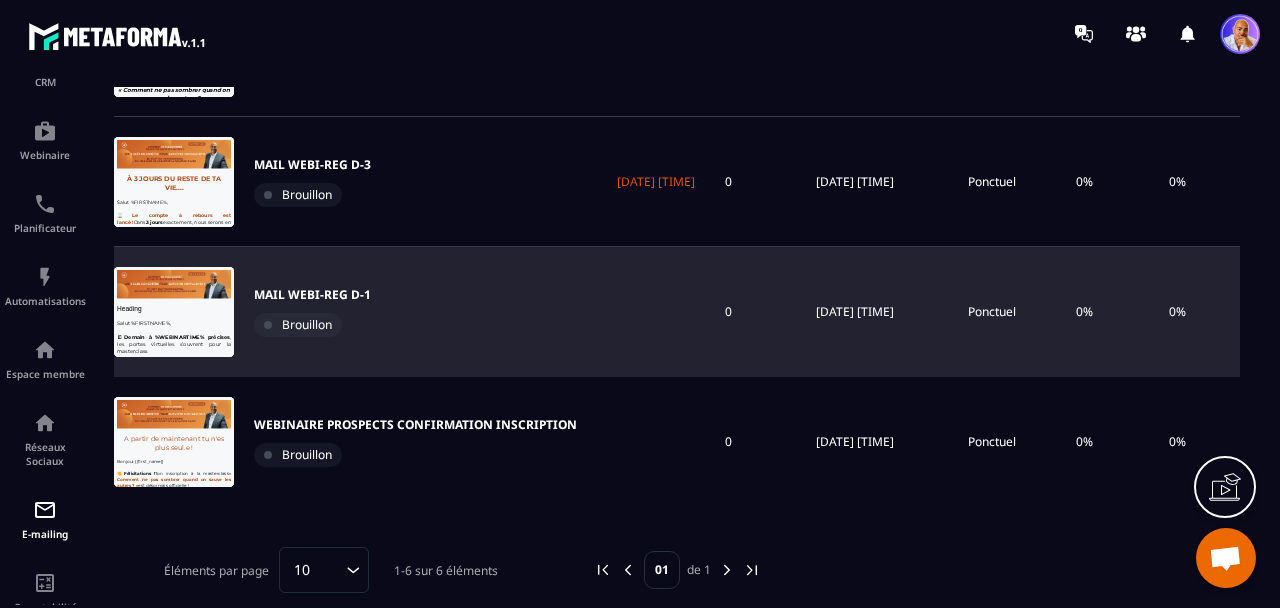 click on "MAIL WEBI-REG D-1" at bounding box center [312, 295] 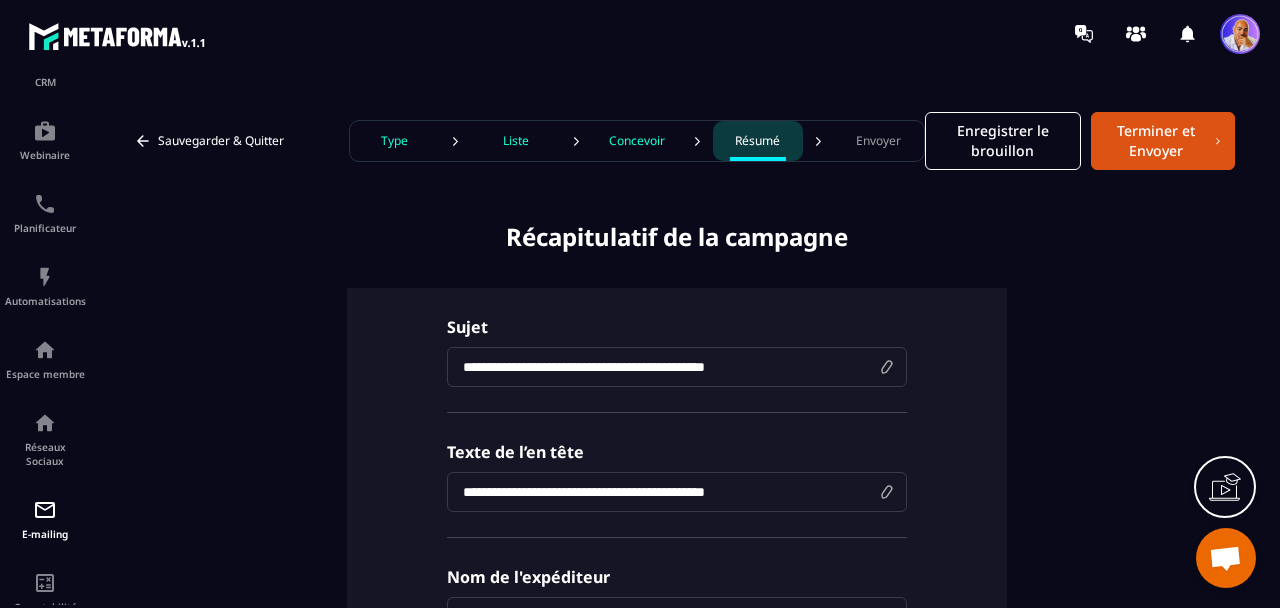 click on "Concevoir" at bounding box center (637, 141) 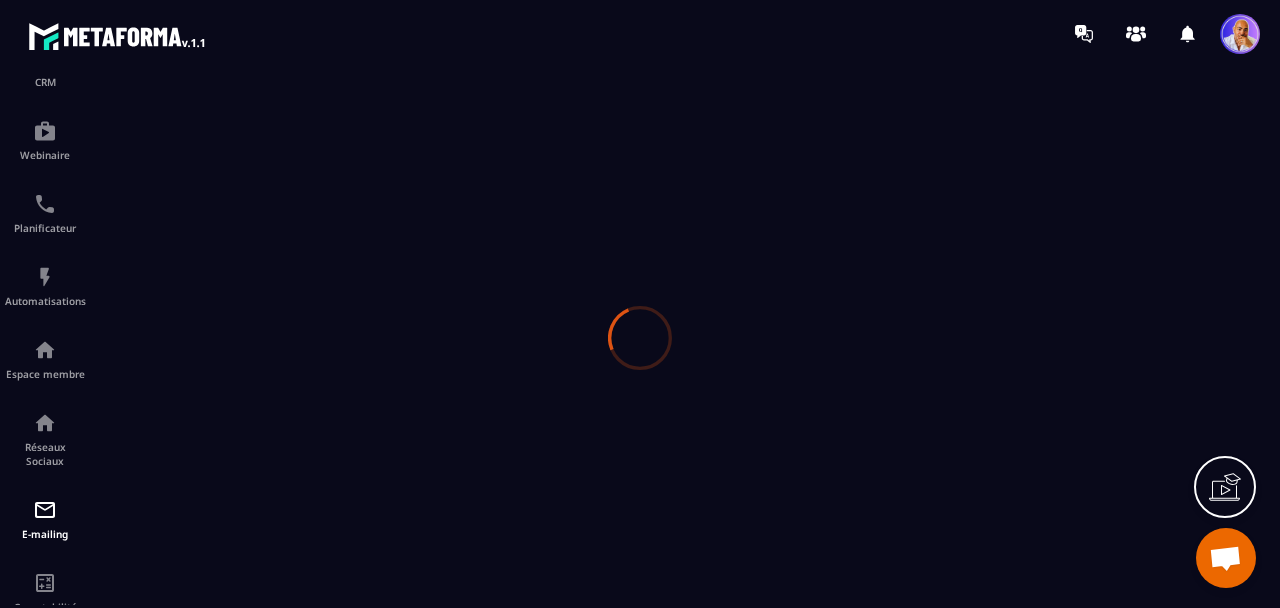 scroll, scrollTop: 0, scrollLeft: 0, axis: both 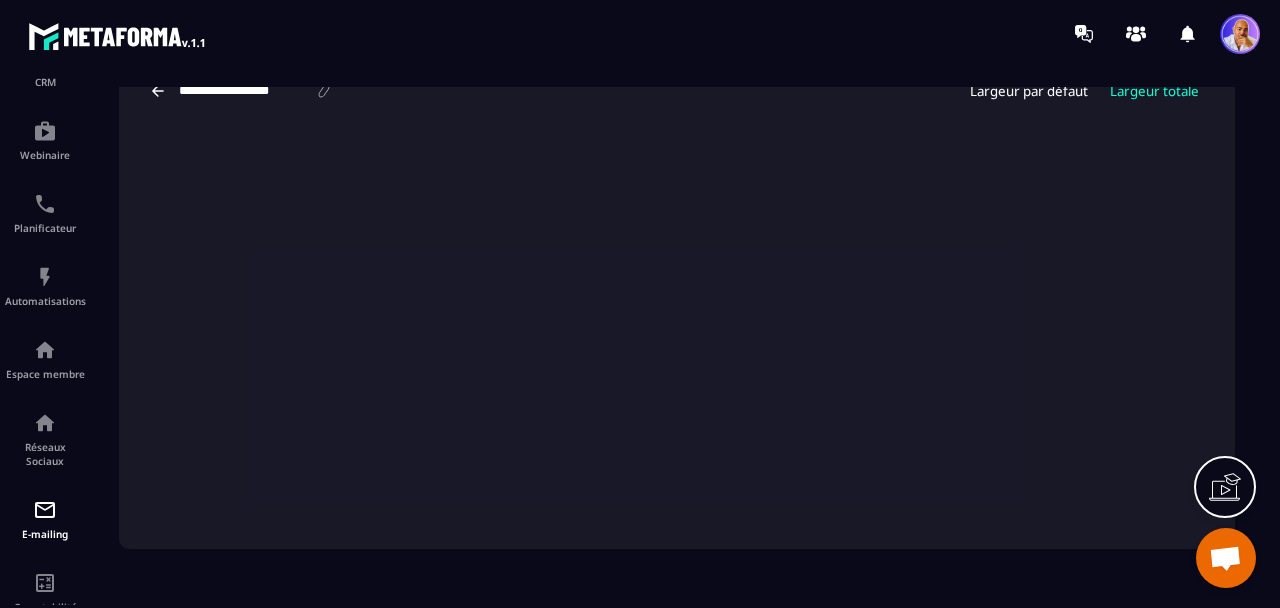 click on "Largeur par défaut" at bounding box center [1029, 91] 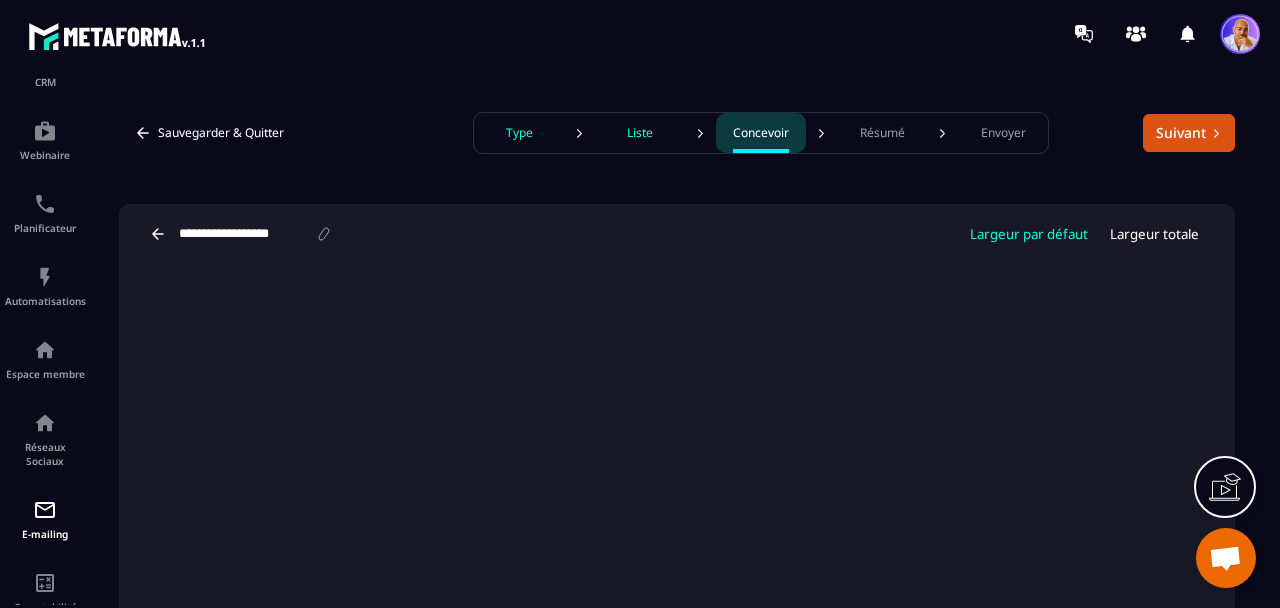 scroll, scrollTop: 101, scrollLeft: 0, axis: vertical 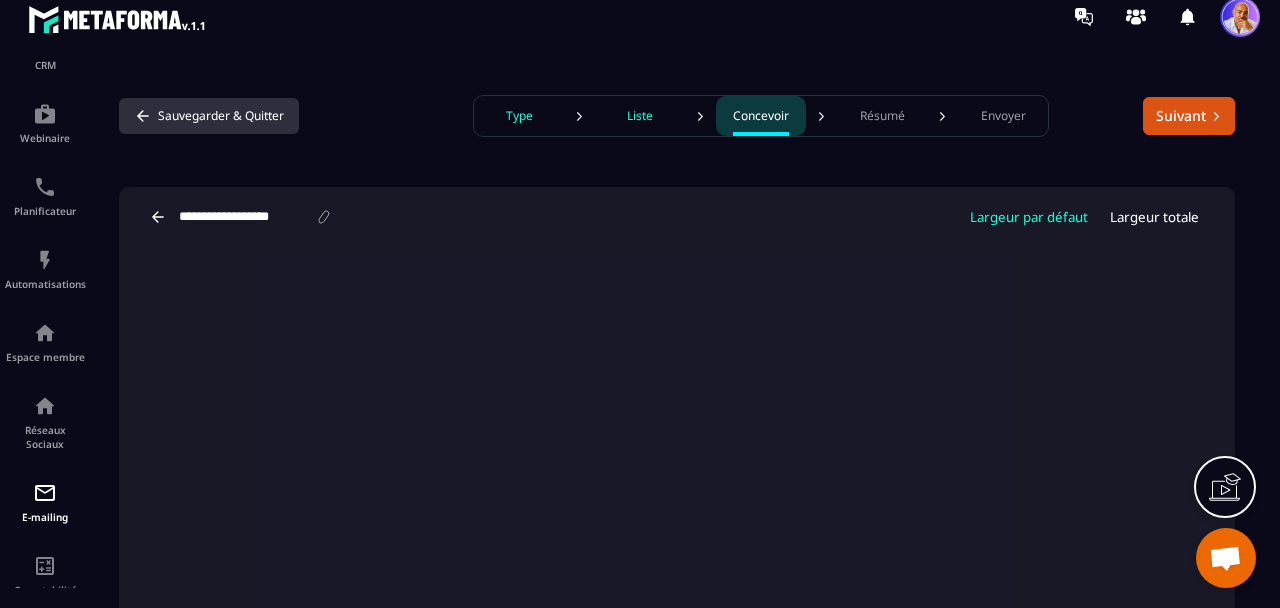 click on "Sauvegarder & Quitter" at bounding box center [209, 116] 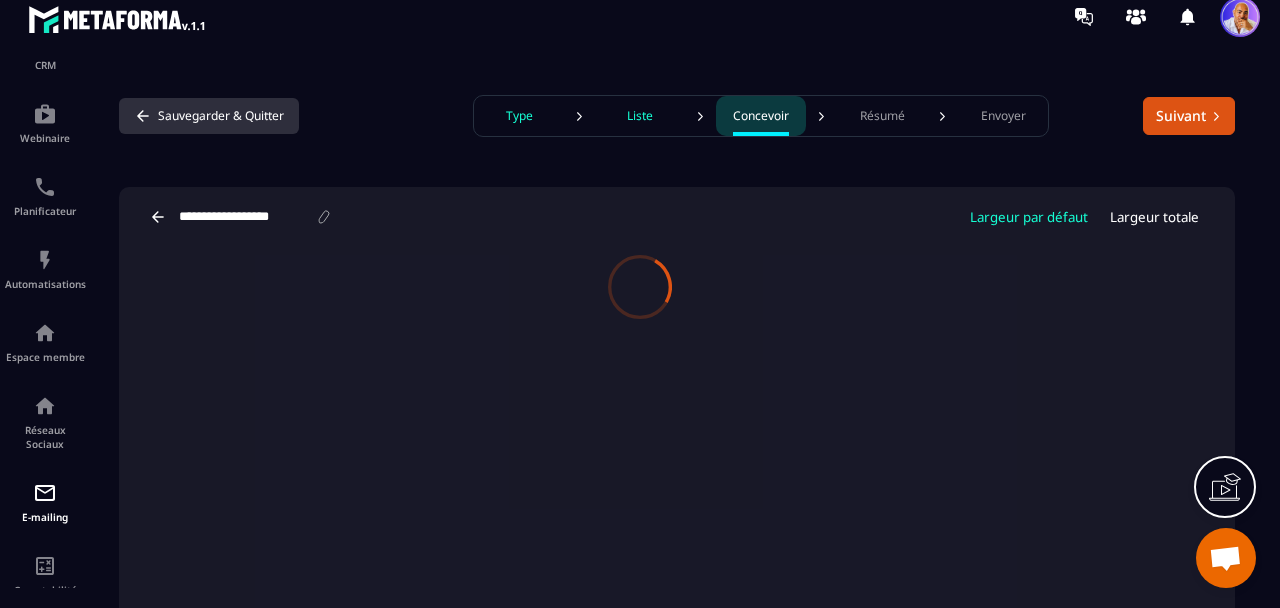 scroll, scrollTop: 0, scrollLeft: 0, axis: both 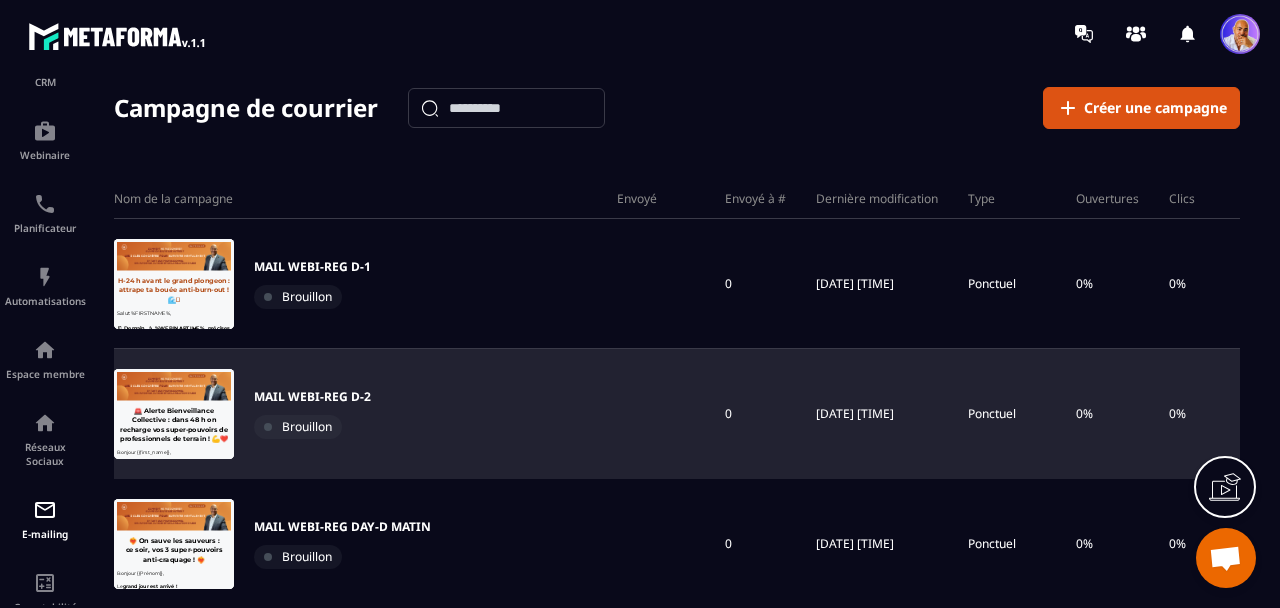 click at bounding box center [174, 414] 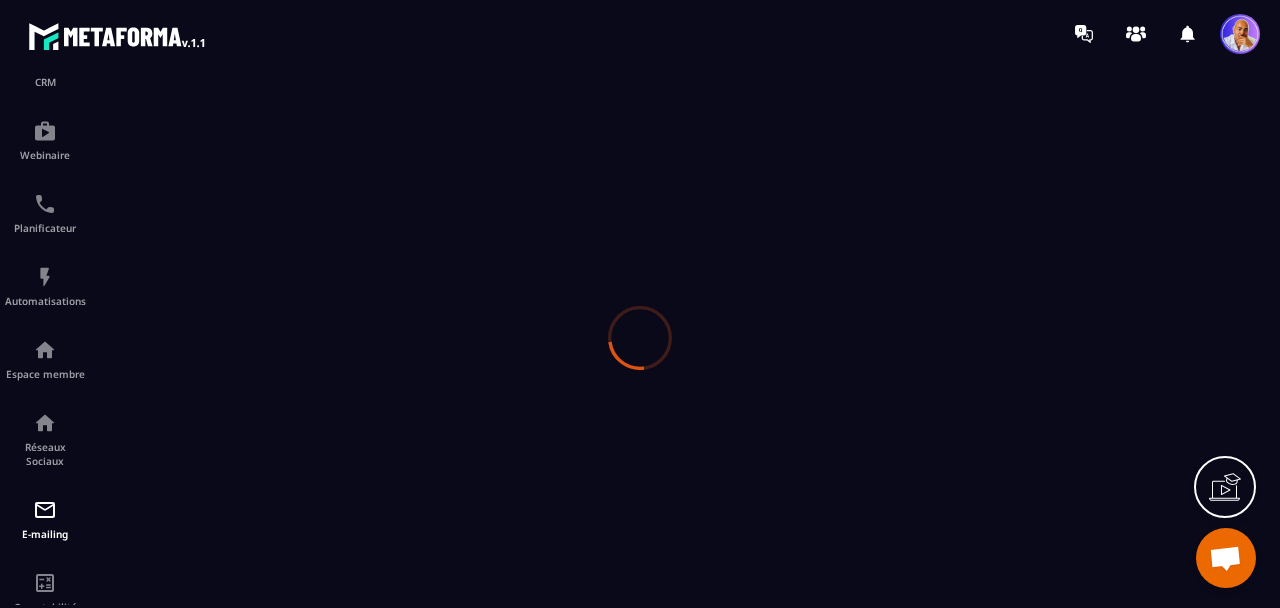 scroll, scrollTop: 0, scrollLeft: 0, axis: both 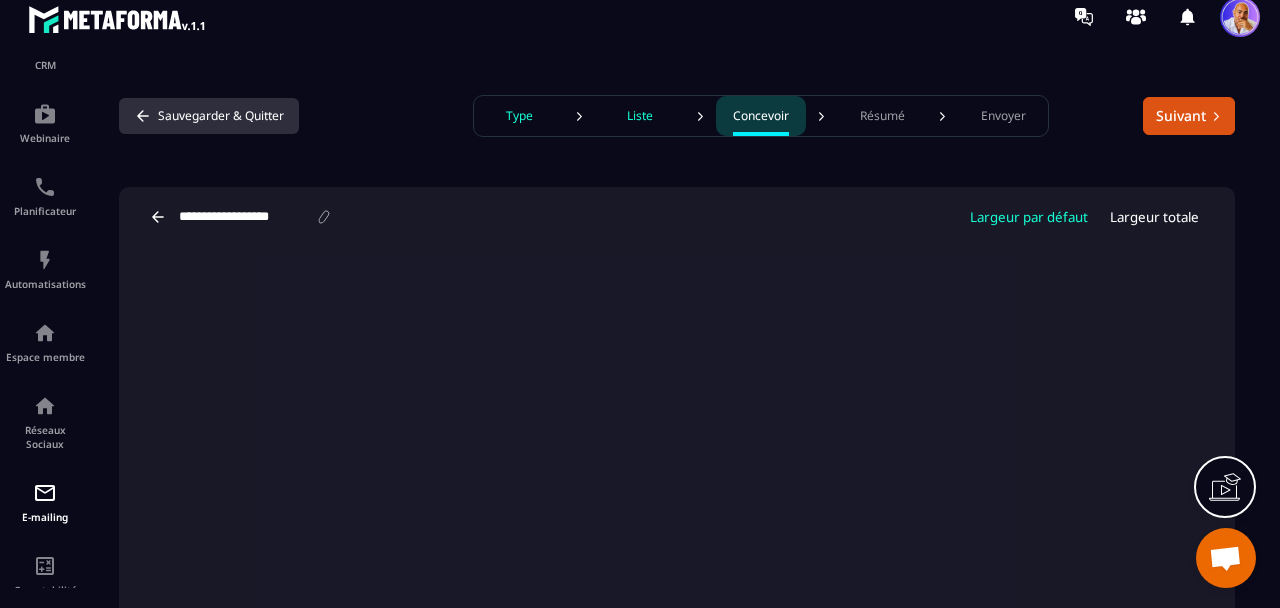 click on "Sauvegarder & Quitter" at bounding box center (209, 116) 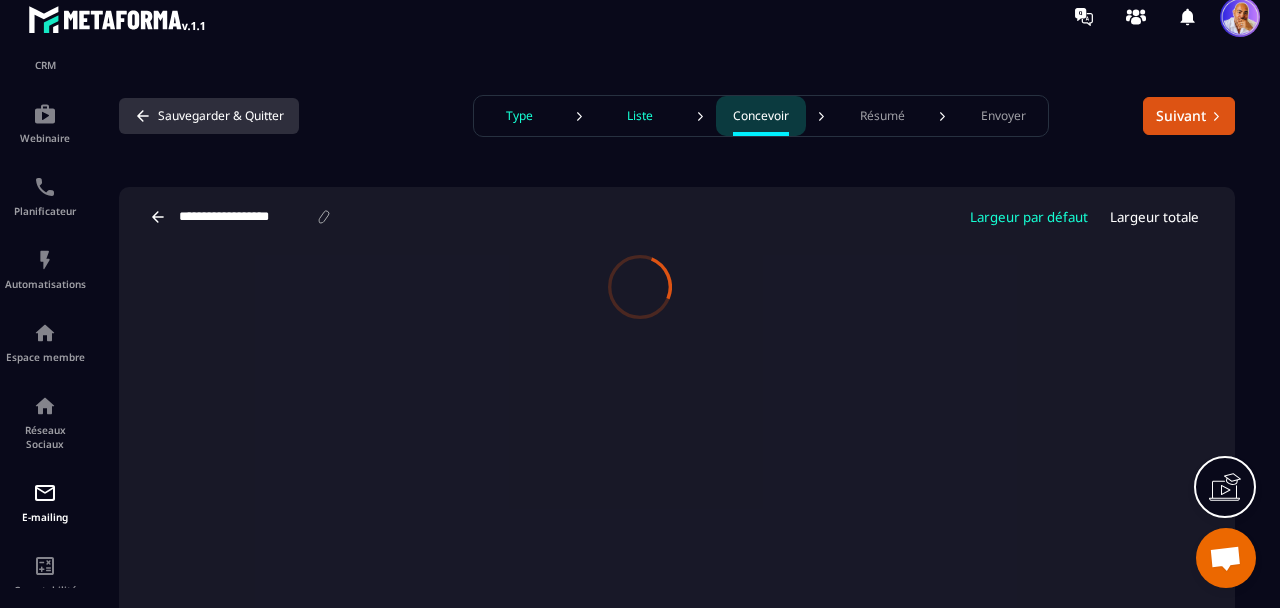 scroll, scrollTop: 0, scrollLeft: 0, axis: both 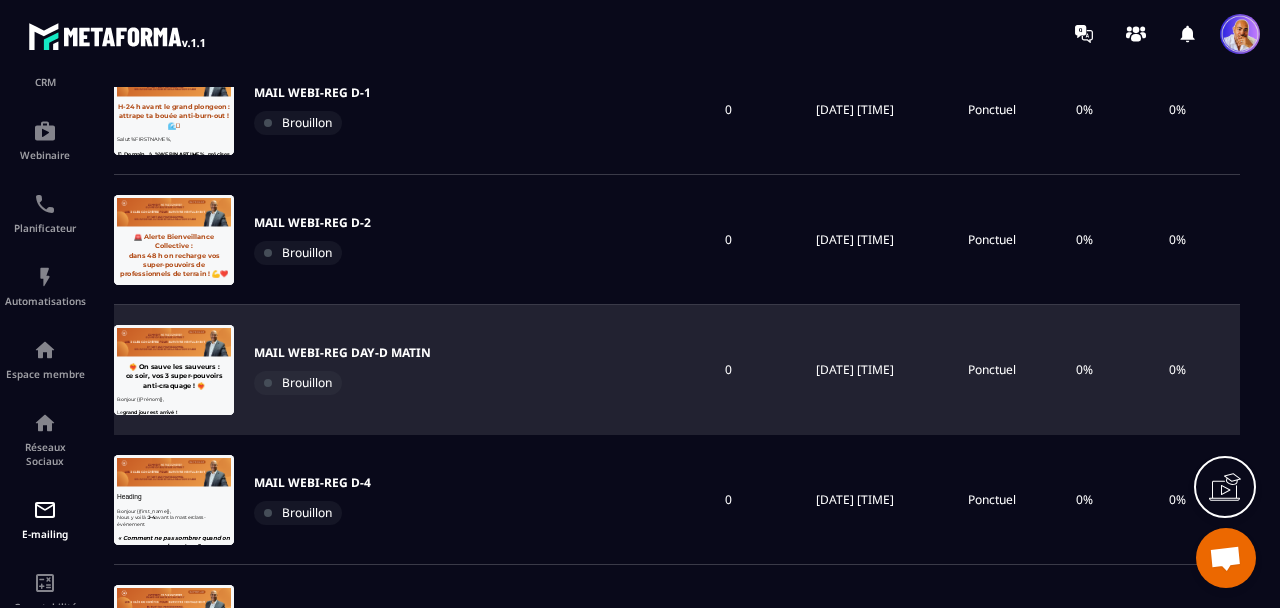 click on "MAIL WEBI-REG DAY-D MATIN" at bounding box center [342, 353] 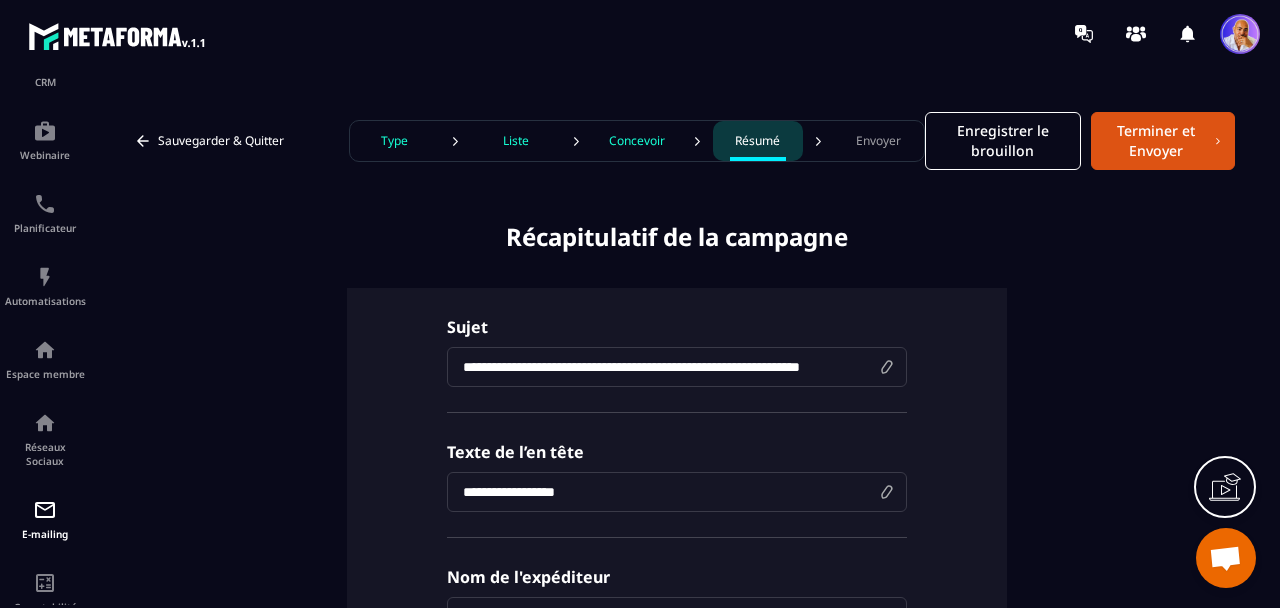 click on "Concevoir" at bounding box center [637, 141] 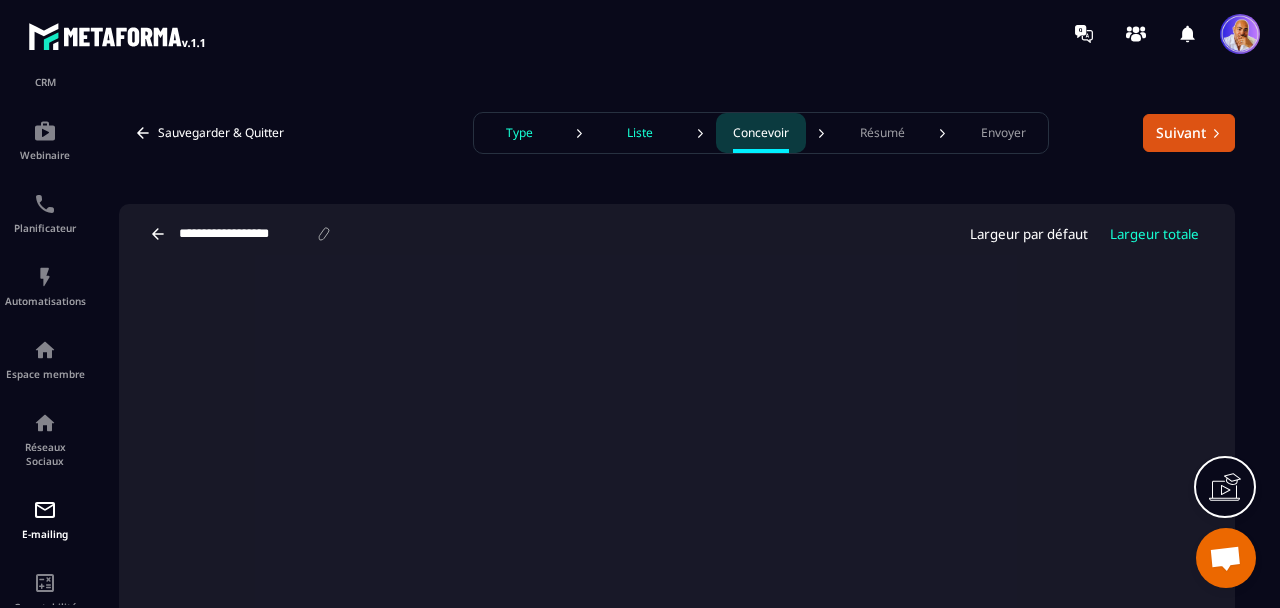 scroll, scrollTop: 139, scrollLeft: 0, axis: vertical 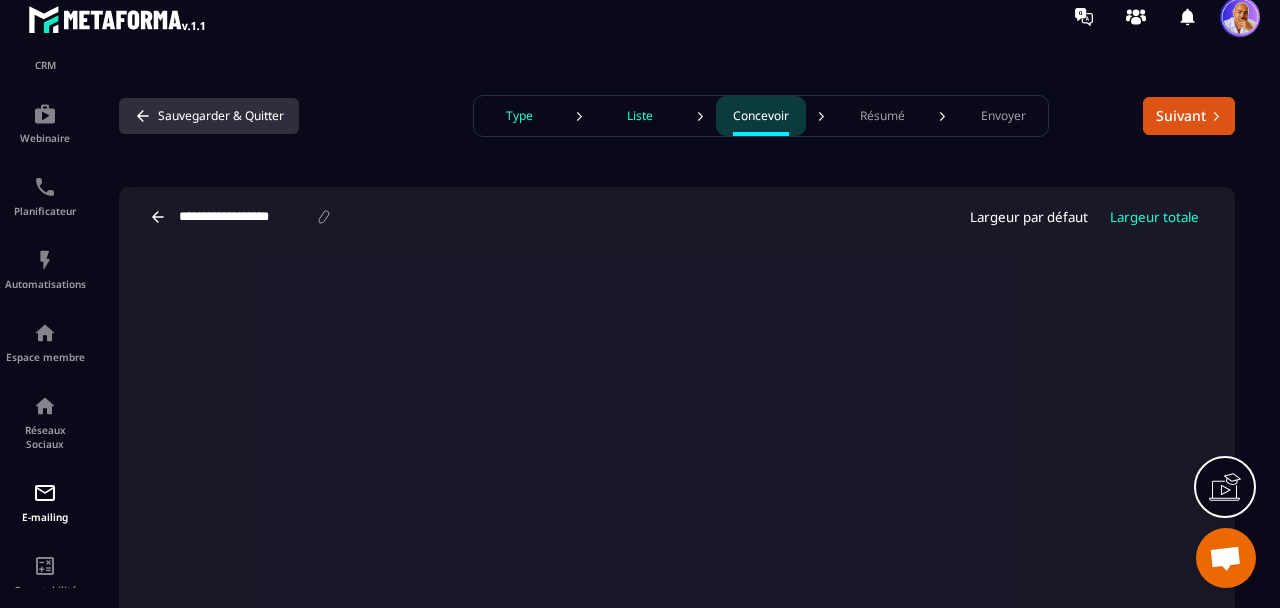 click 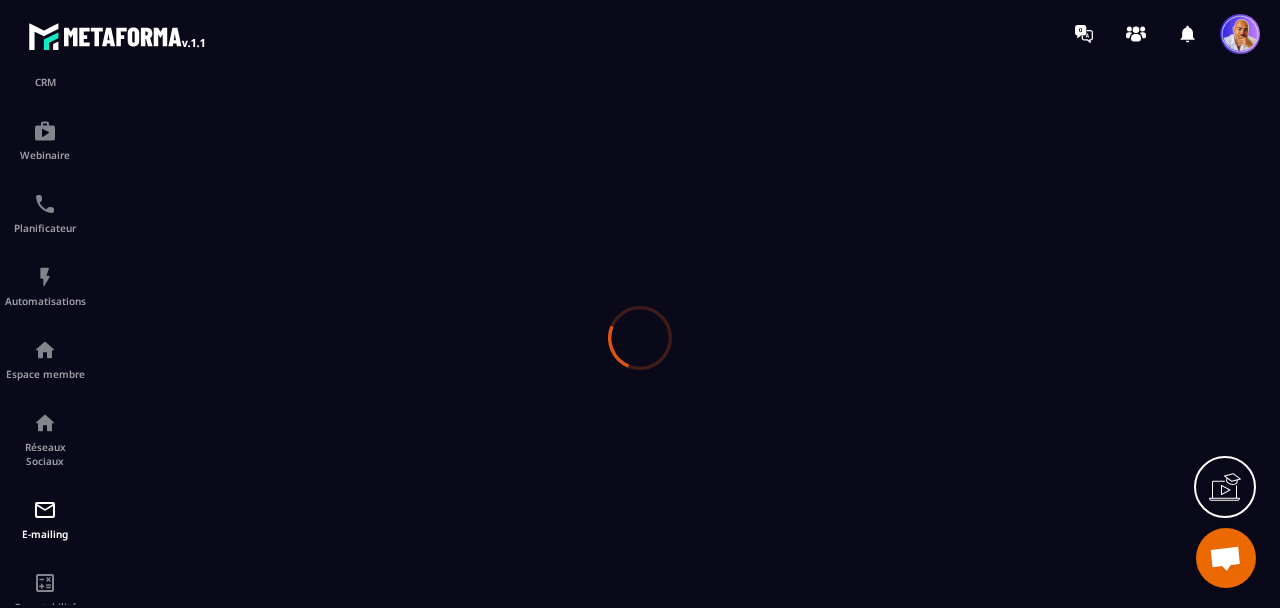 scroll, scrollTop: 0, scrollLeft: 0, axis: both 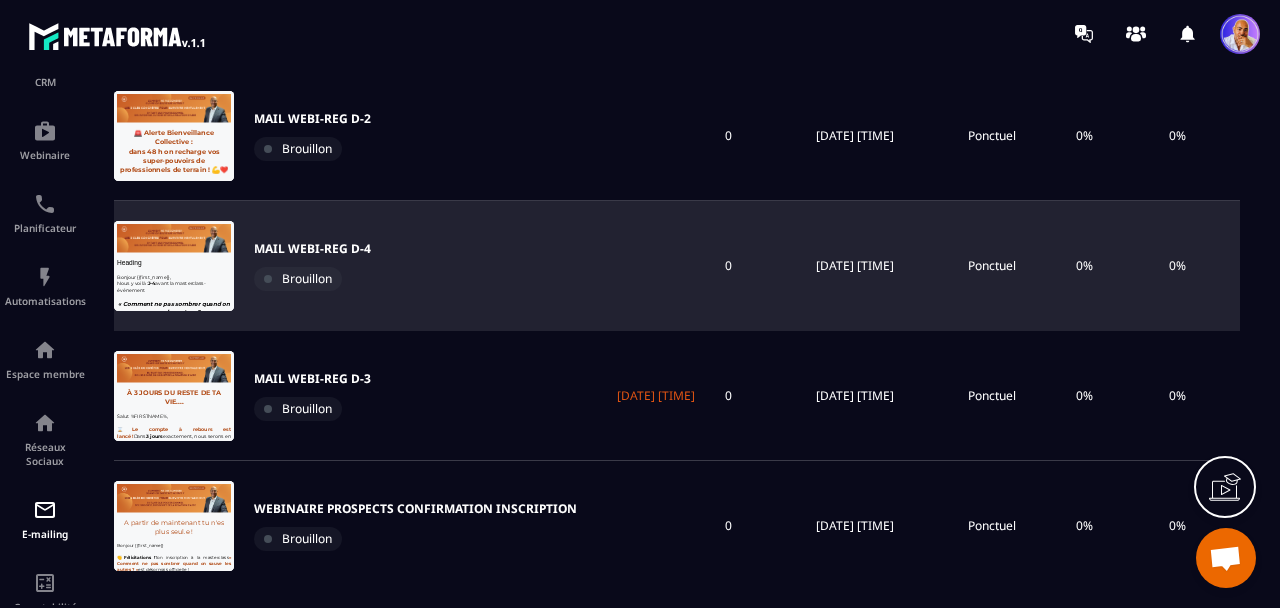 click on "MAIL WEBI-REG D-4" at bounding box center (312, 249) 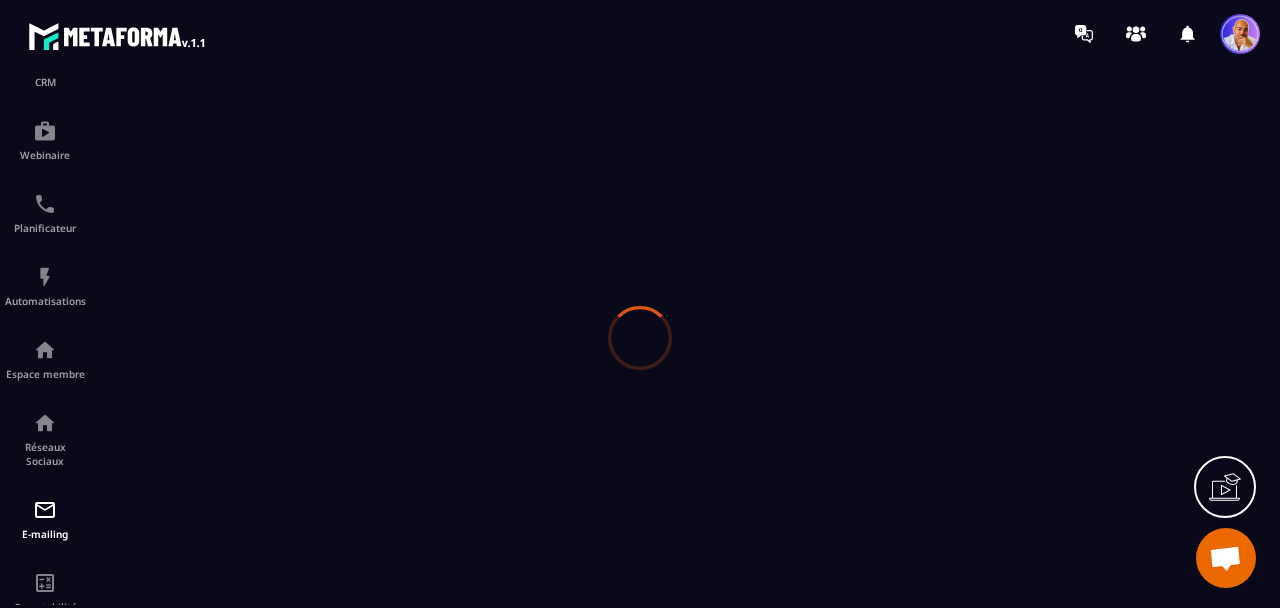 scroll, scrollTop: 0, scrollLeft: 0, axis: both 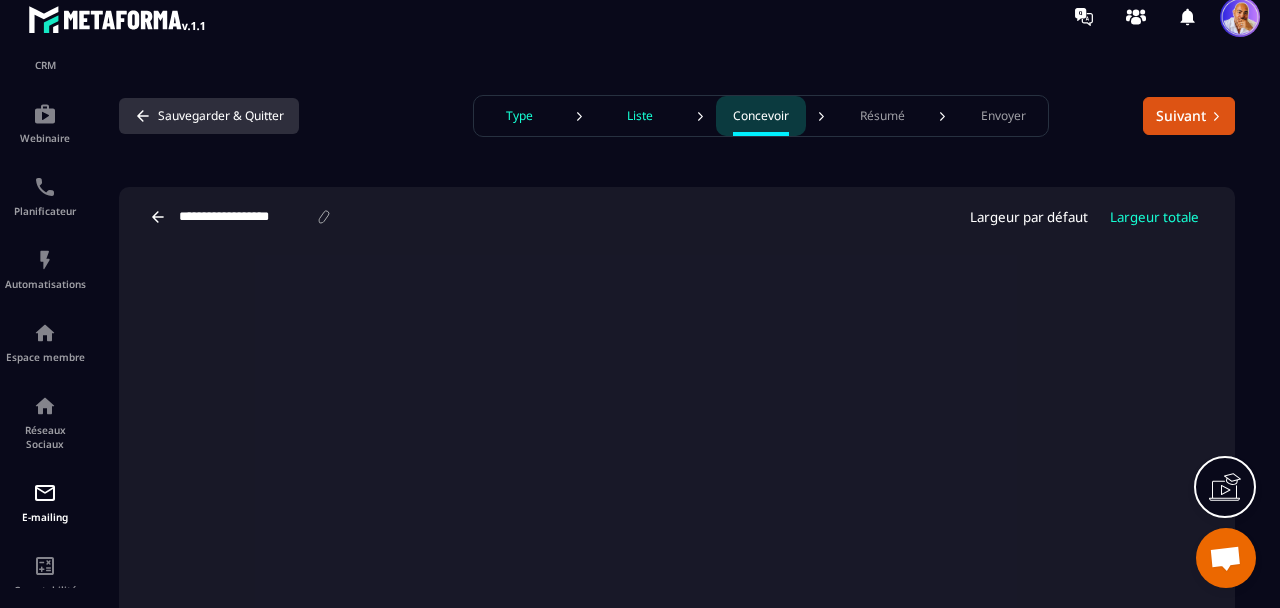 click 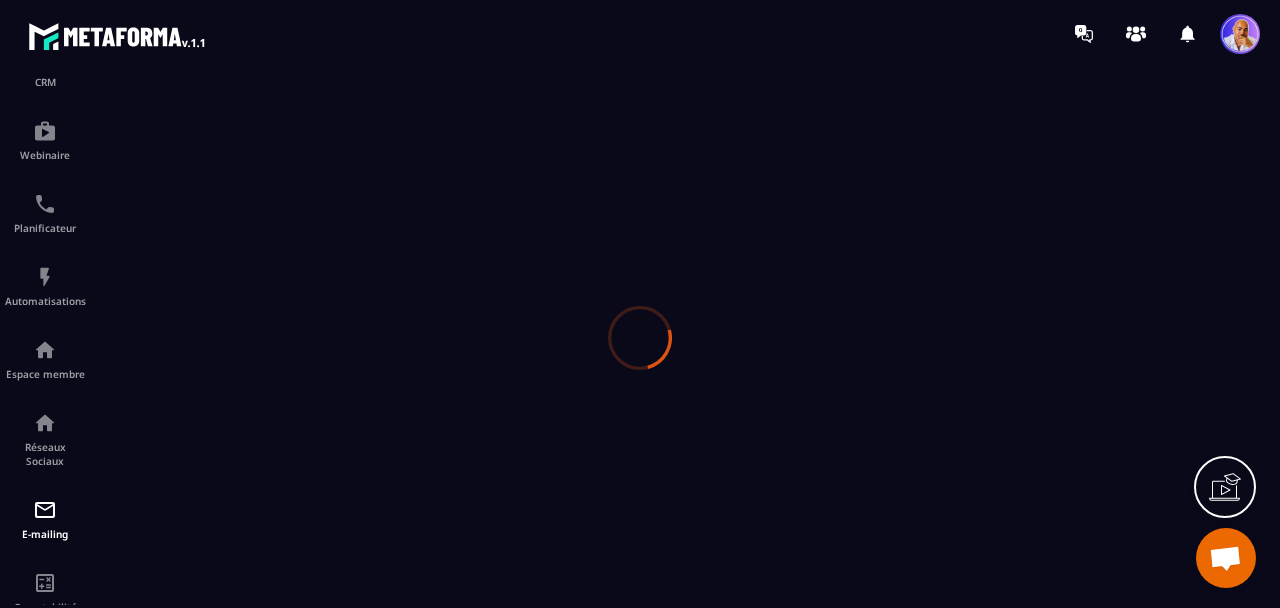 scroll, scrollTop: 0, scrollLeft: 0, axis: both 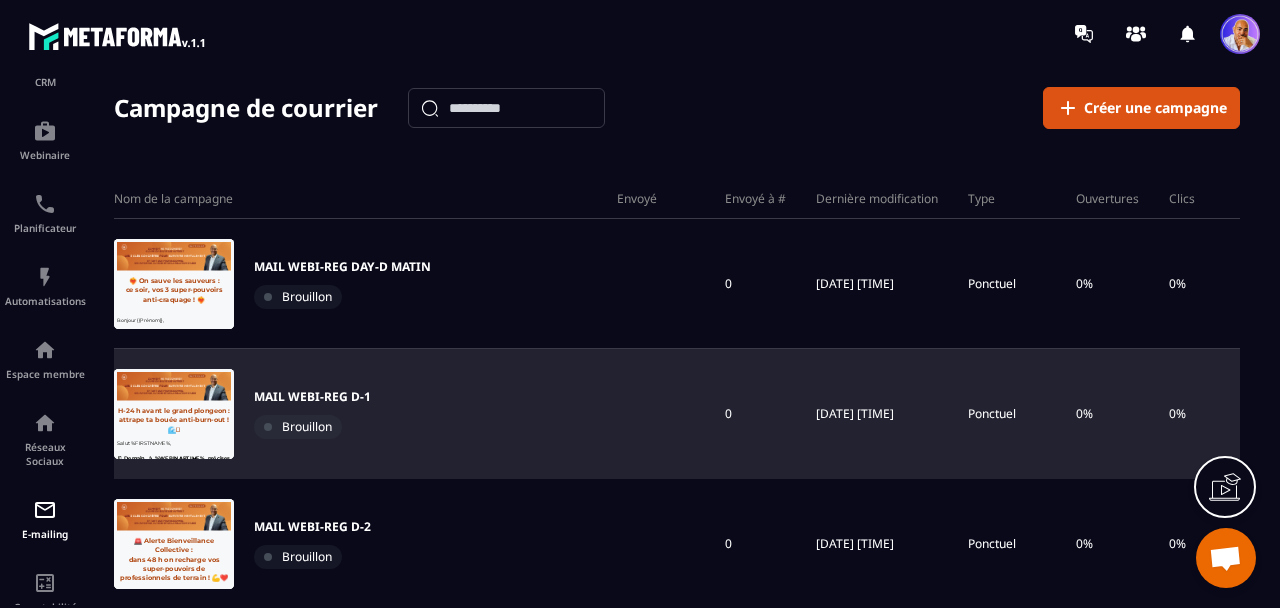 click on "MAIL WEBI-REG D-1 Brouillon" at bounding box center [358, 414] 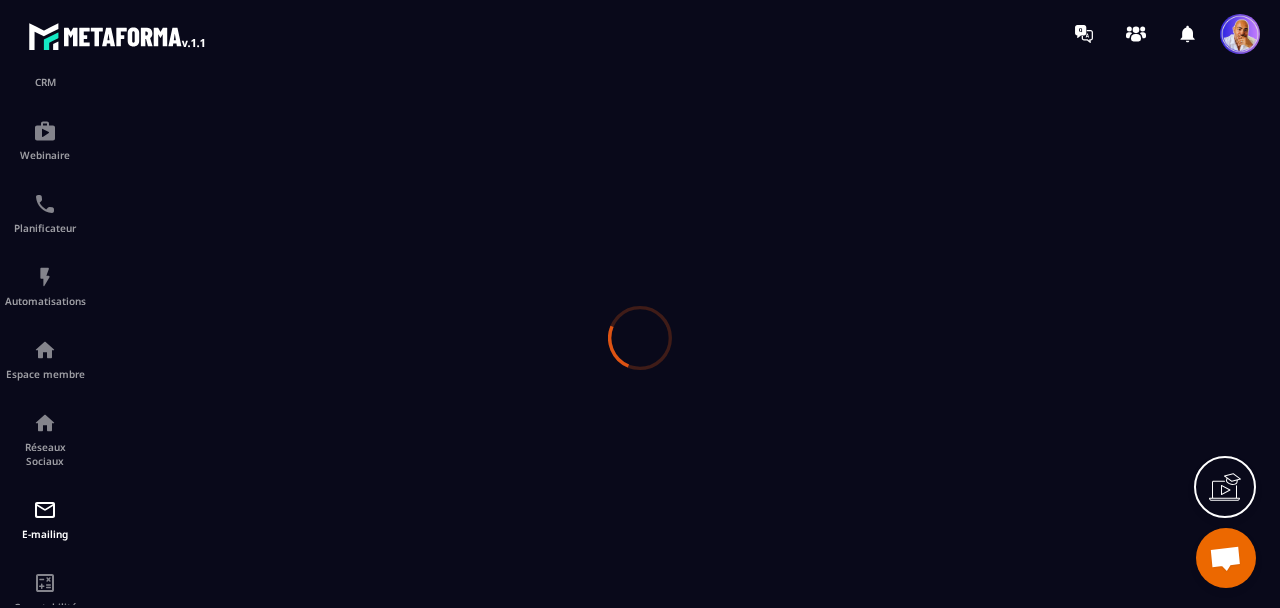 scroll, scrollTop: 0, scrollLeft: 0, axis: both 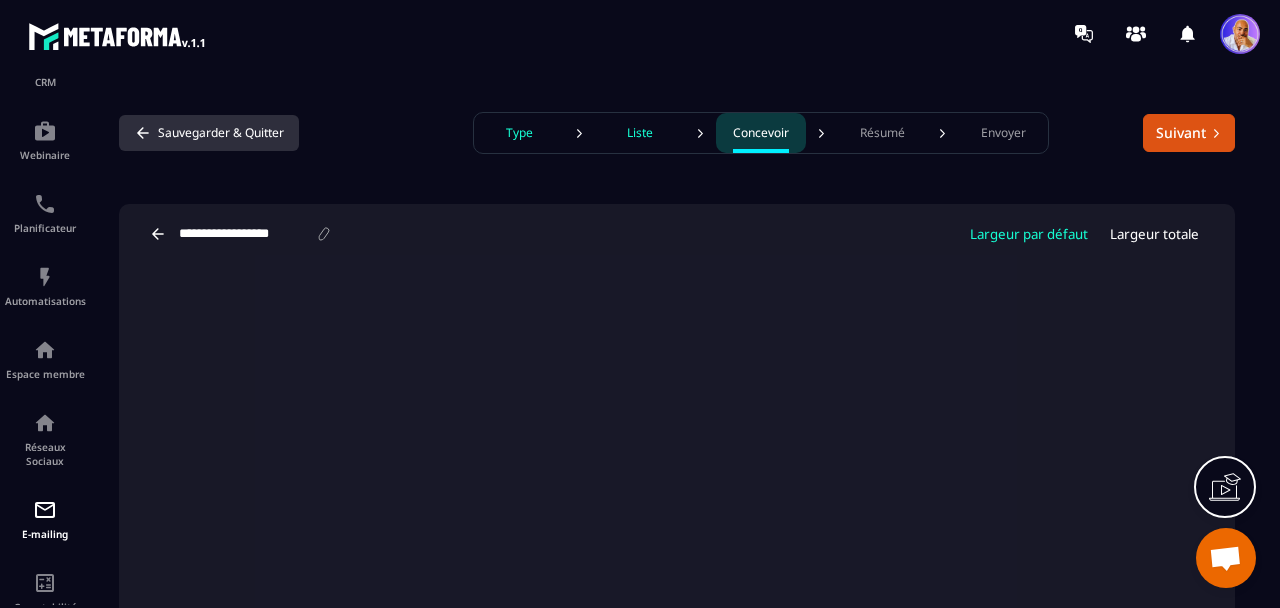 click 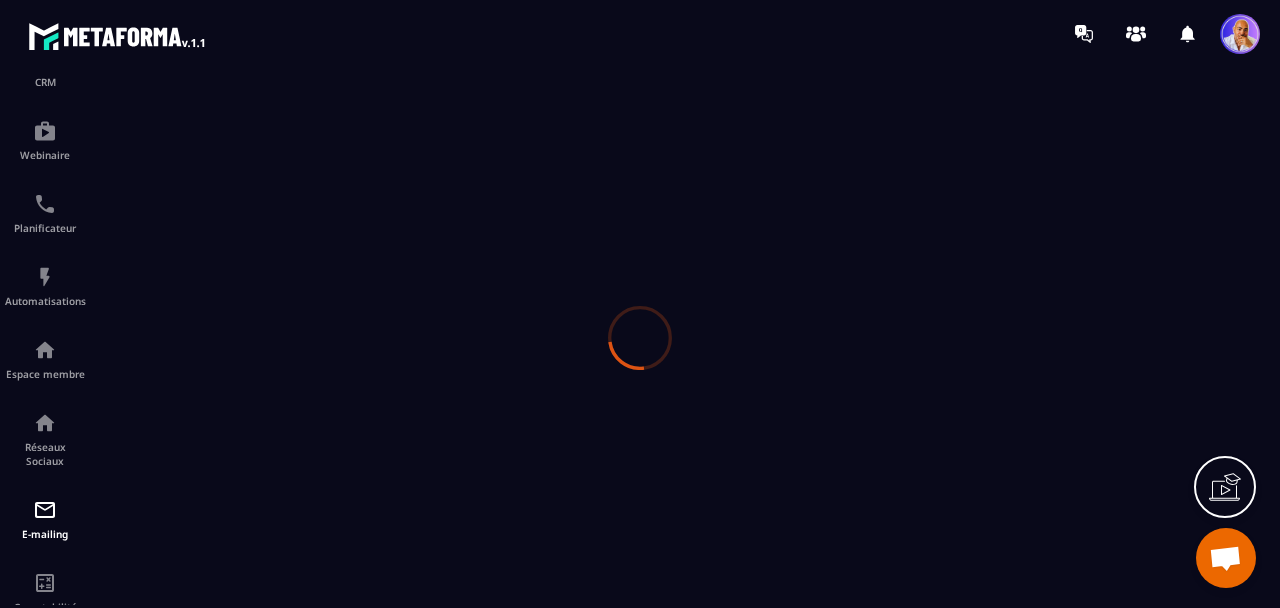 scroll, scrollTop: 0, scrollLeft: 0, axis: both 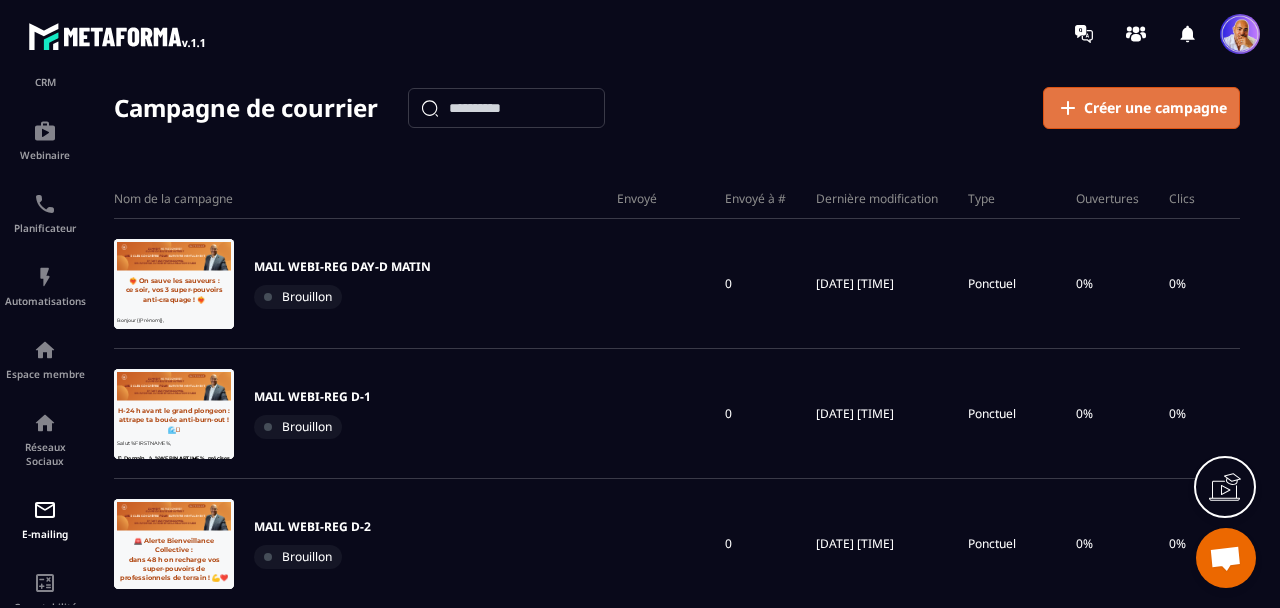 click on "Créer une campagne" at bounding box center (1155, 108) 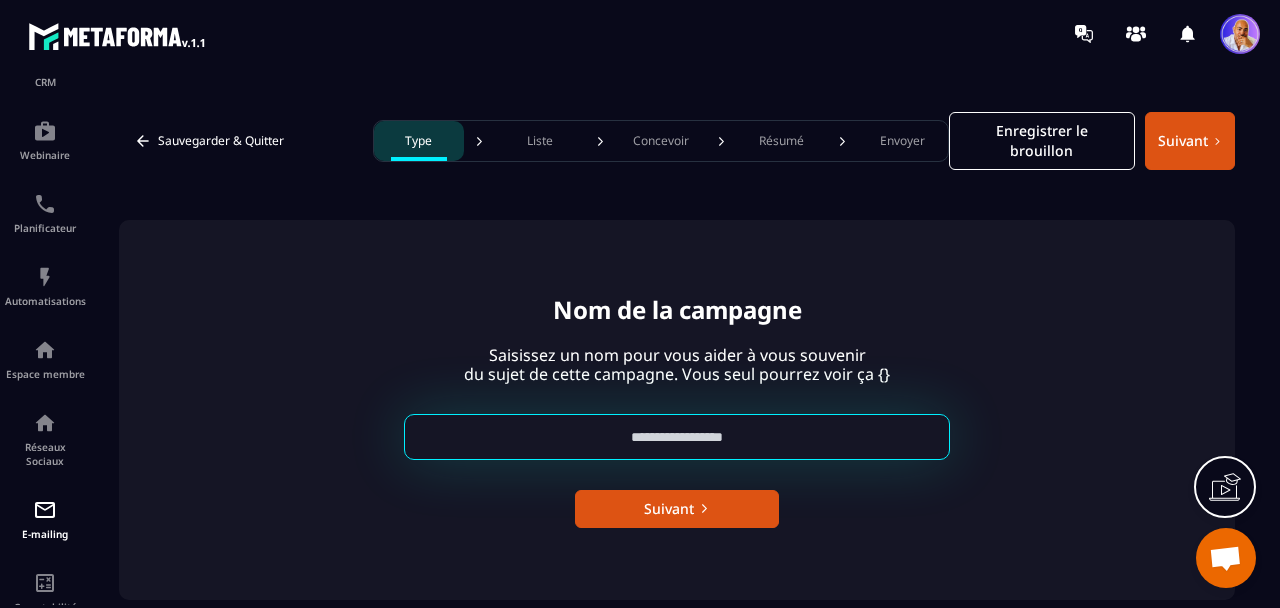 click at bounding box center (677, 437) 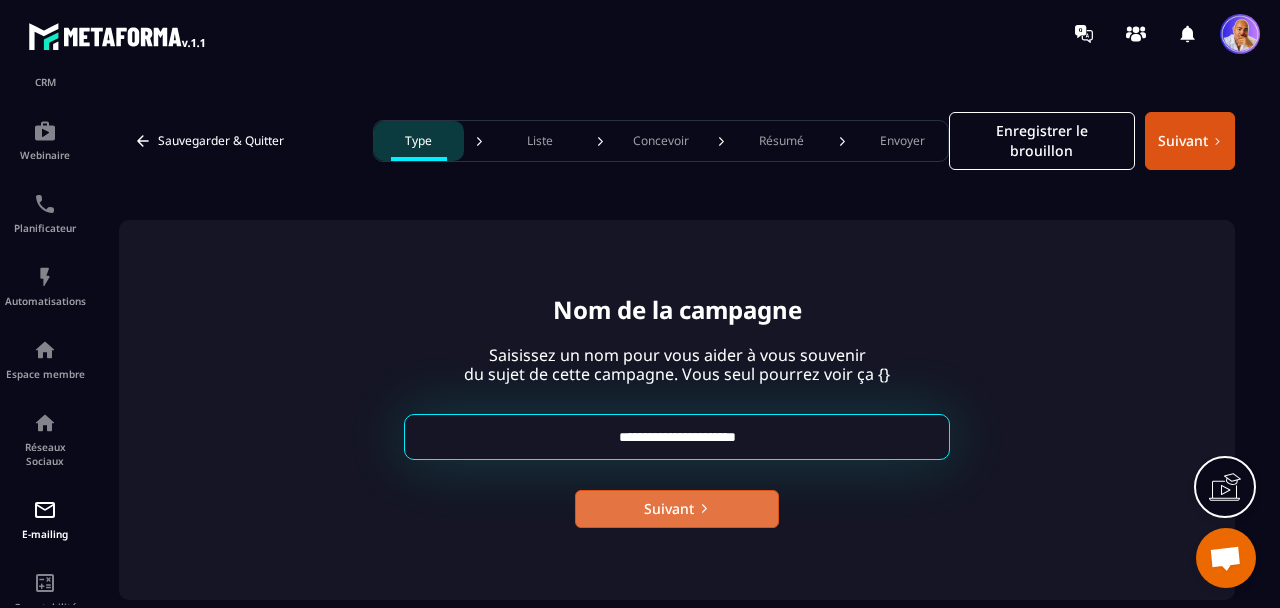 type on "**********" 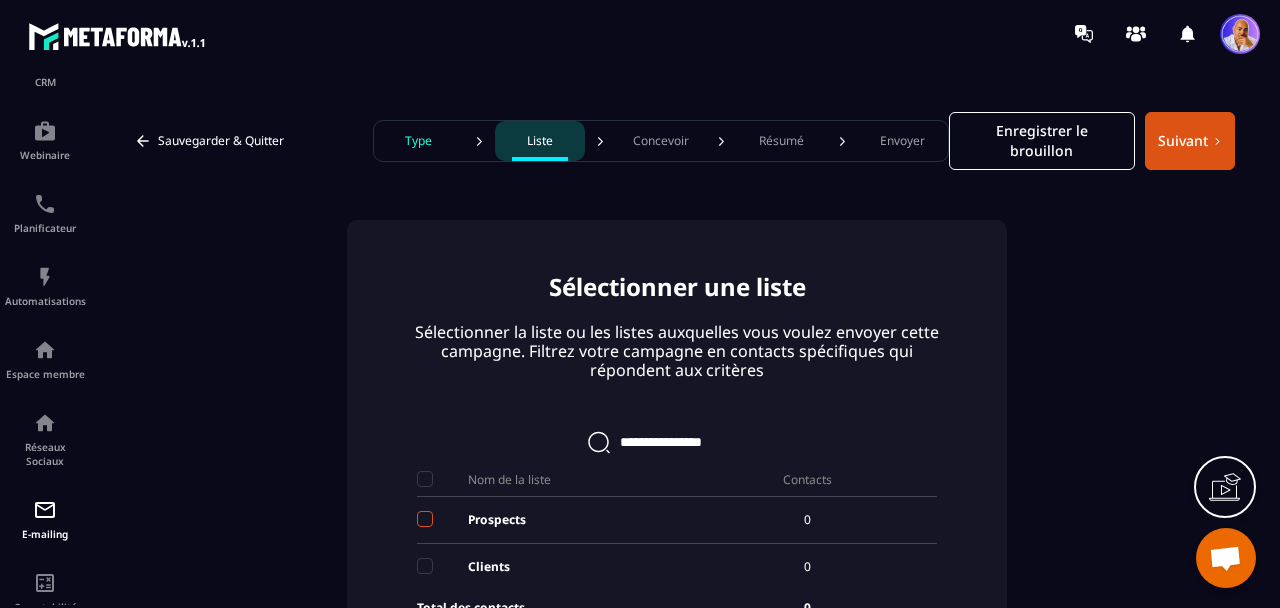 click at bounding box center (425, 519) 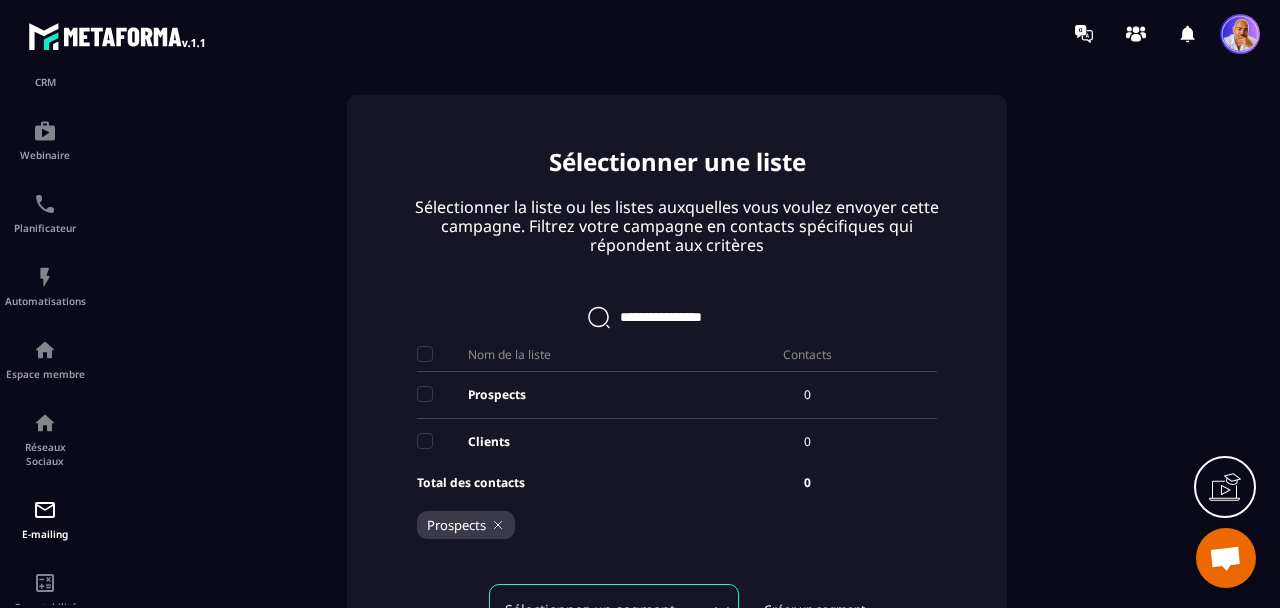 scroll, scrollTop: 0, scrollLeft: 0, axis: both 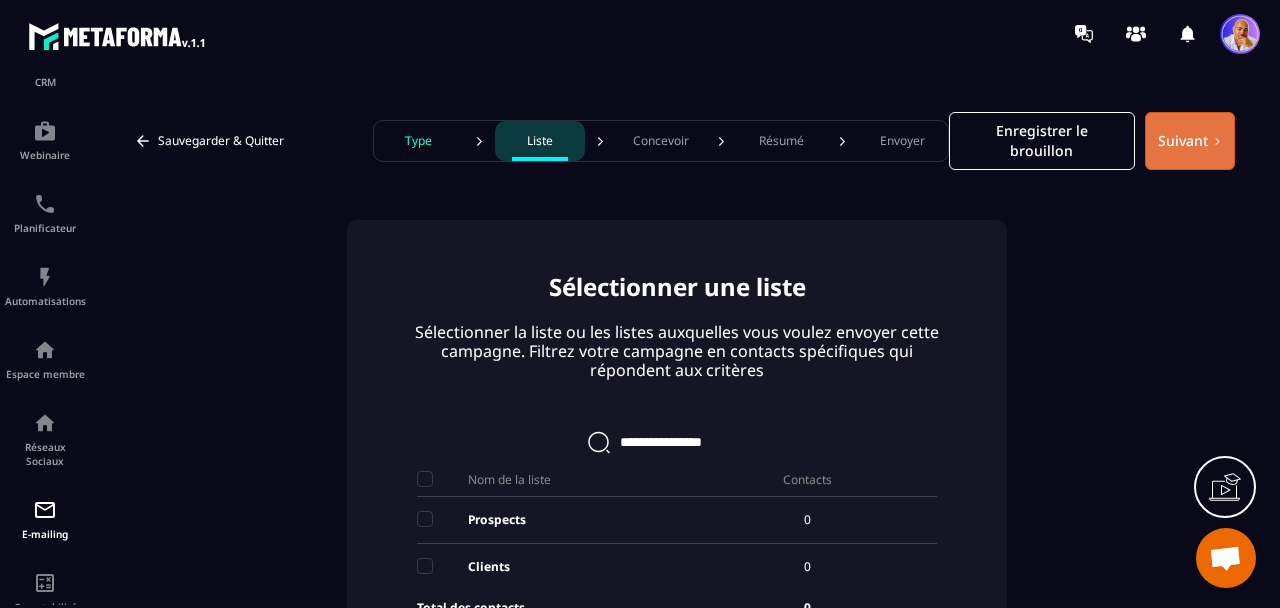 click on "Suivant" at bounding box center (1190, 141) 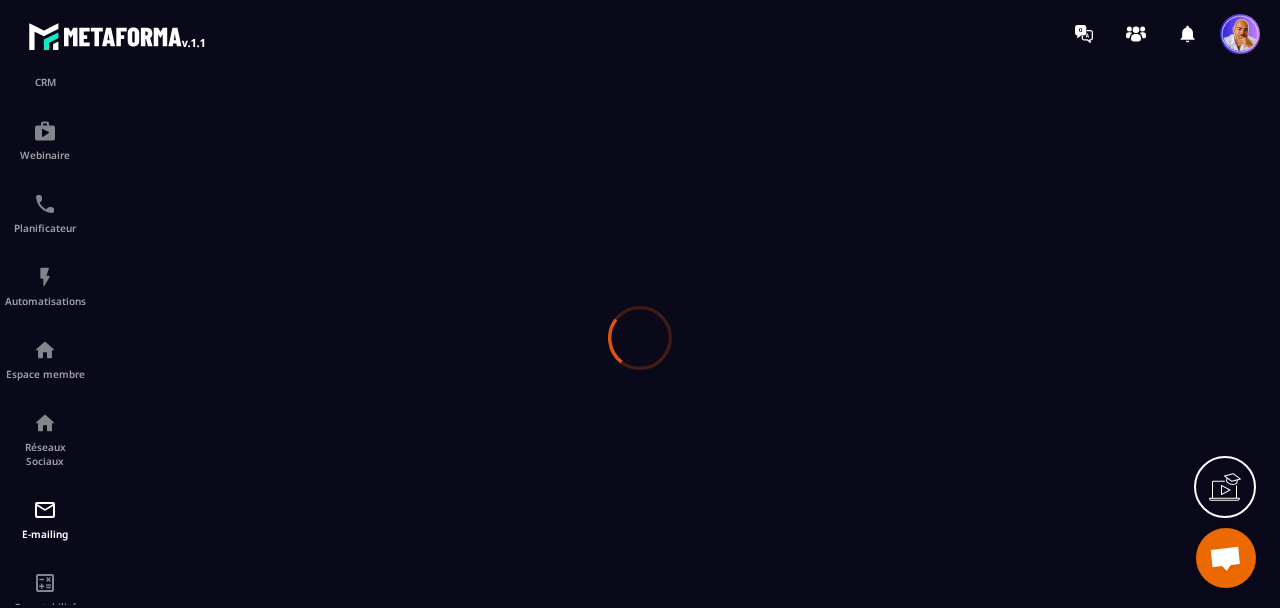 scroll, scrollTop: 0, scrollLeft: 0, axis: both 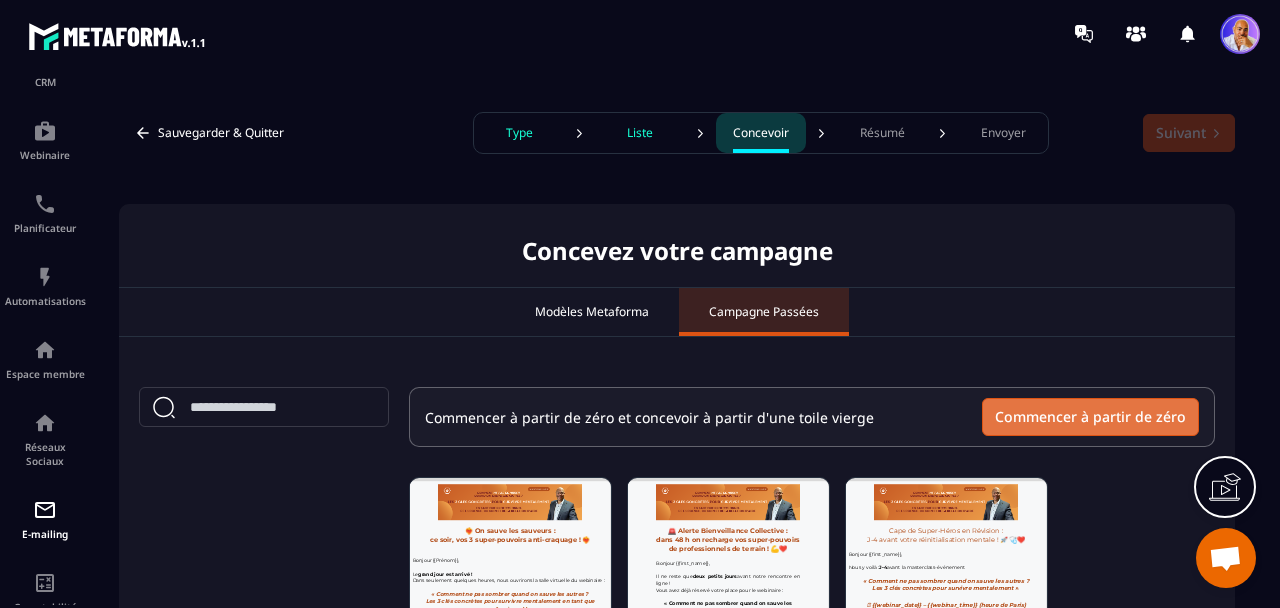 click on "Commencer à partir de zéro" at bounding box center [1090, 417] 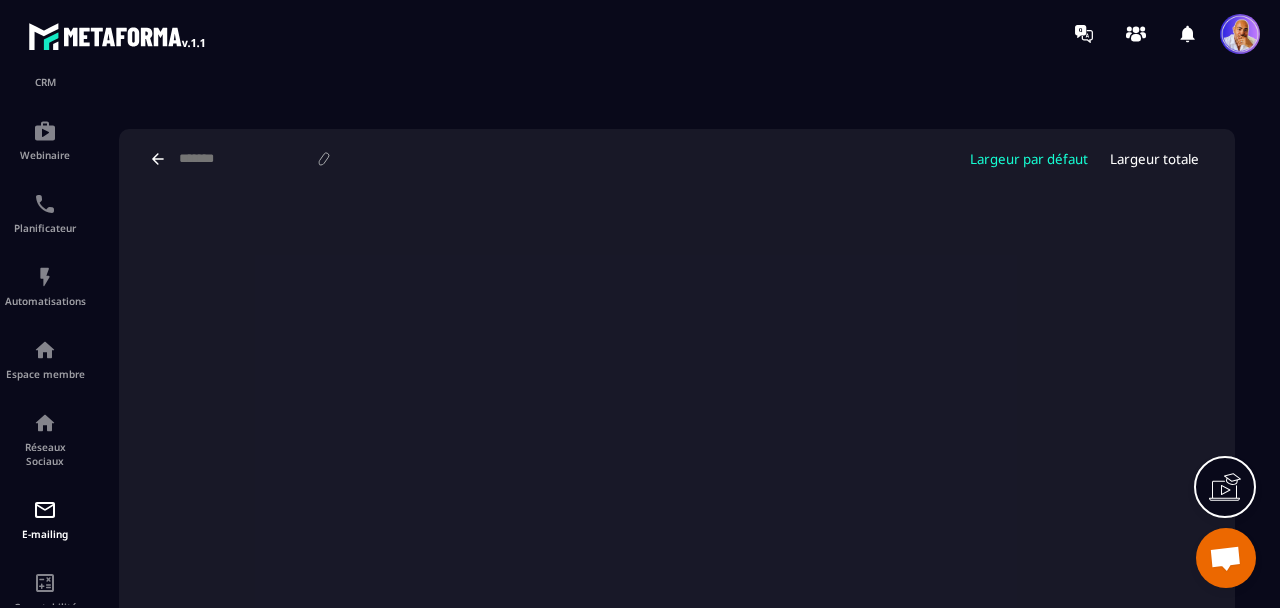scroll, scrollTop: 129, scrollLeft: 0, axis: vertical 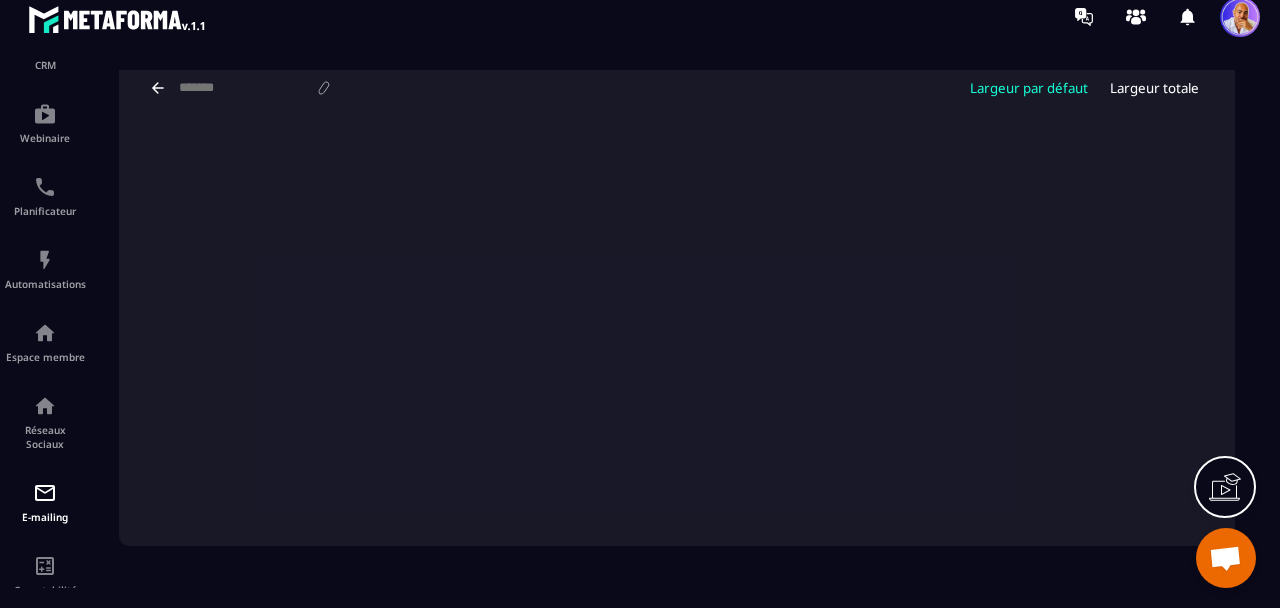 click on "Largeur totale" at bounding box center (1154, 88) 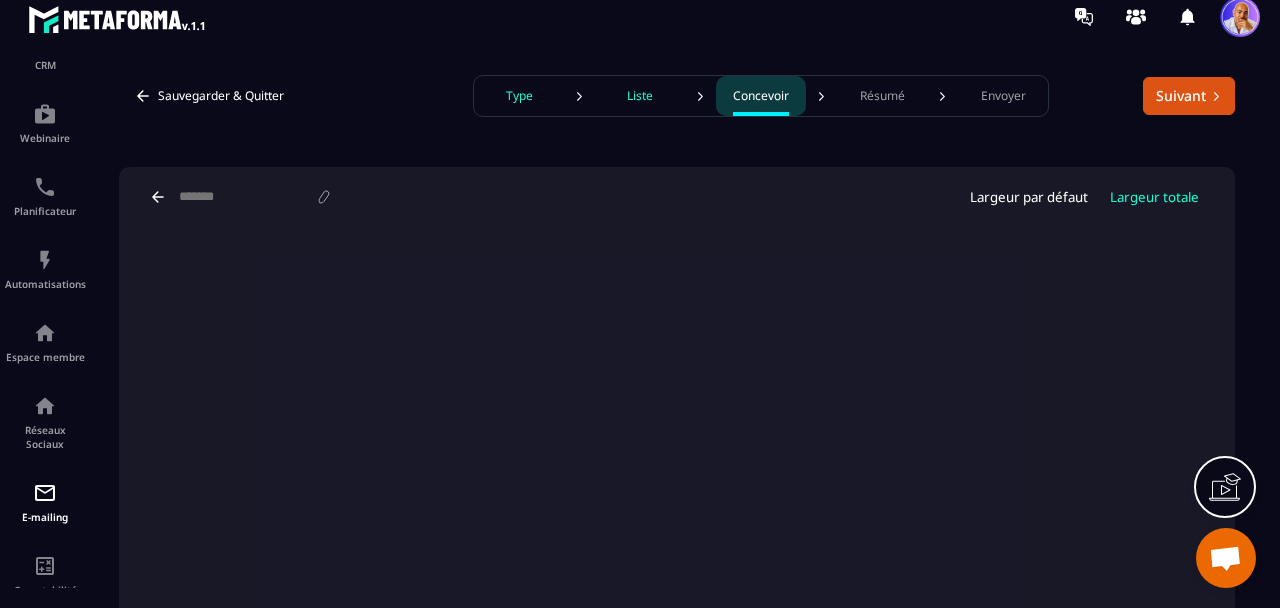scroll, scrollTop: 0, scrollLeft: 0, axis: both 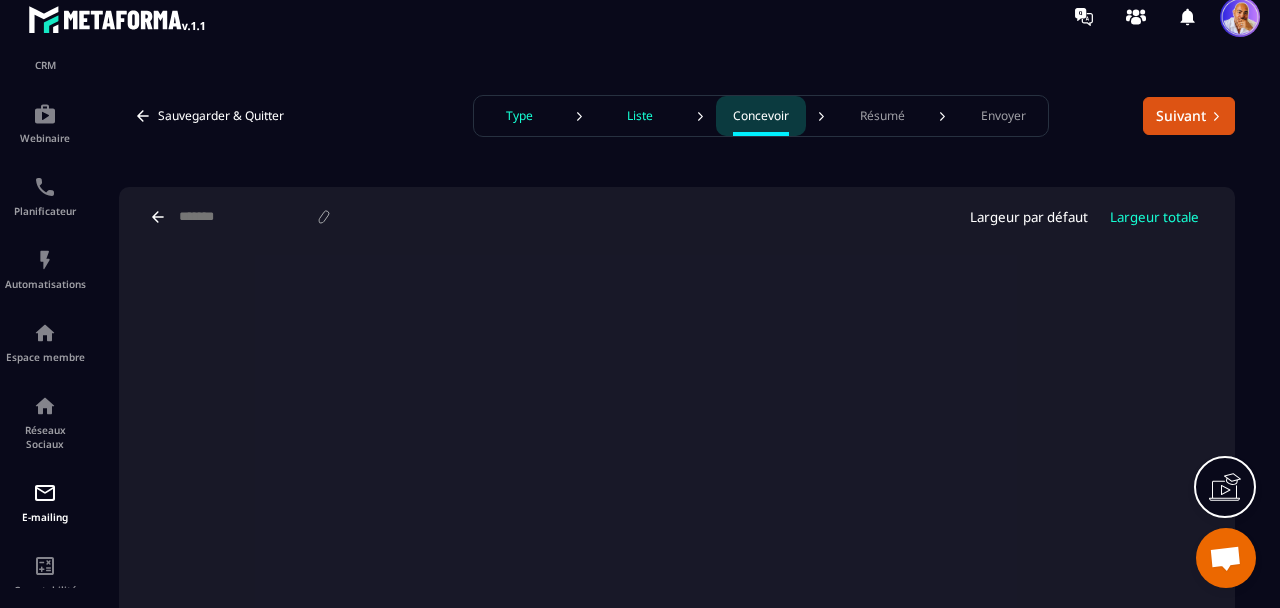 click at bounding box center (246, 217) 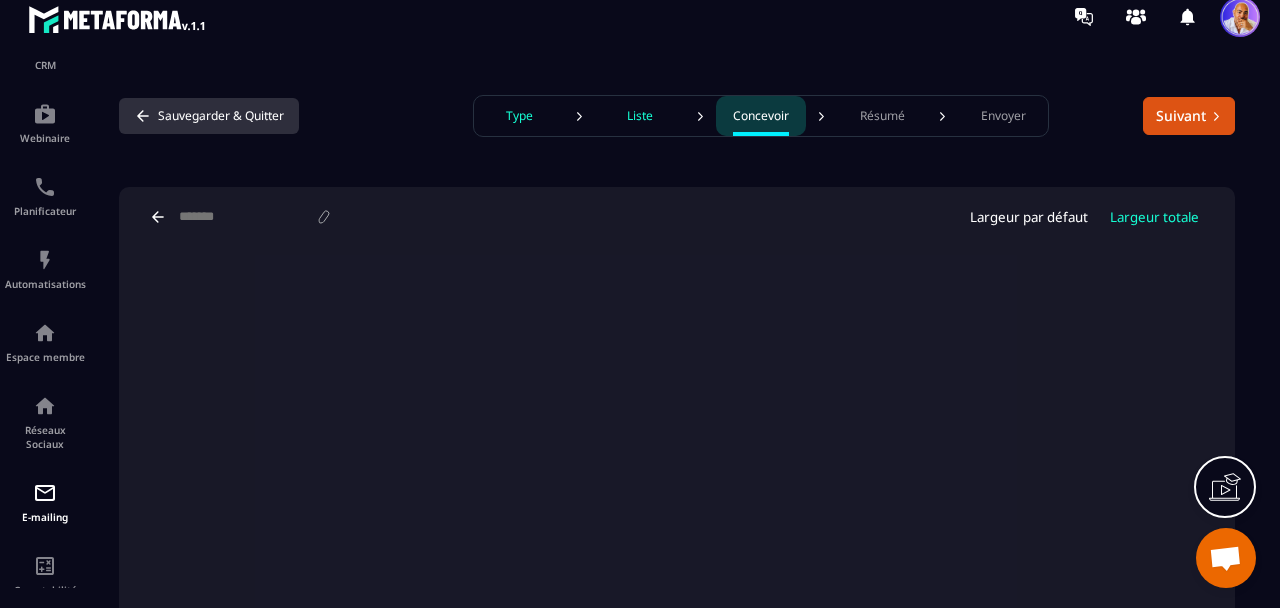 click 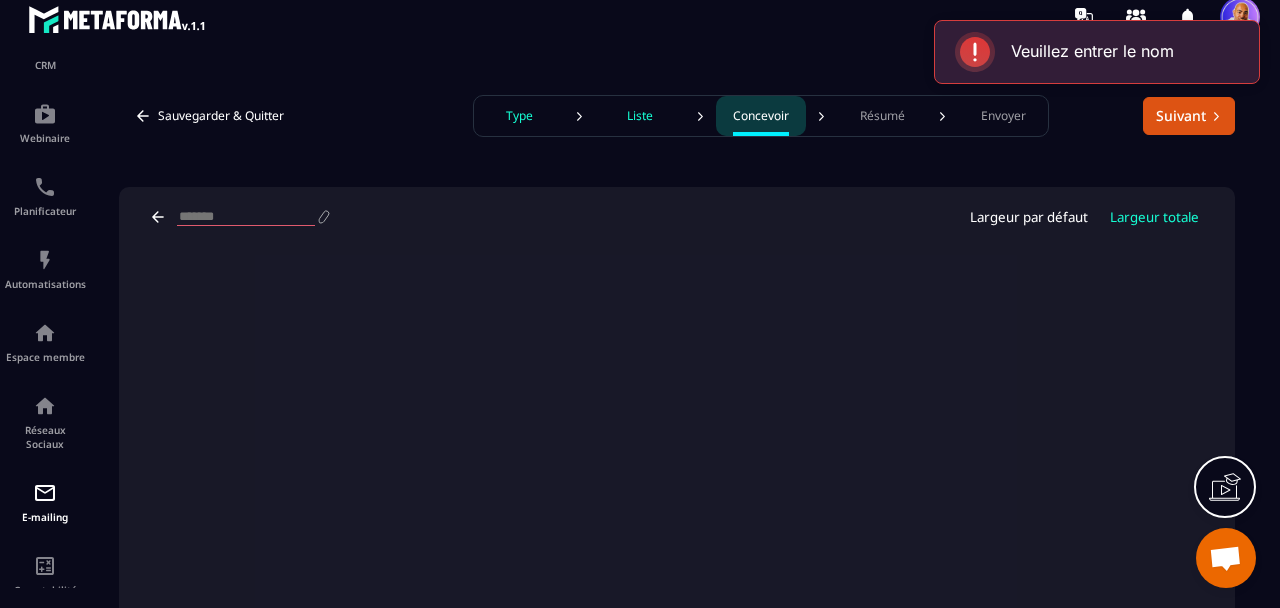 click at bounding box center [246, 217] 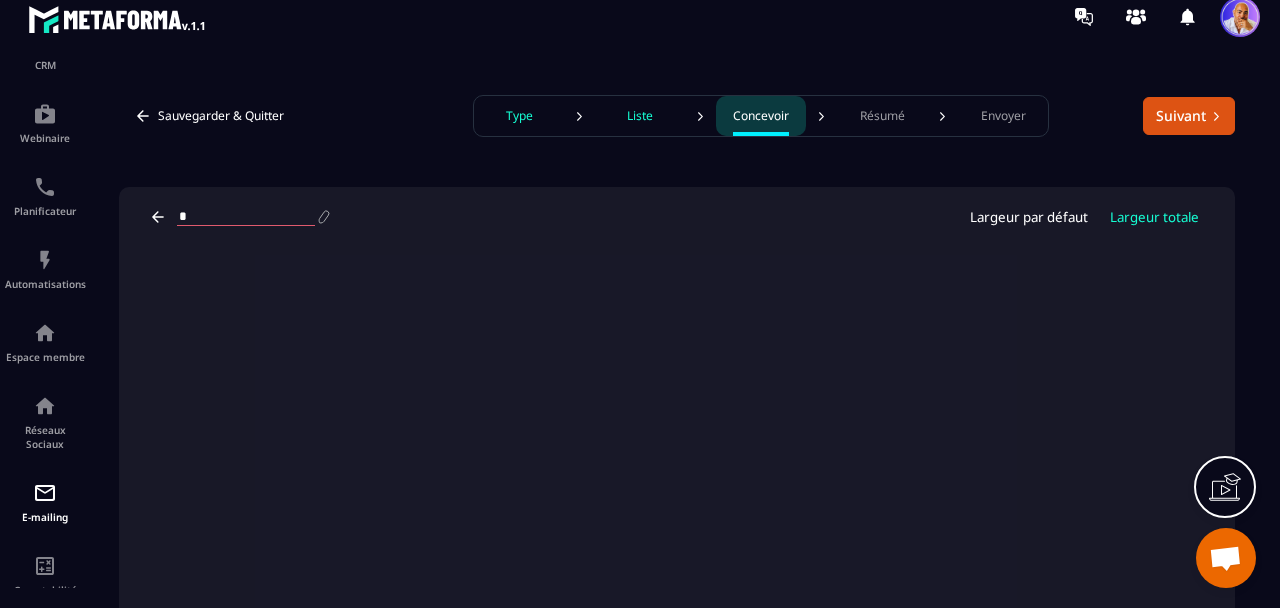 type on "**********" 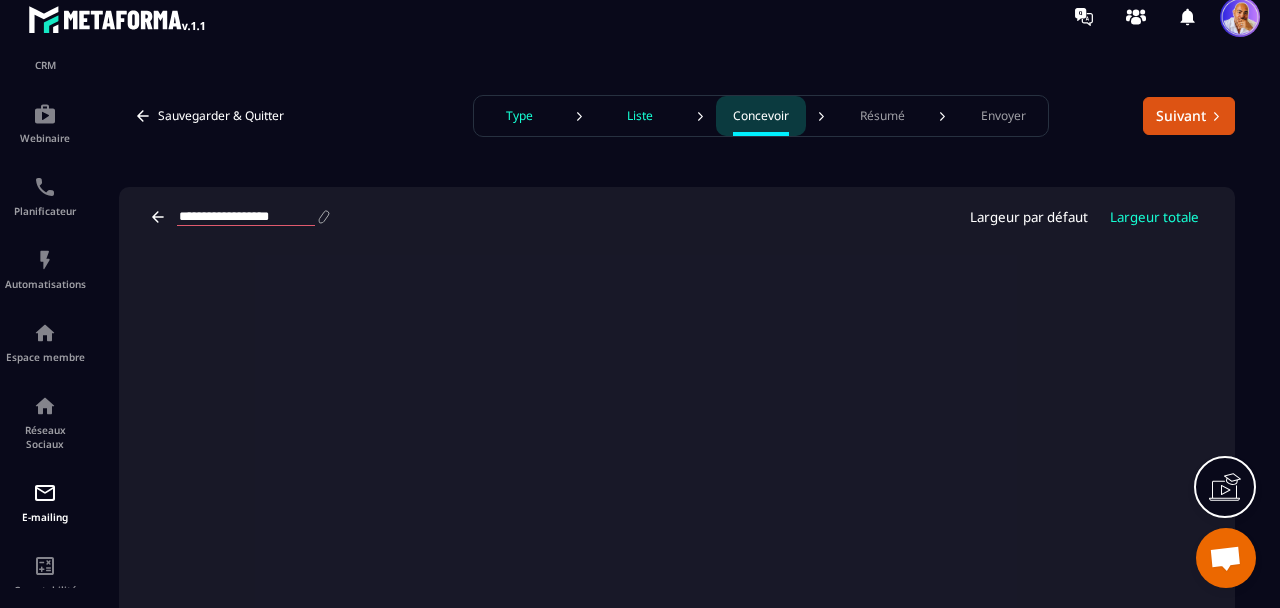 click on "**********" at bounding box center (677, 217) 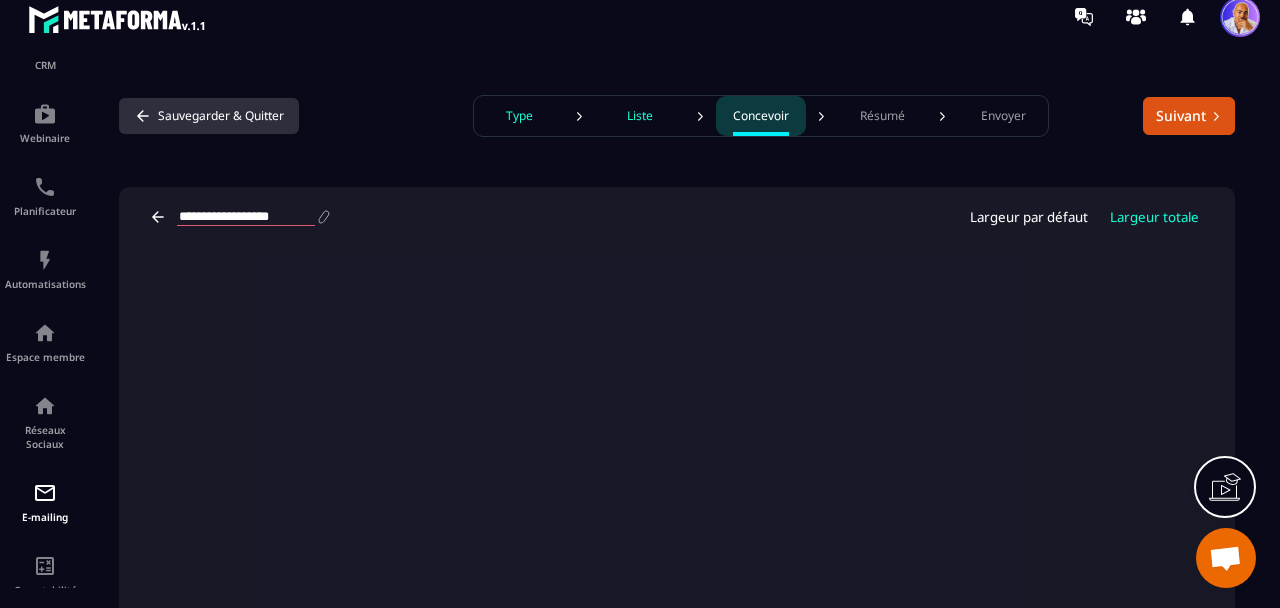 click 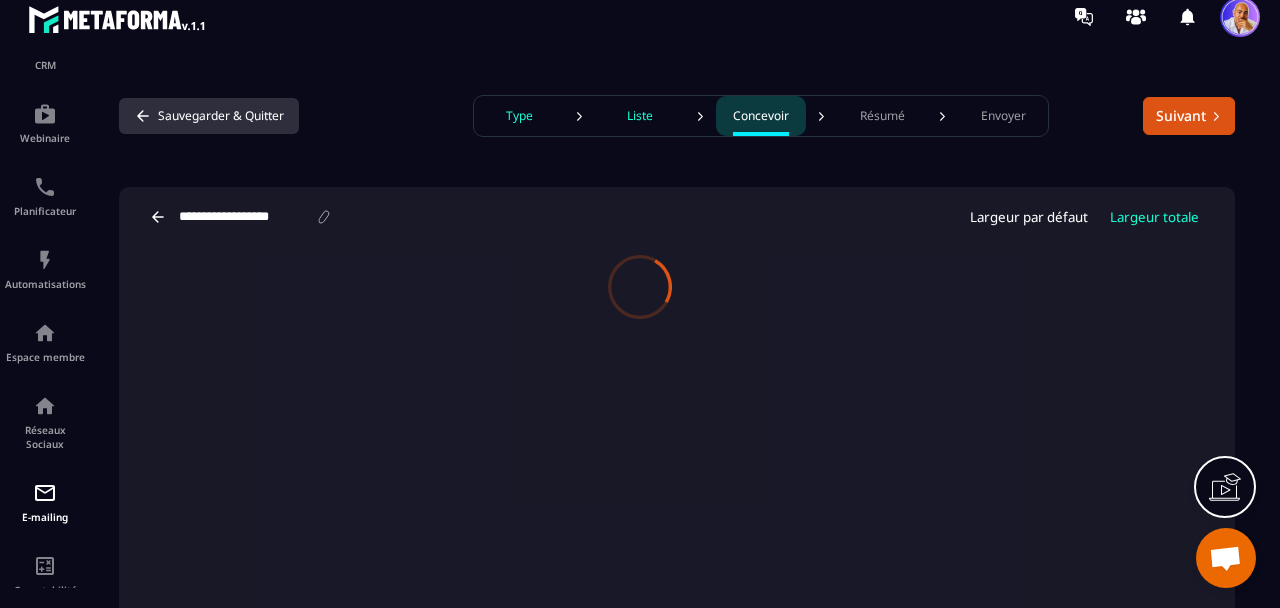 scroll, scrollTop: 0, scrollLeft: 0, axis: both 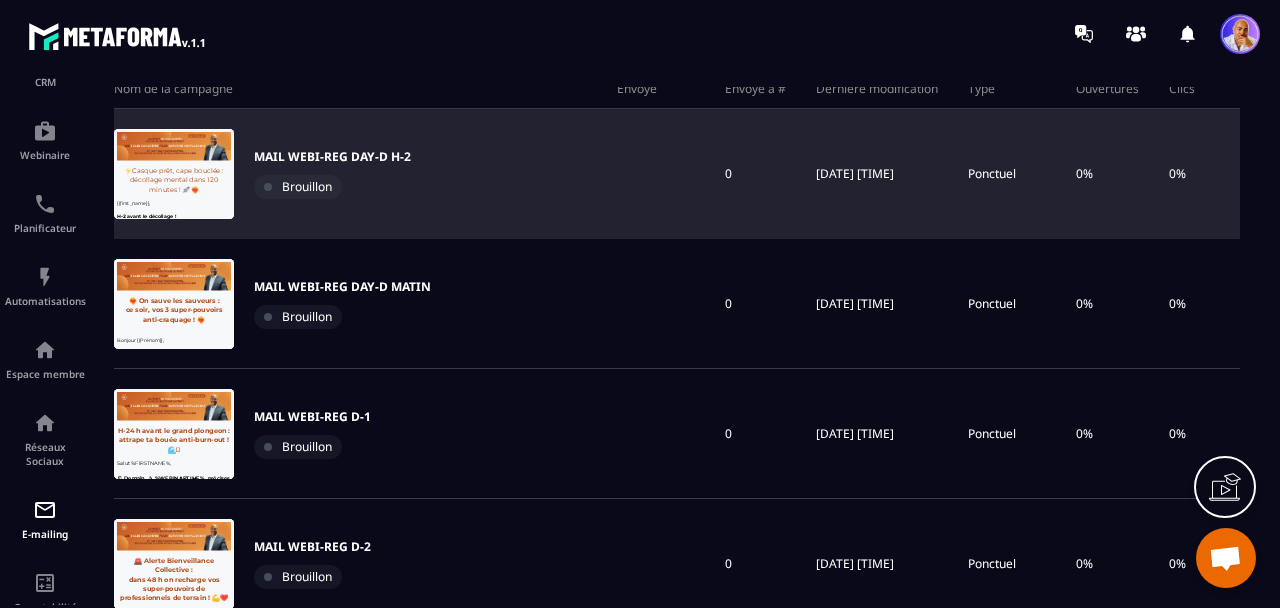 click at bounding box center (174, 174) 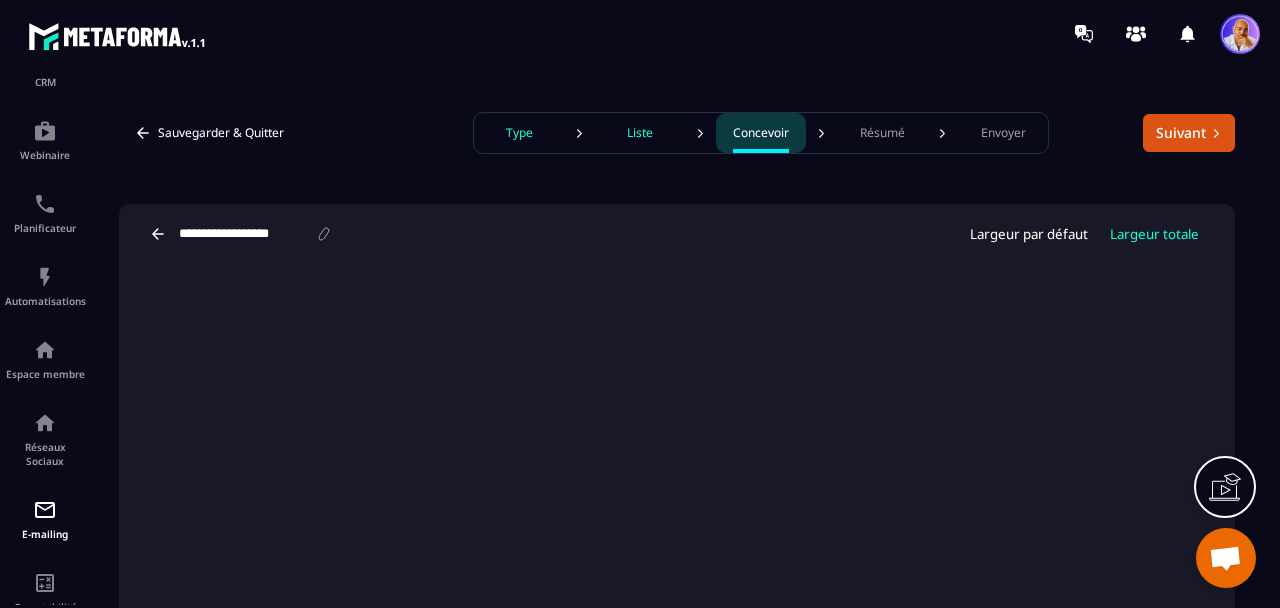 click on "Résumé" at bounding box center [882, 133] 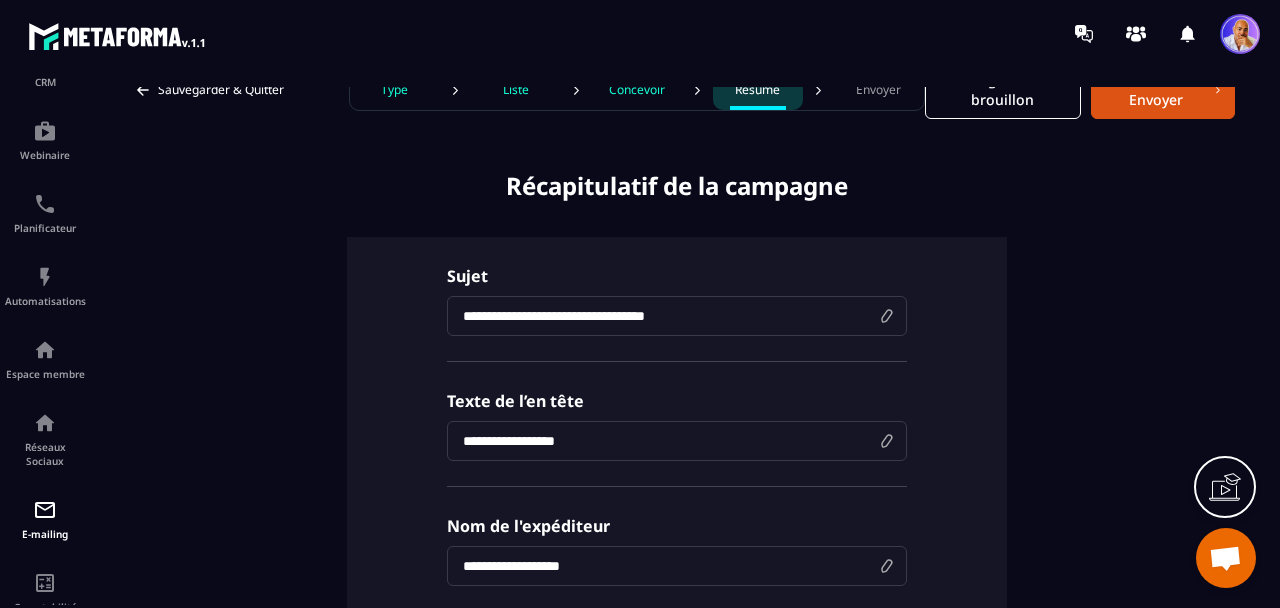 scroll, scrollTop: 86, scrollLeft: 0, axis: vertical 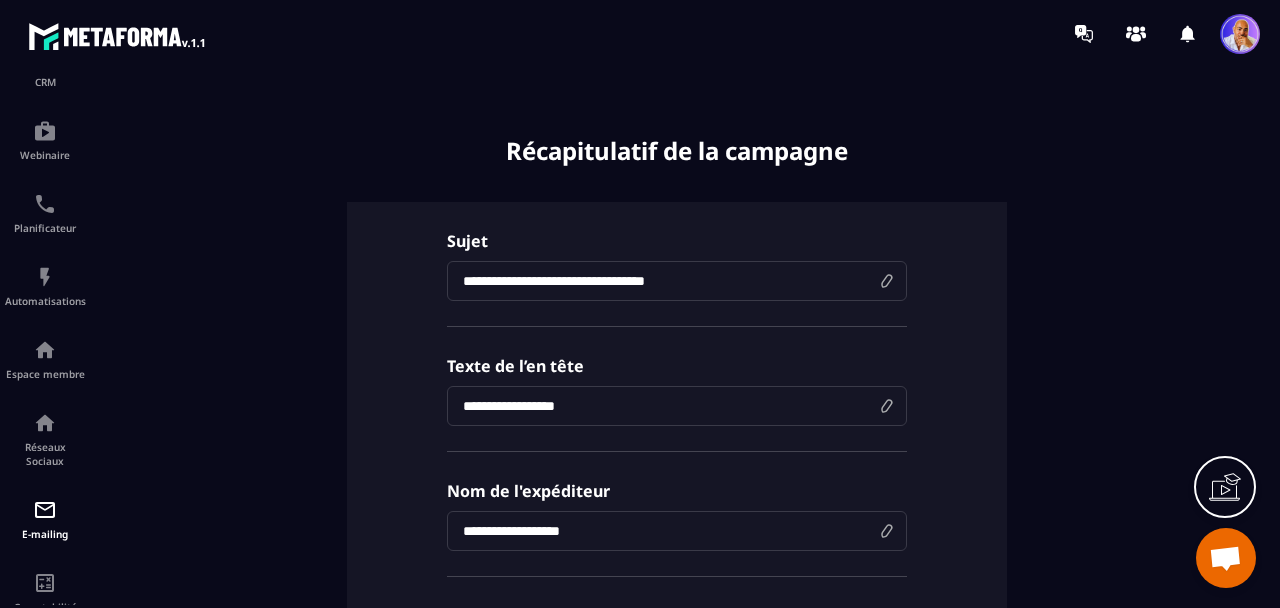 click at bounding box center [677, 281] 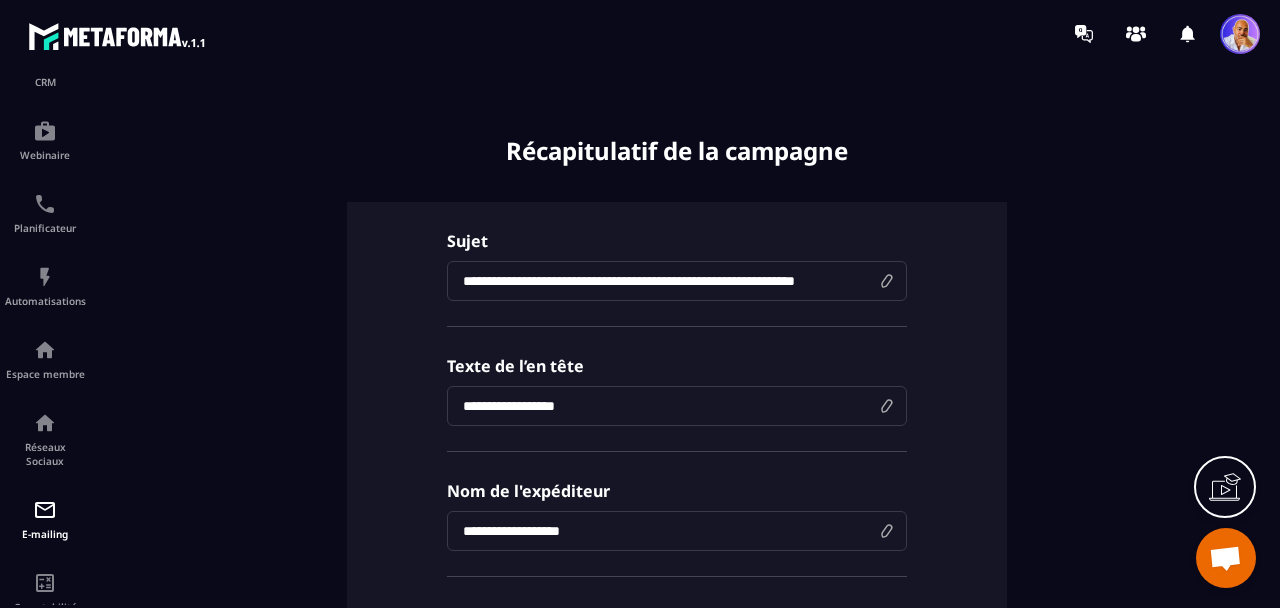 scroll, scrollTop: 0, scrollLeft: 32, axis: horizontal 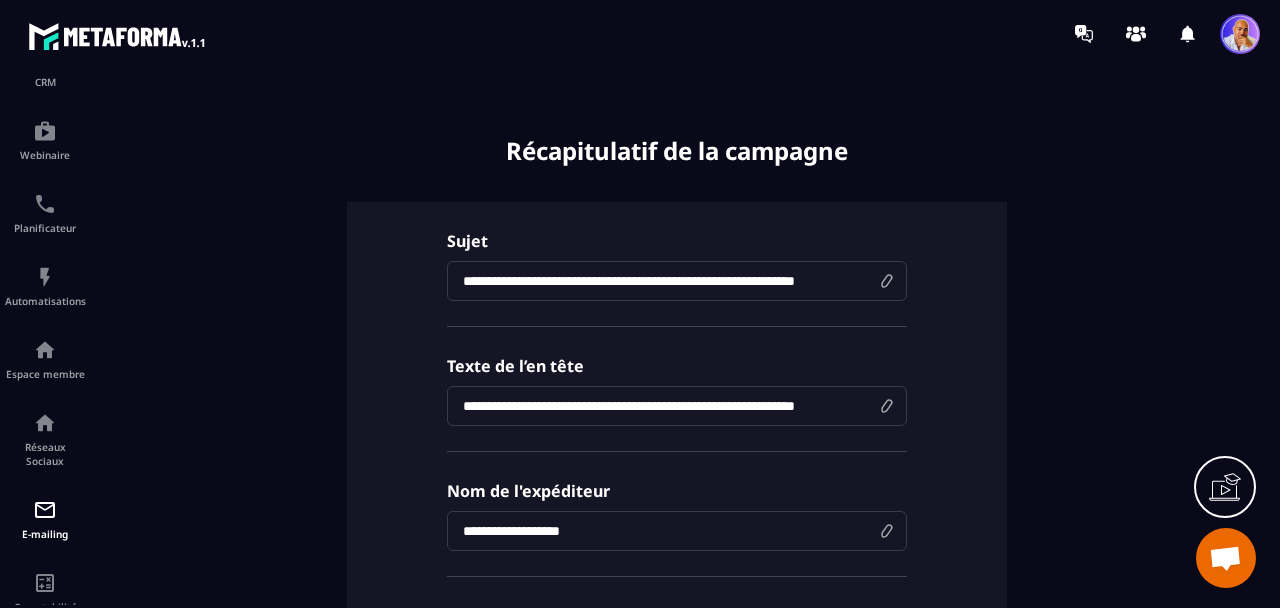 click on "**********" at bounding box center (677, 406) 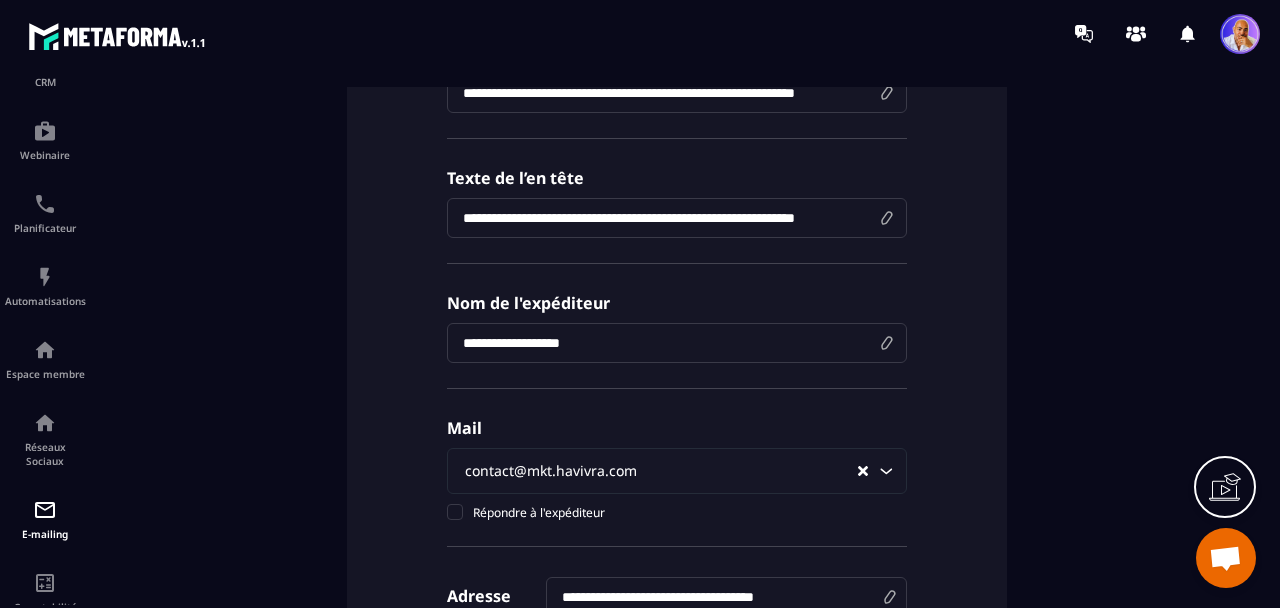 scroll, scrollTop: 278, scrollLeft: 0, axis: vertical 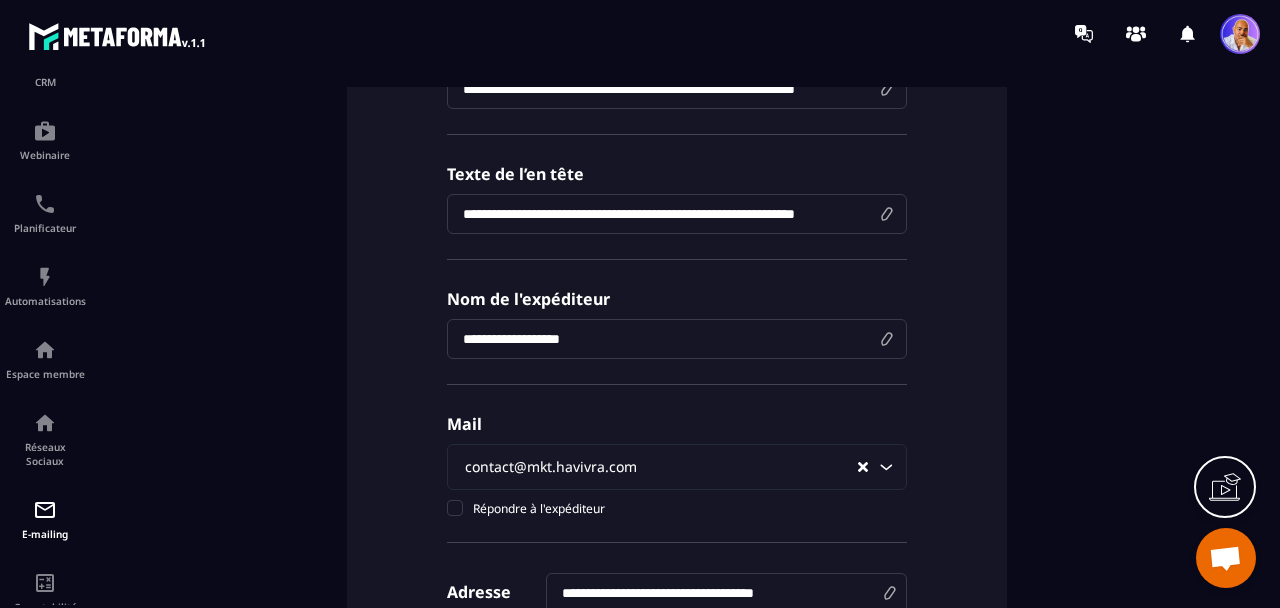 type on "**********" 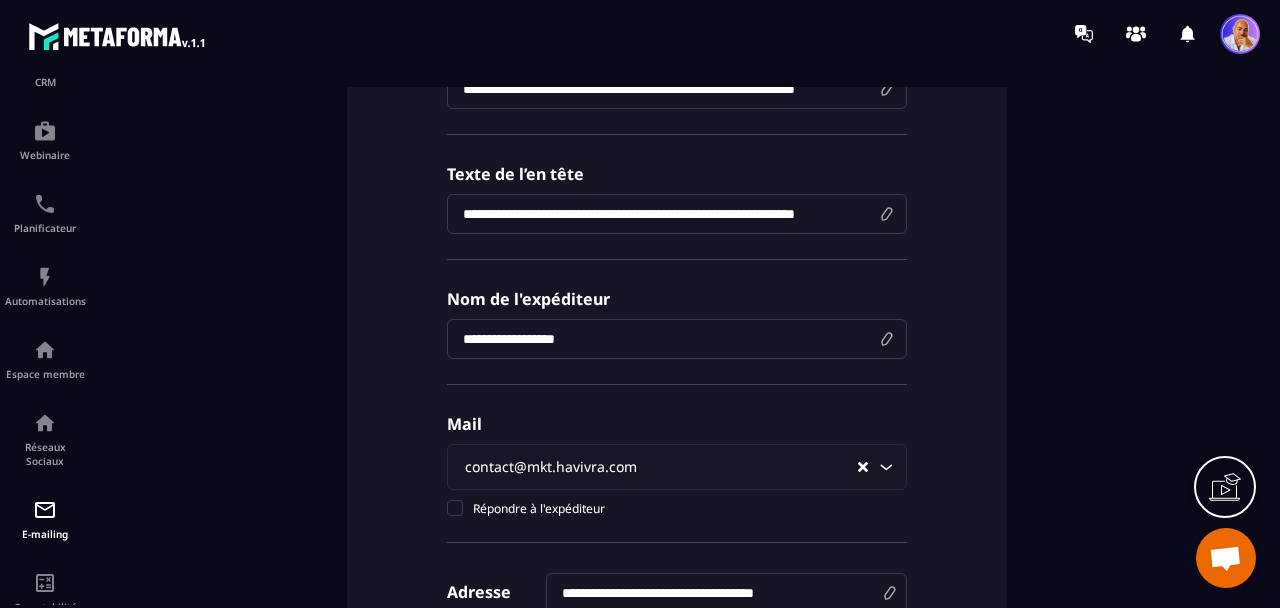 drag, startPoint x: 608, startPoint y: 339, endPoint x: 557, endPoint y: 344, distance: 51.24451 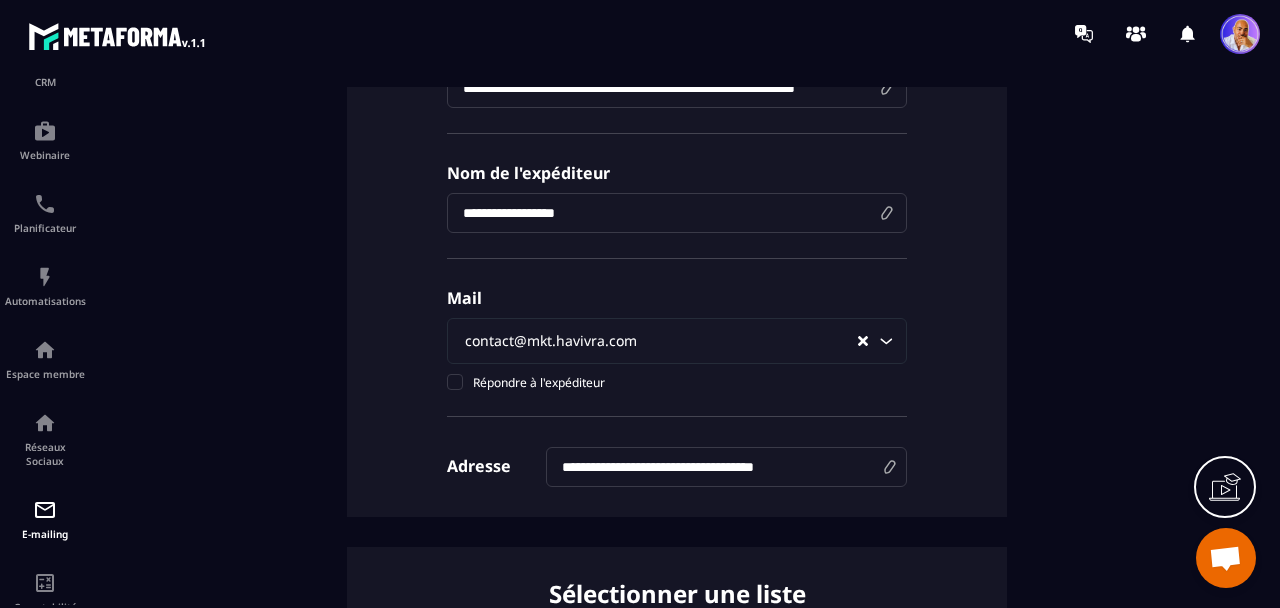 scroll, scrollTop: 0, scrollLeft: 0, axis: both 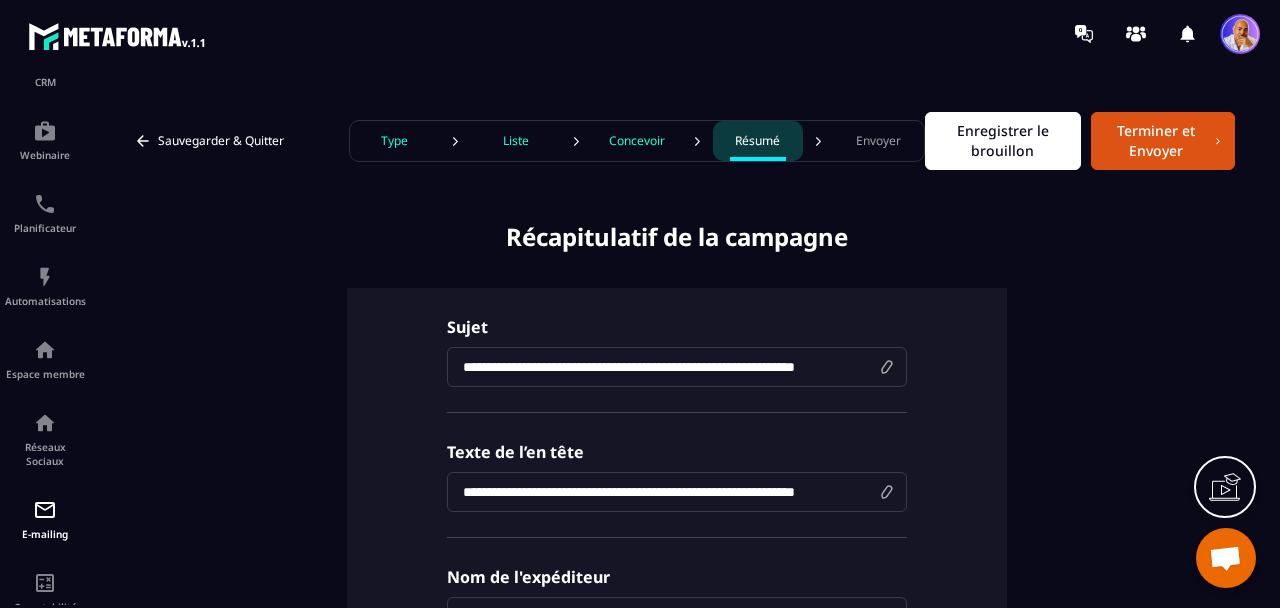 click on "Enregistrer le brouillon" at bounding box center [1003, 141] 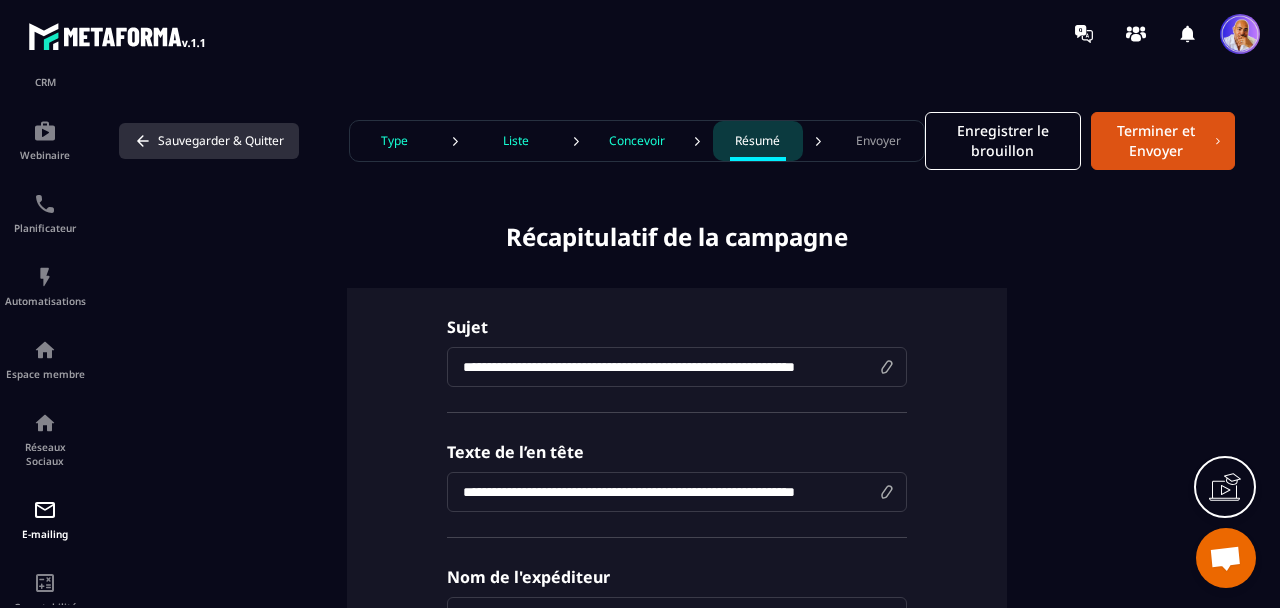 click 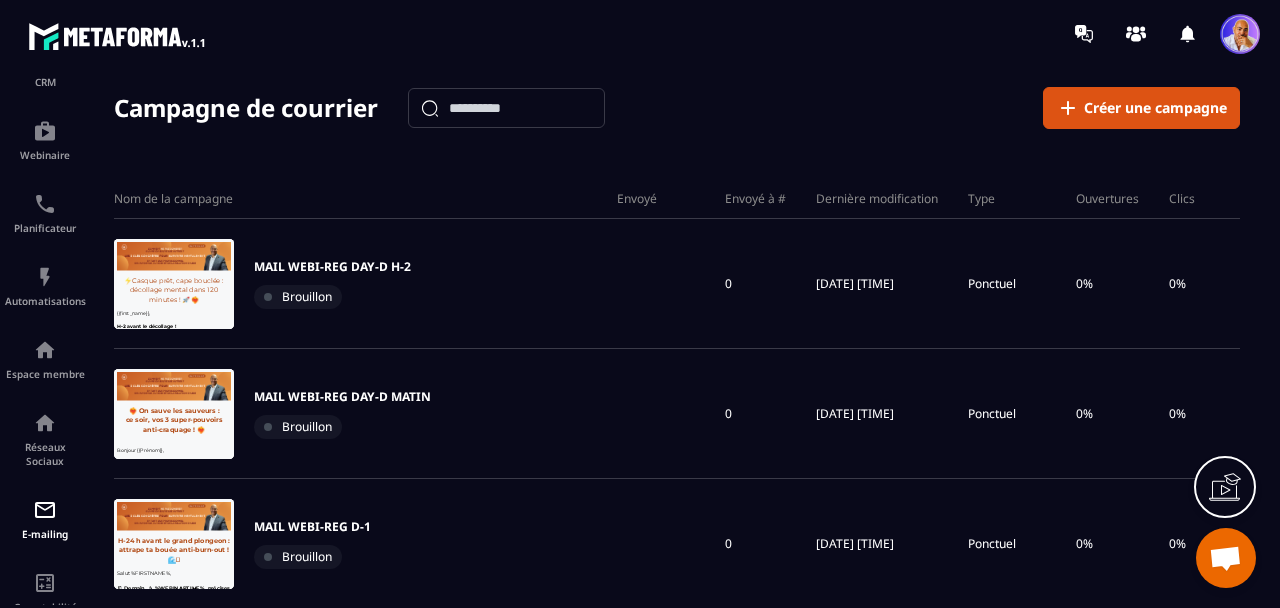 scroll, scrollTop: 0, scrollLeft: 0, axis: both 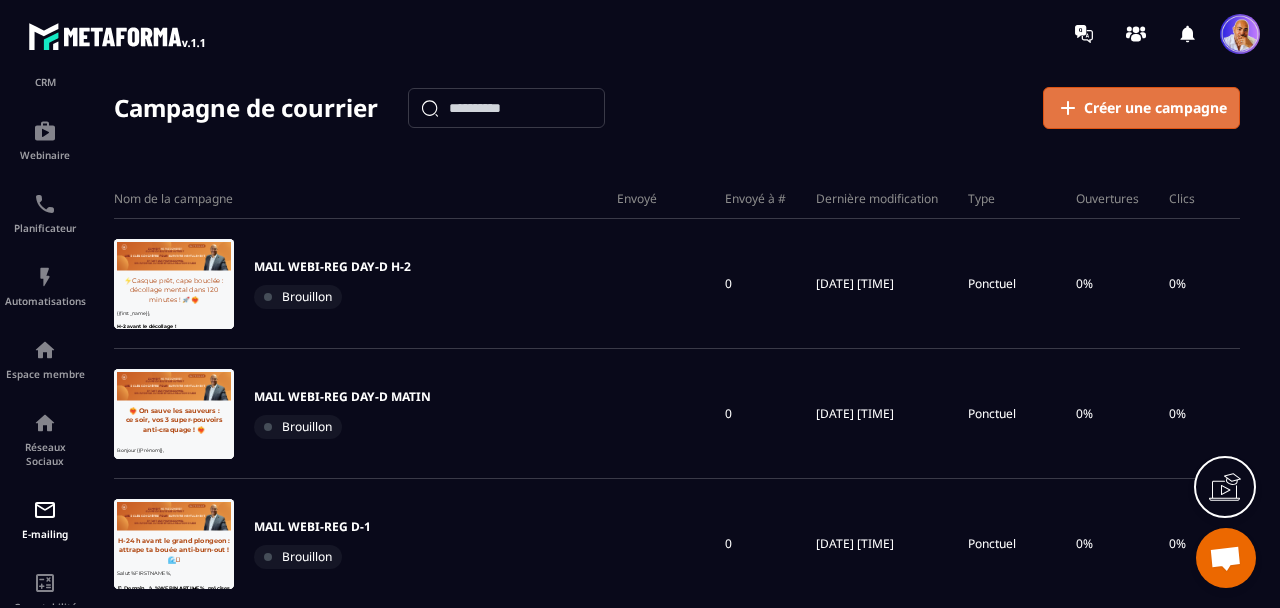 click on "Créer une campagne" at bounding box center (1155, 108) 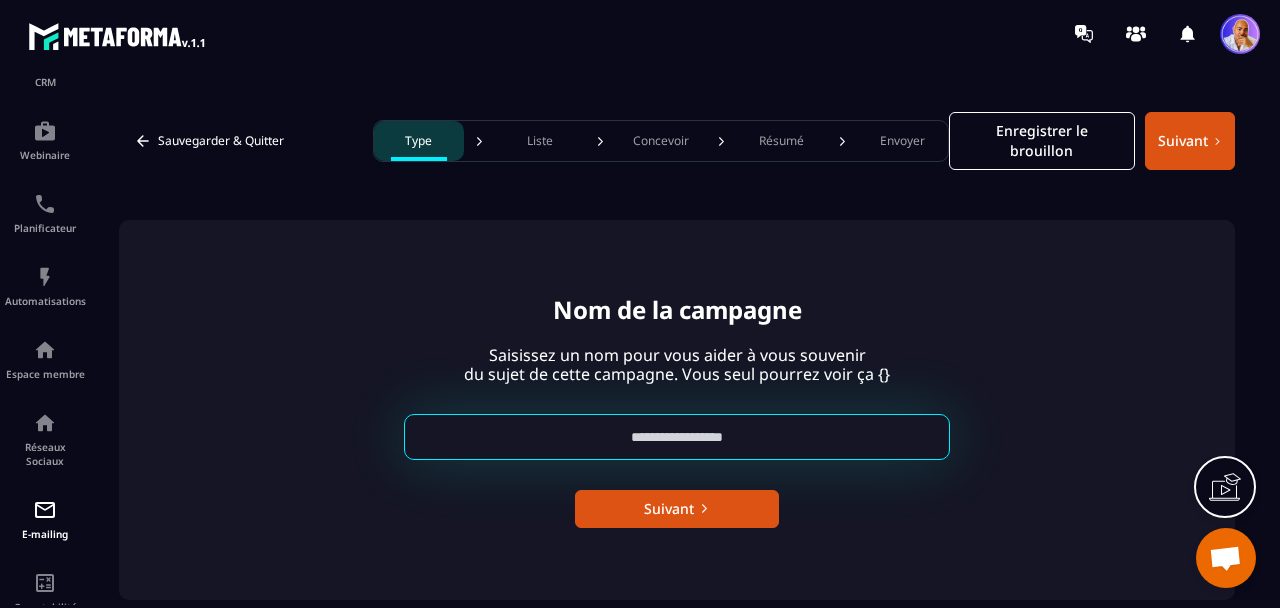 click at bounding box center [677, 437] 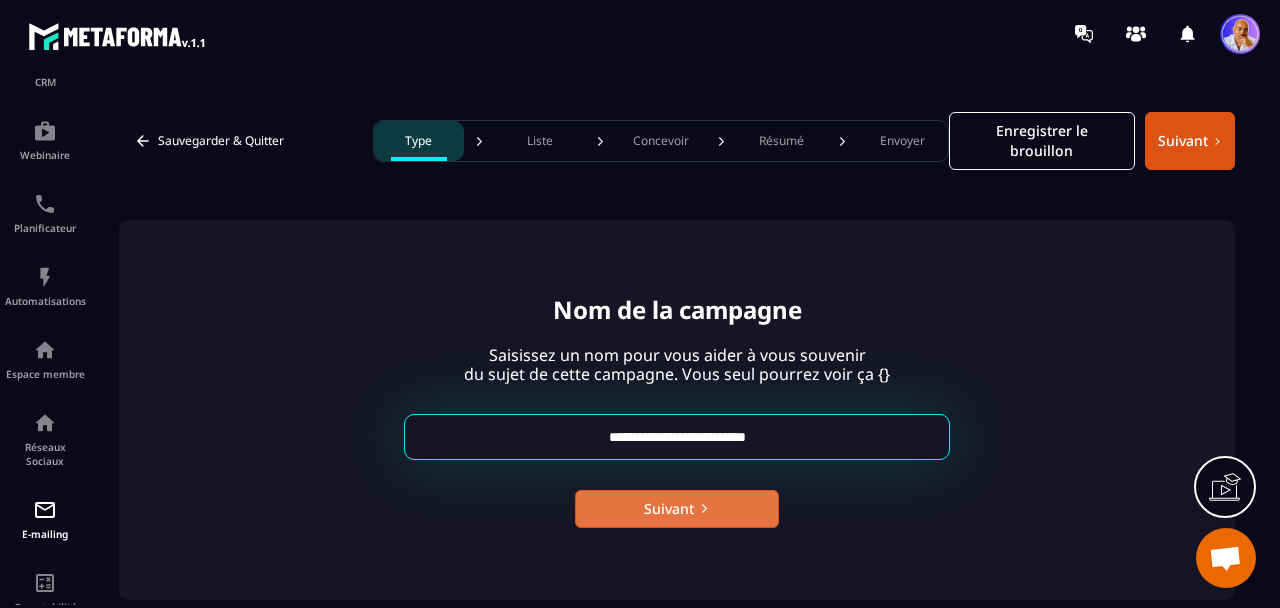 type on "**********" 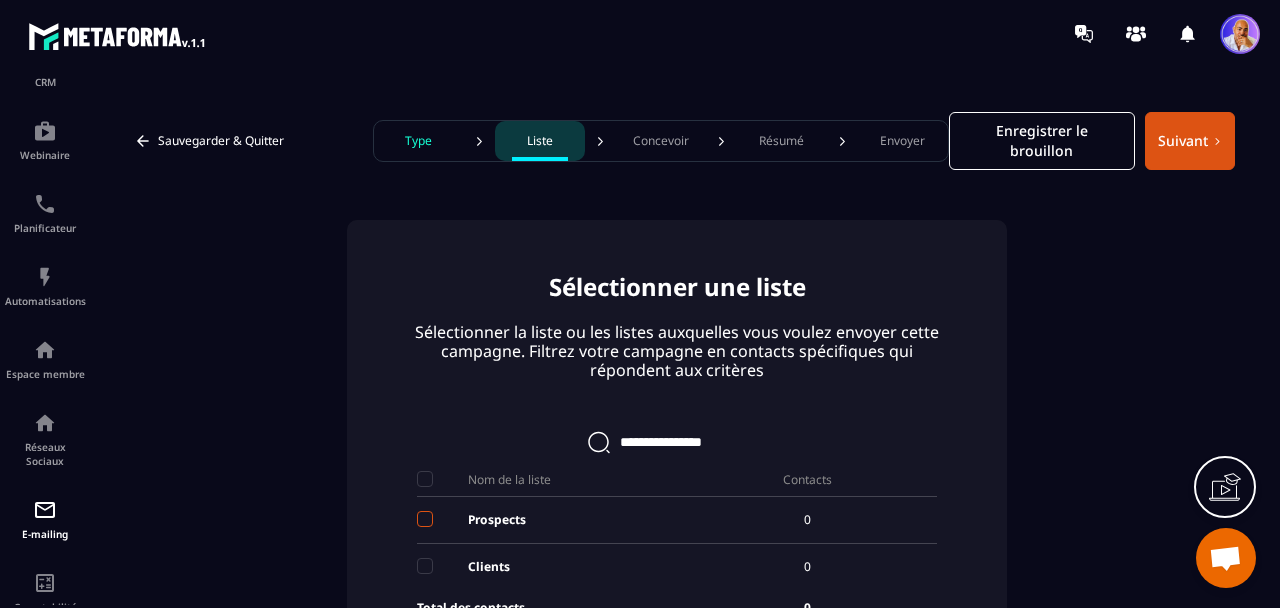 click at bounding box center (425, 519) 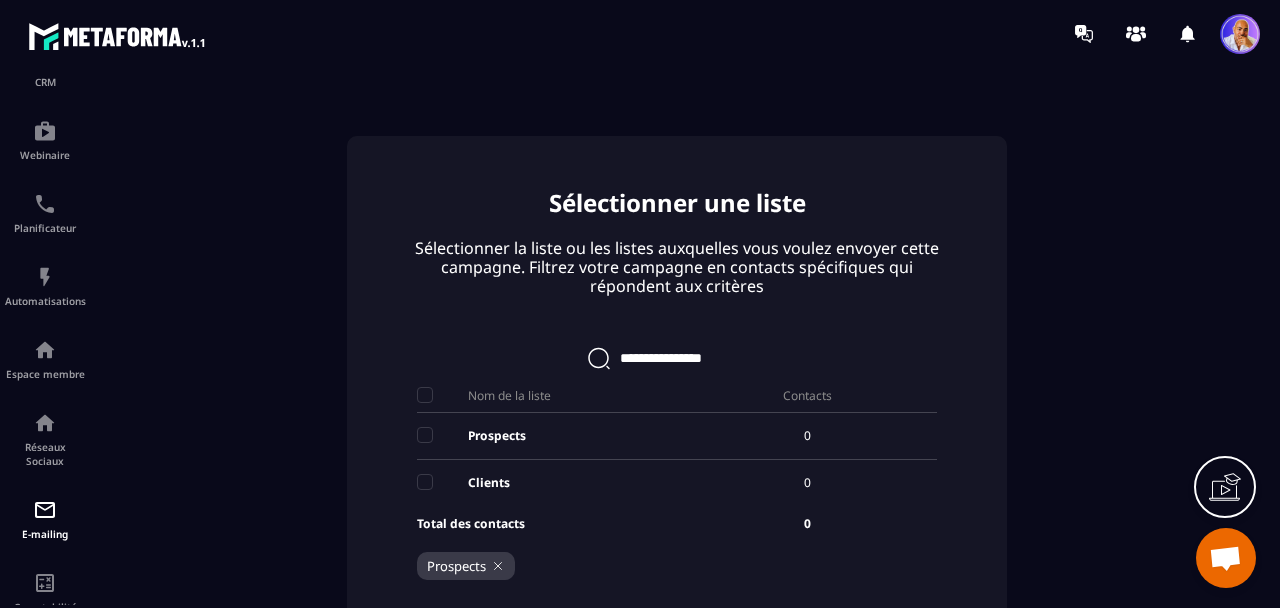 scroll, scrollTop: 0, scrollLeft: 0, axis: both 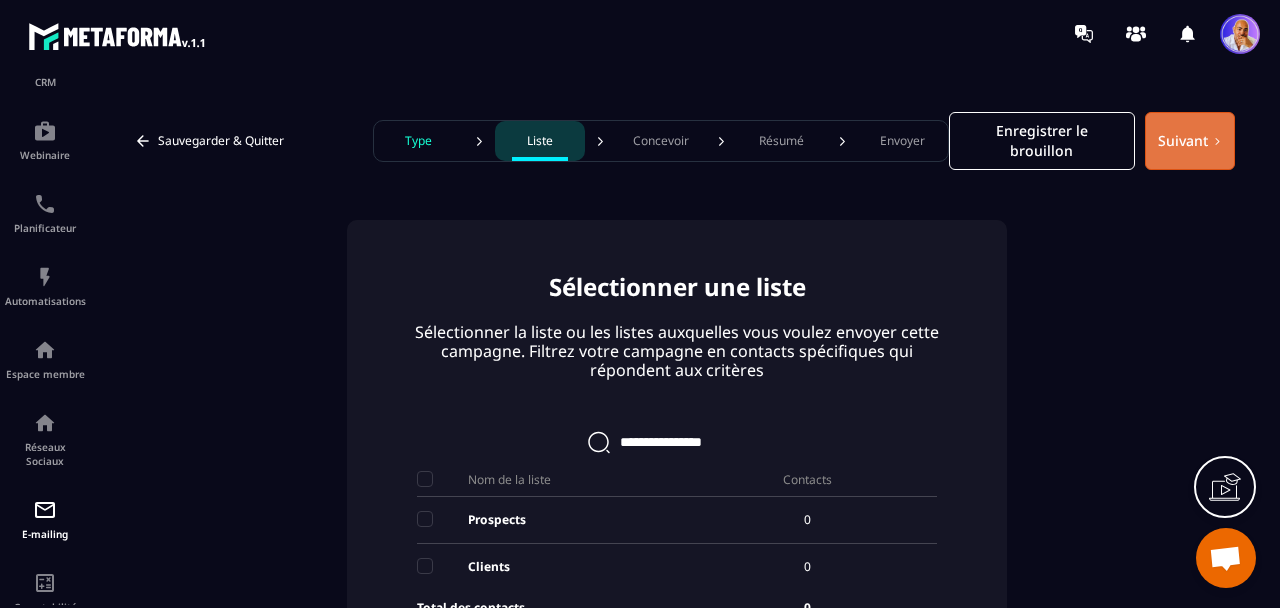 click on "Suivant" at bounding box center [1190, 141] 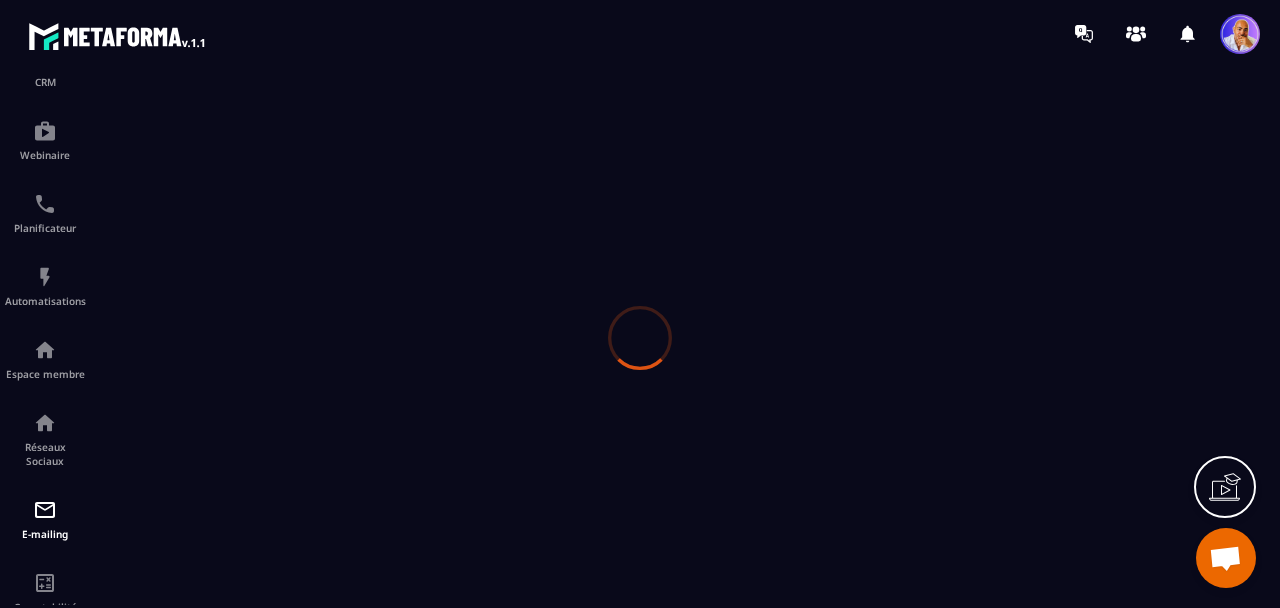 scroll, scrollTop: 0, scrollLeft: 0, axis: both 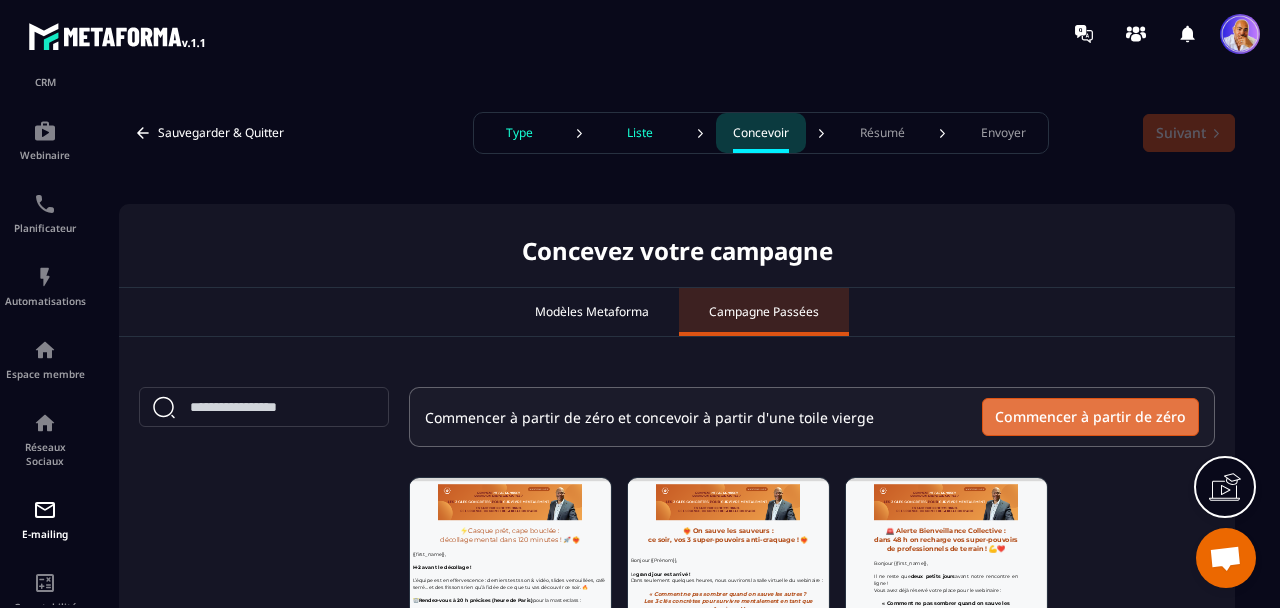 click on "Commencer à partir de zéro" at bounding box center (1090, 417) 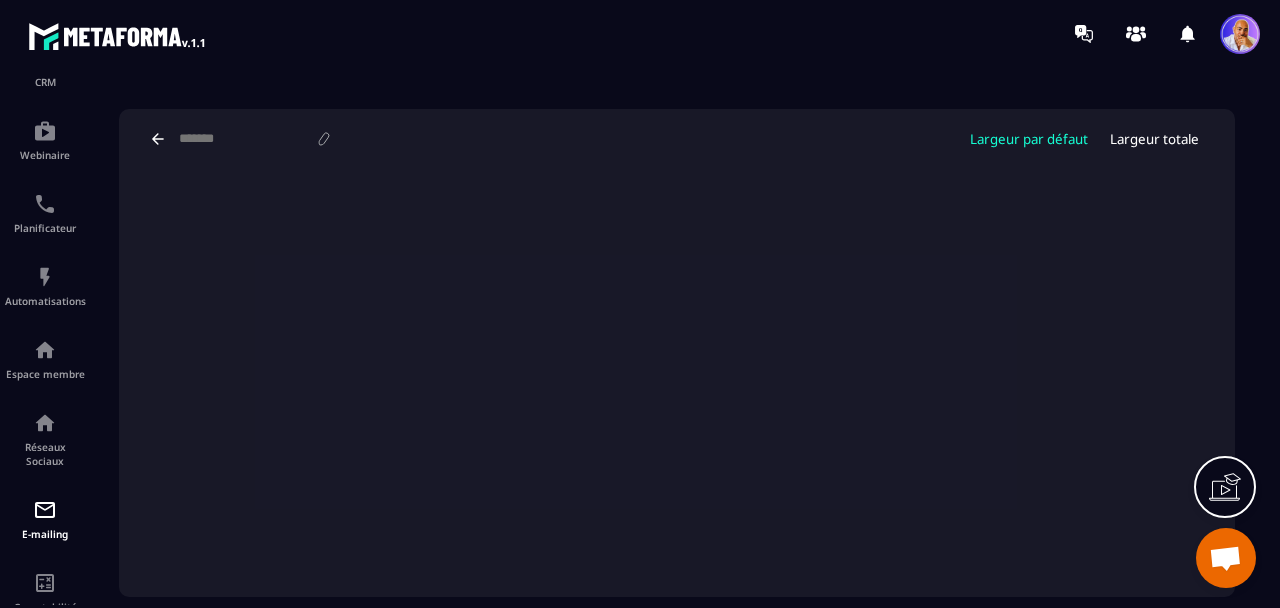 scroll, scrollTop: 143, scrollLeft: 0, axis: vertical 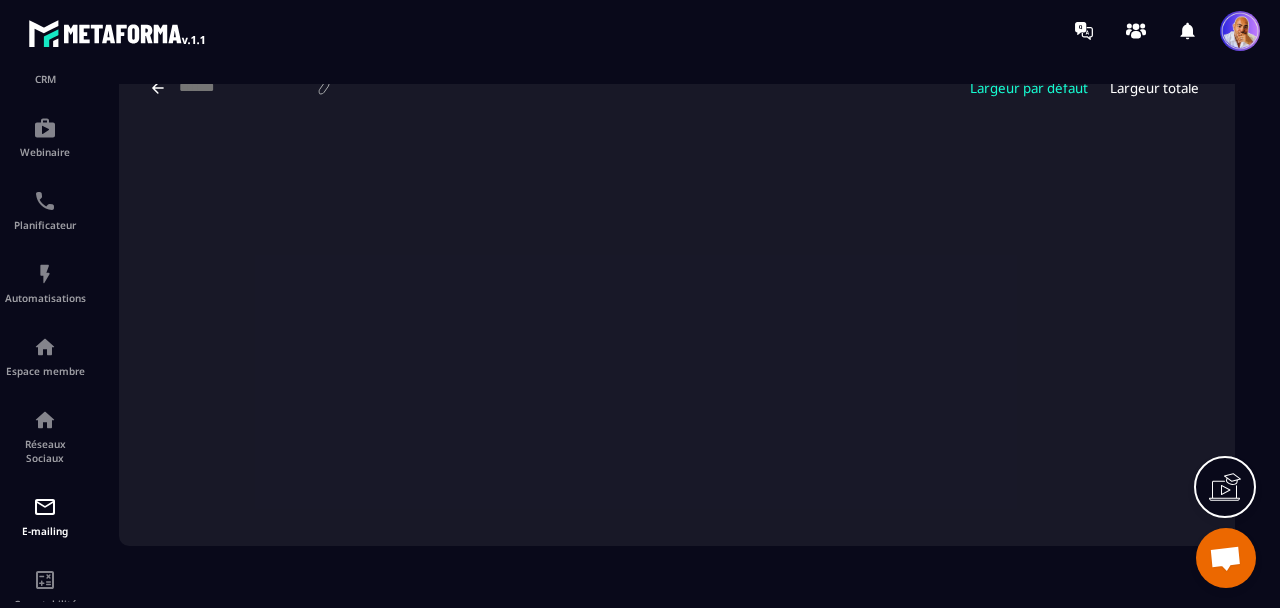 click on "Largeur totale" at bounding box center [1154, 88] 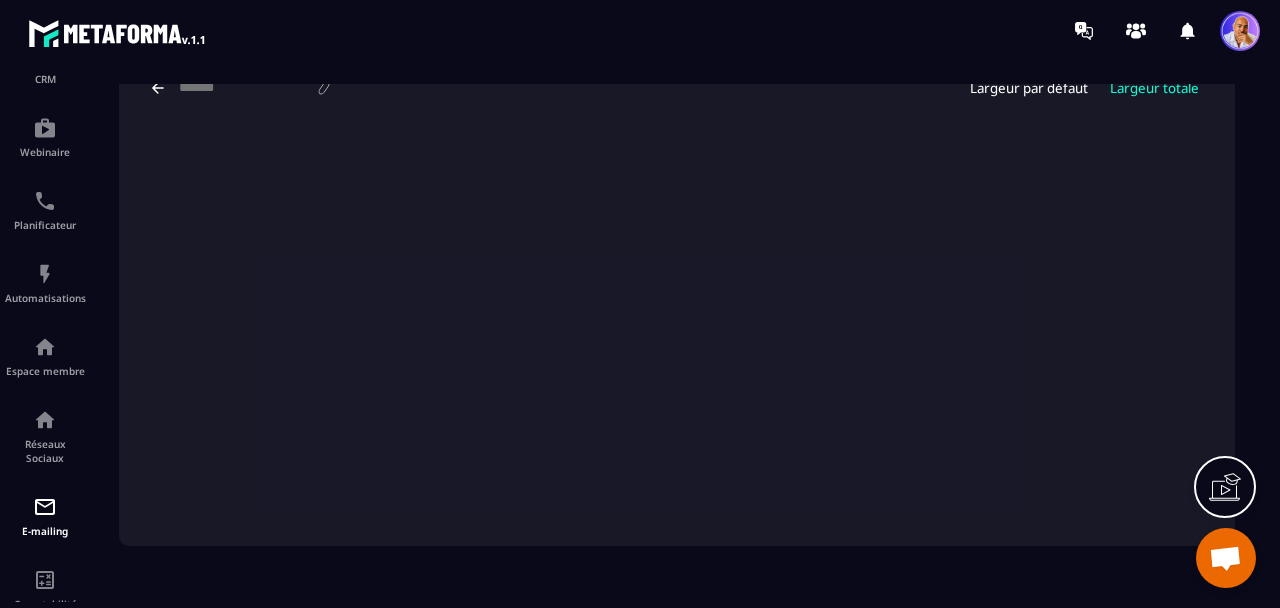 scroll, scrollTop: 12, scrollLeft: 0, axis: vertical 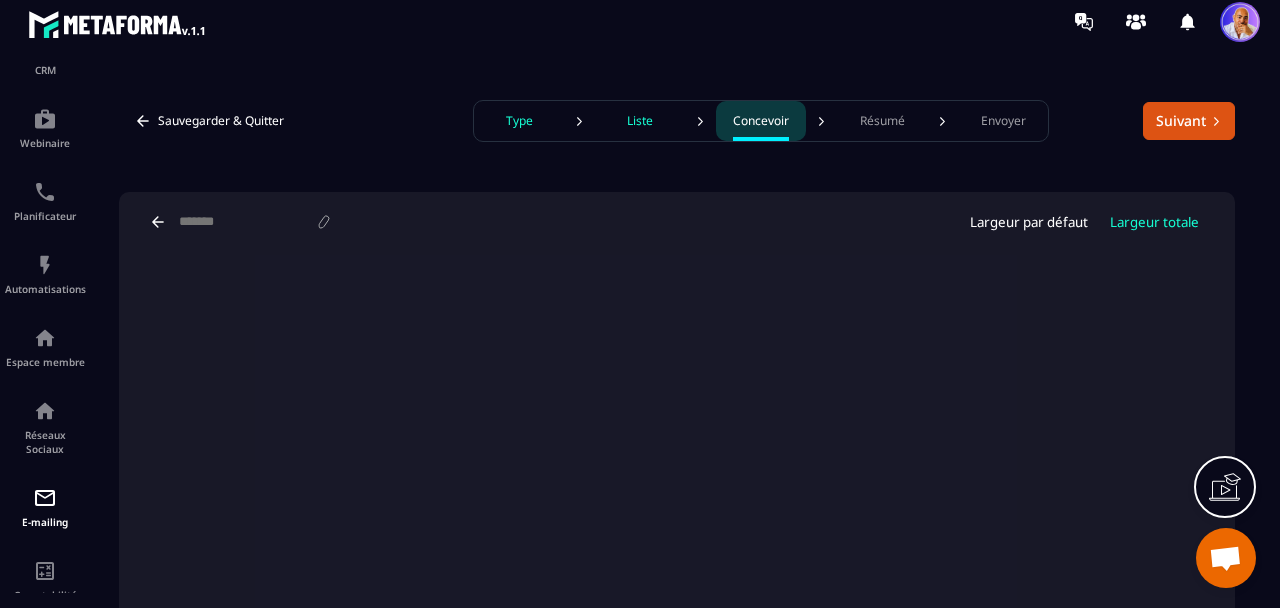click on "Largeur par défaut" at bounding box center (1029, 222) 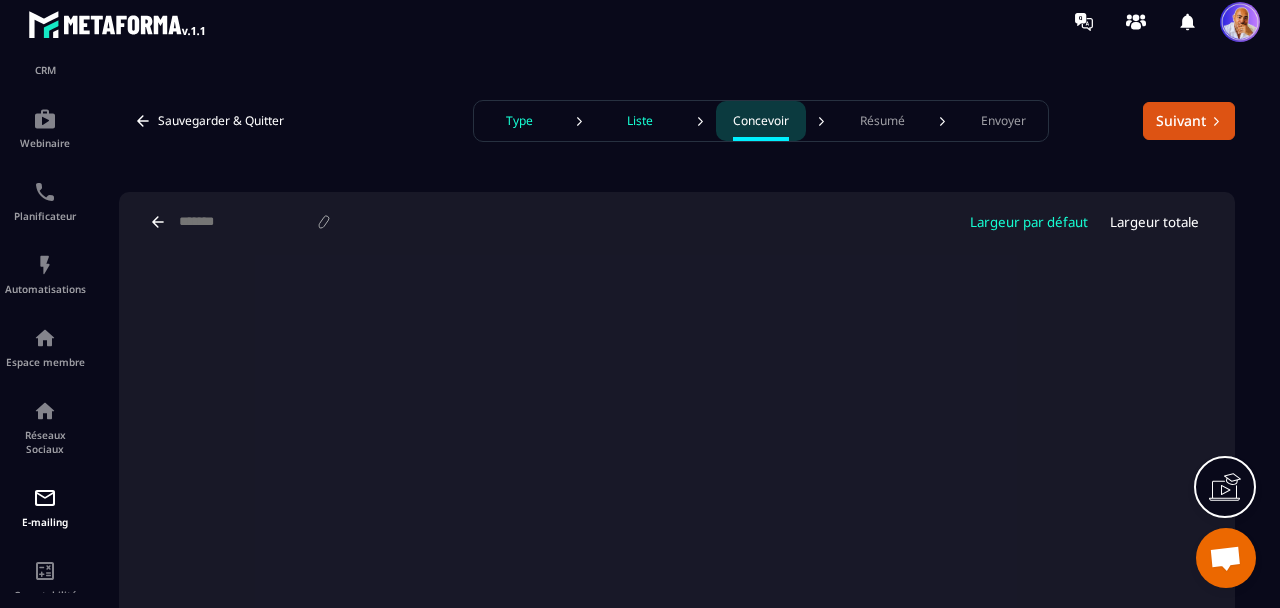 click on "Largeur totale" at bounding box center [1154, 222] 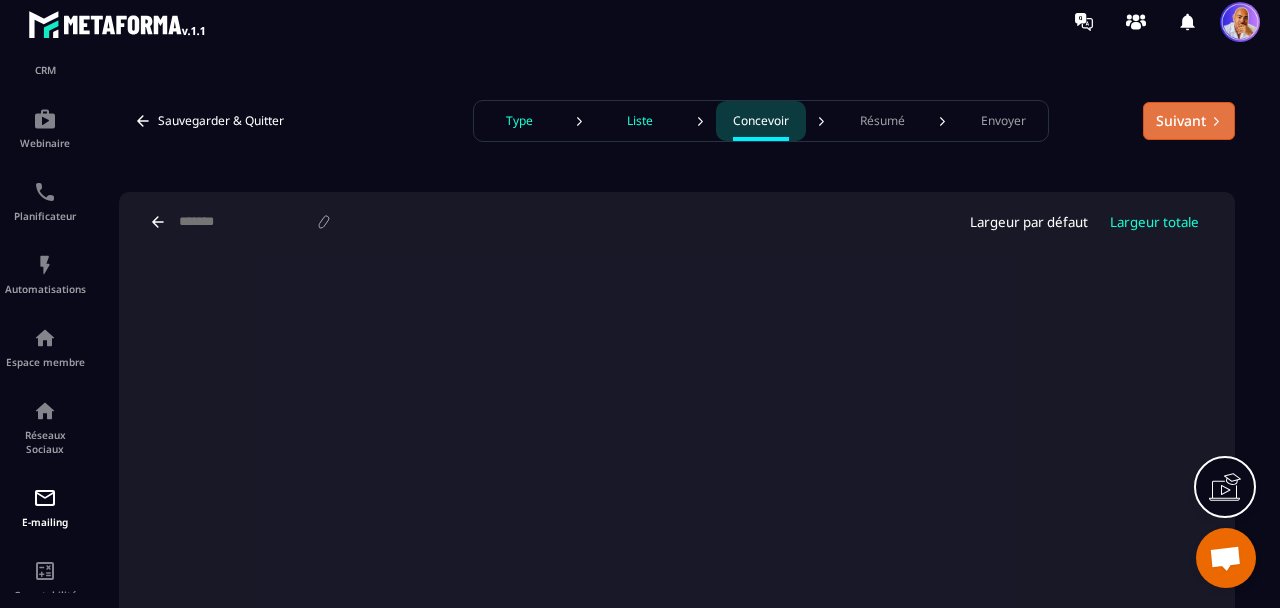 click on "Suivant" at bounding box center [1189, 121] 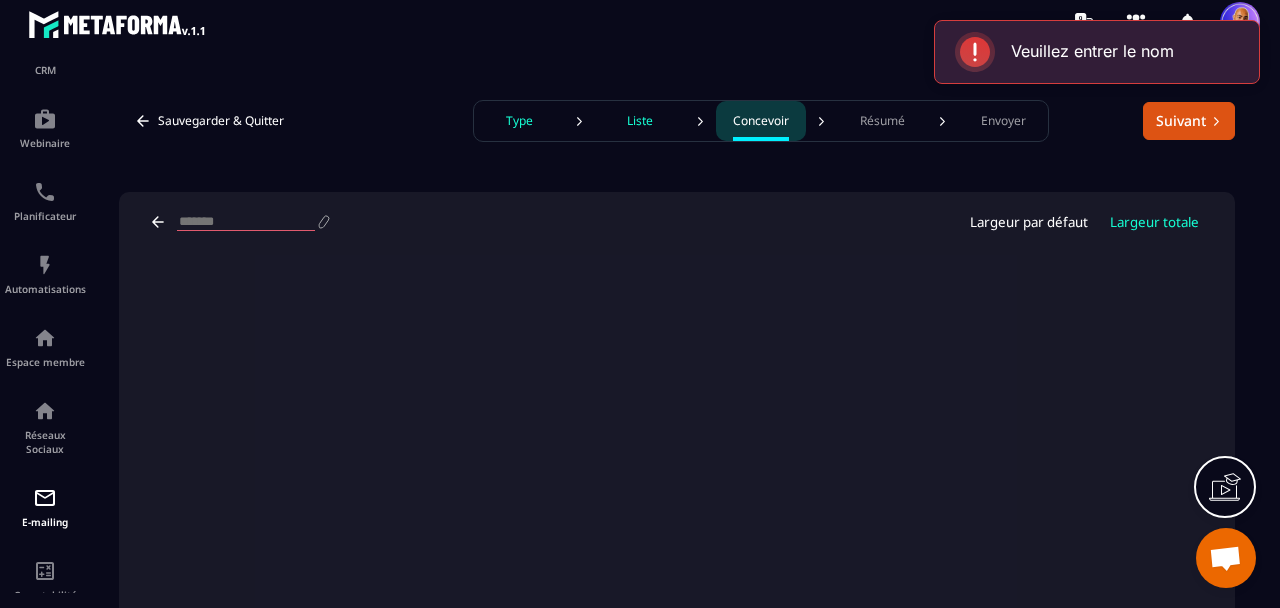 click at bounding box center [246, 222] 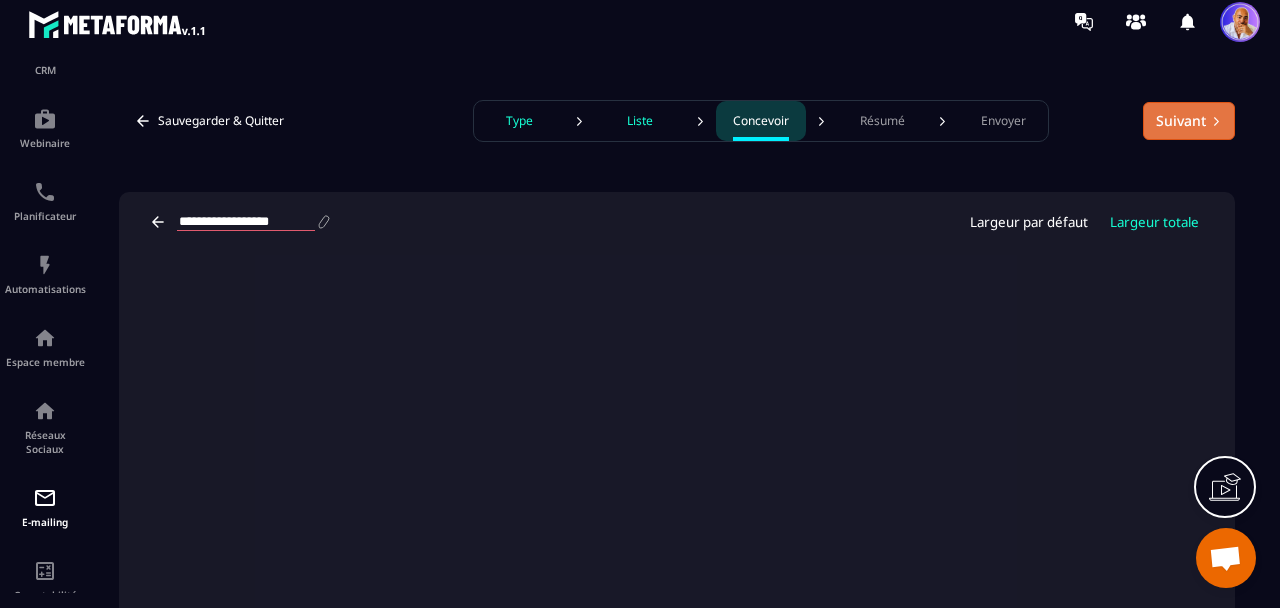 click on "Suivant" at bounding box center [1189, 121] 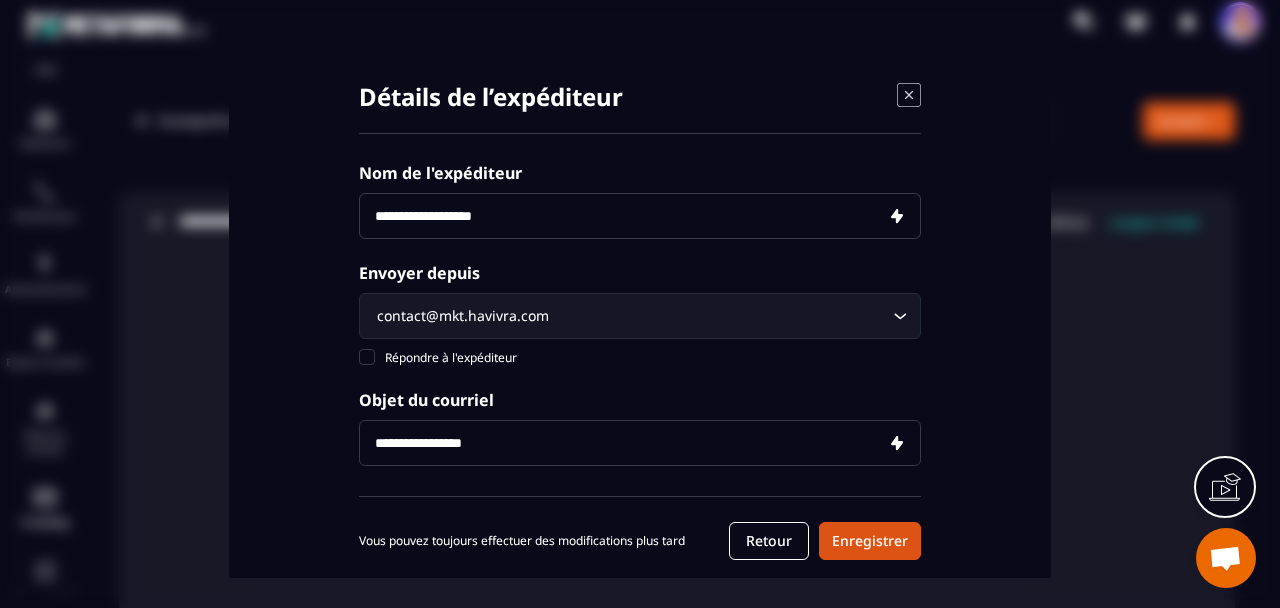 click at bounding box center [640, 216] 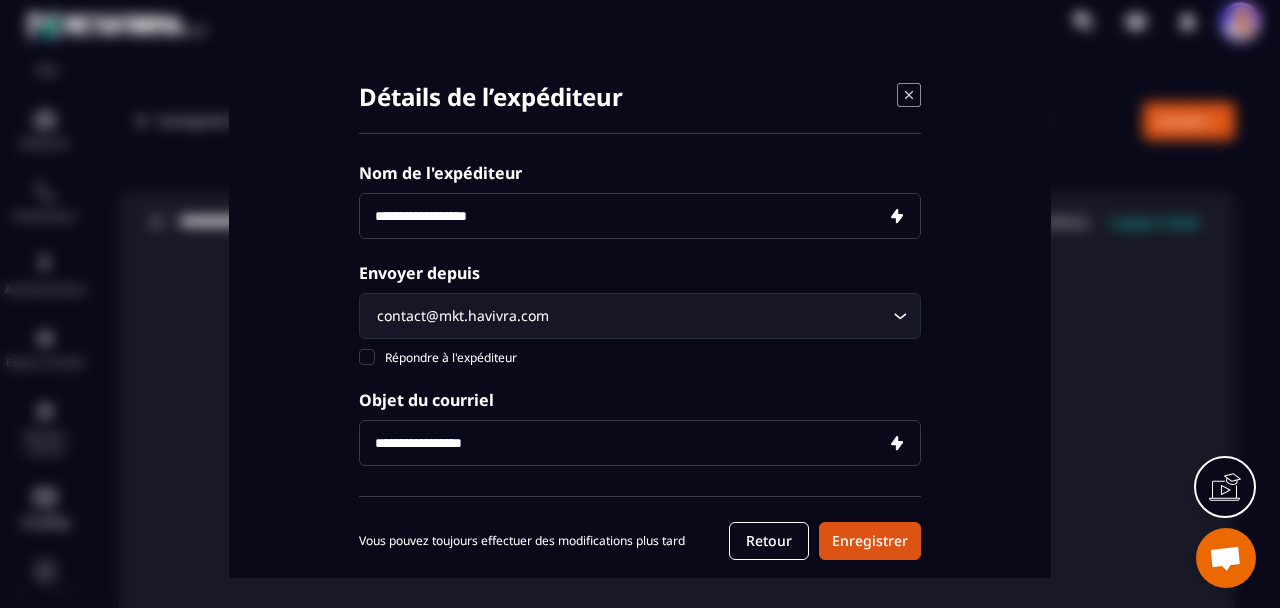 type on "**********" 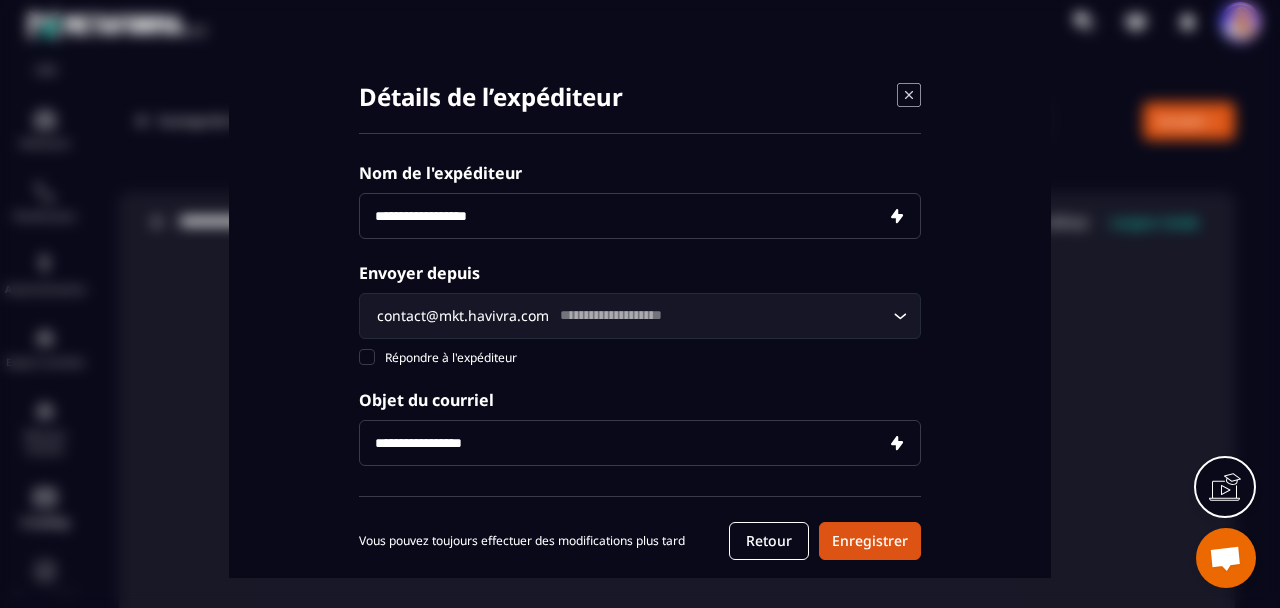 type 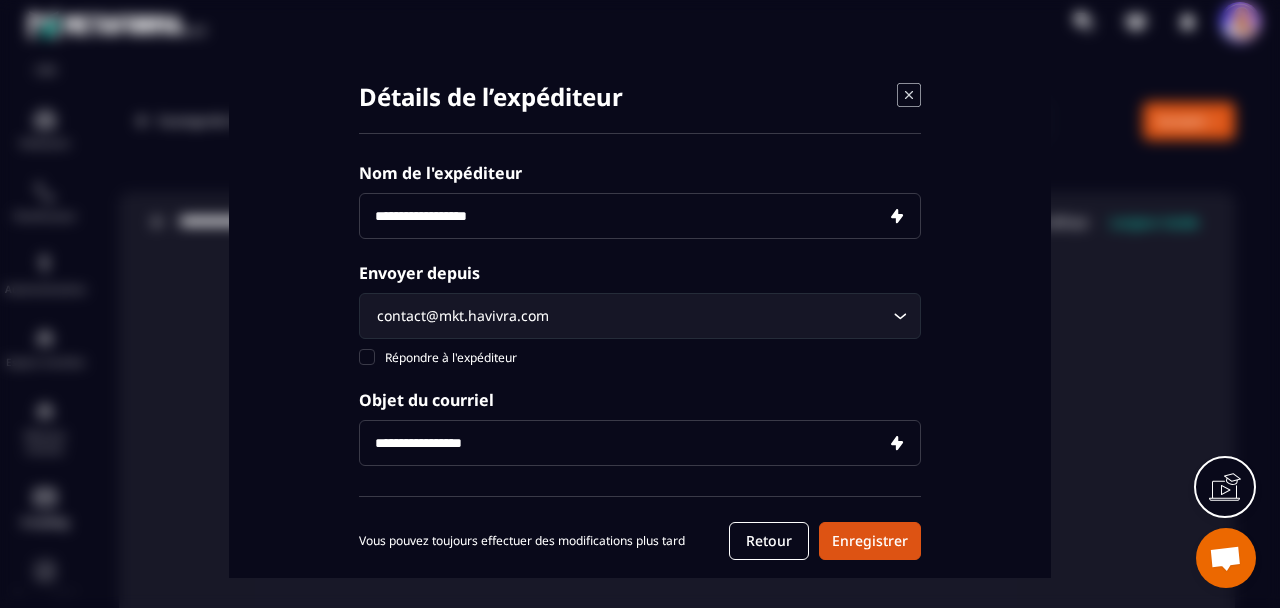 click at bounding box center [640, 443] 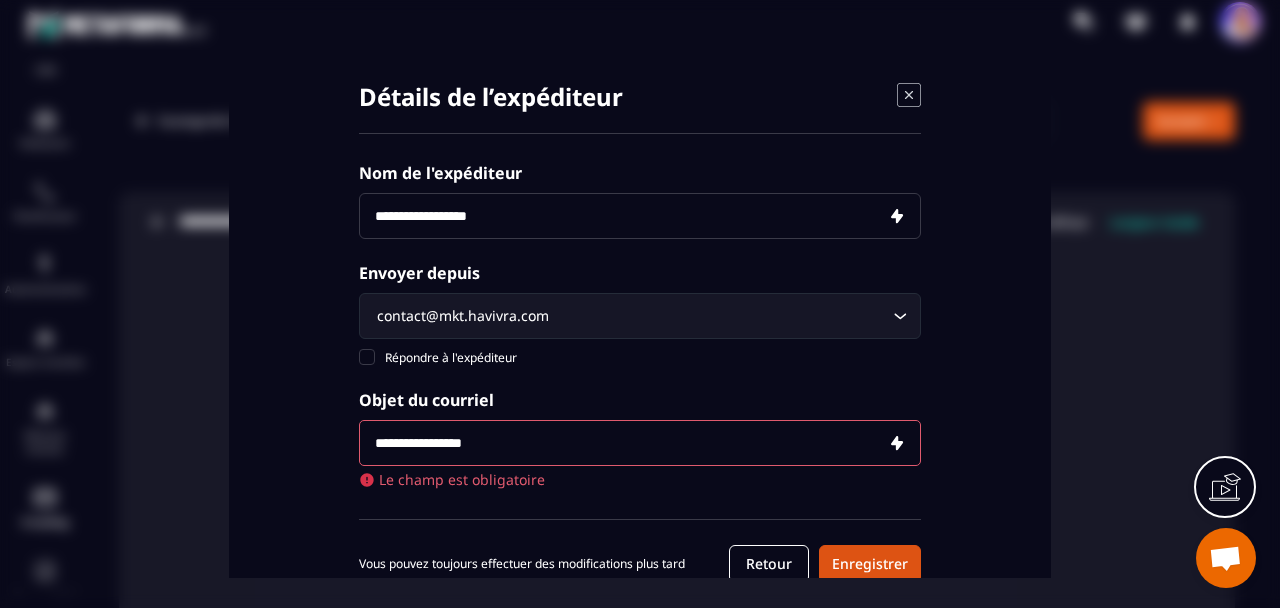 paste on "**********" 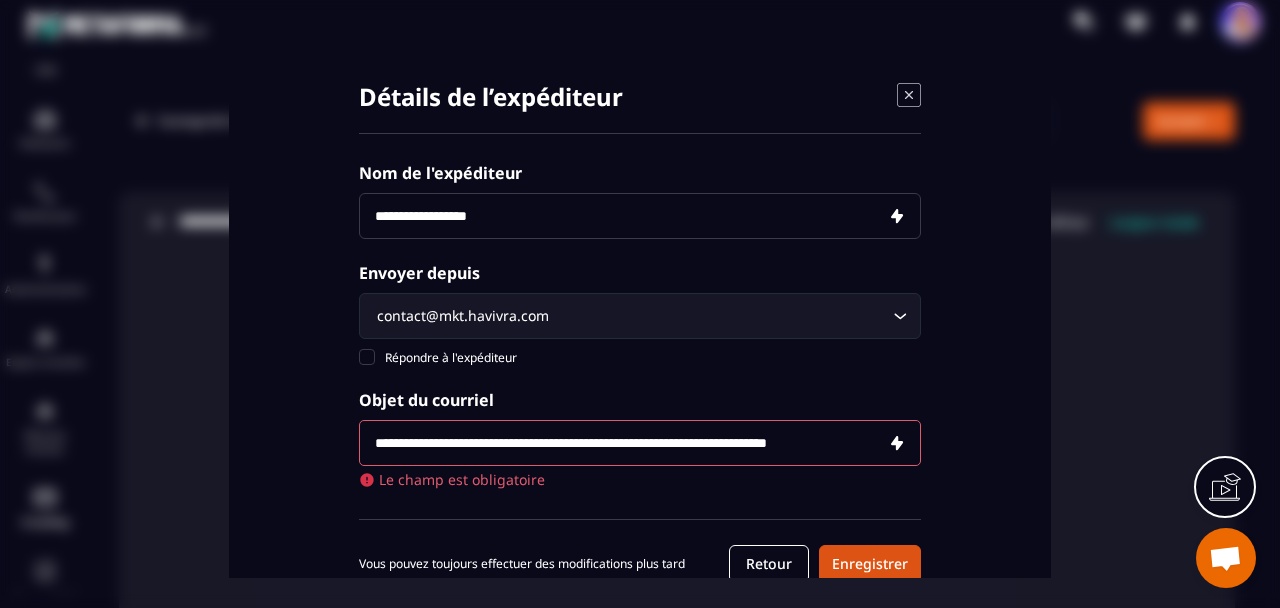 scroll, scrollTop: 0, scrollLeft: 4, axis: horizontal 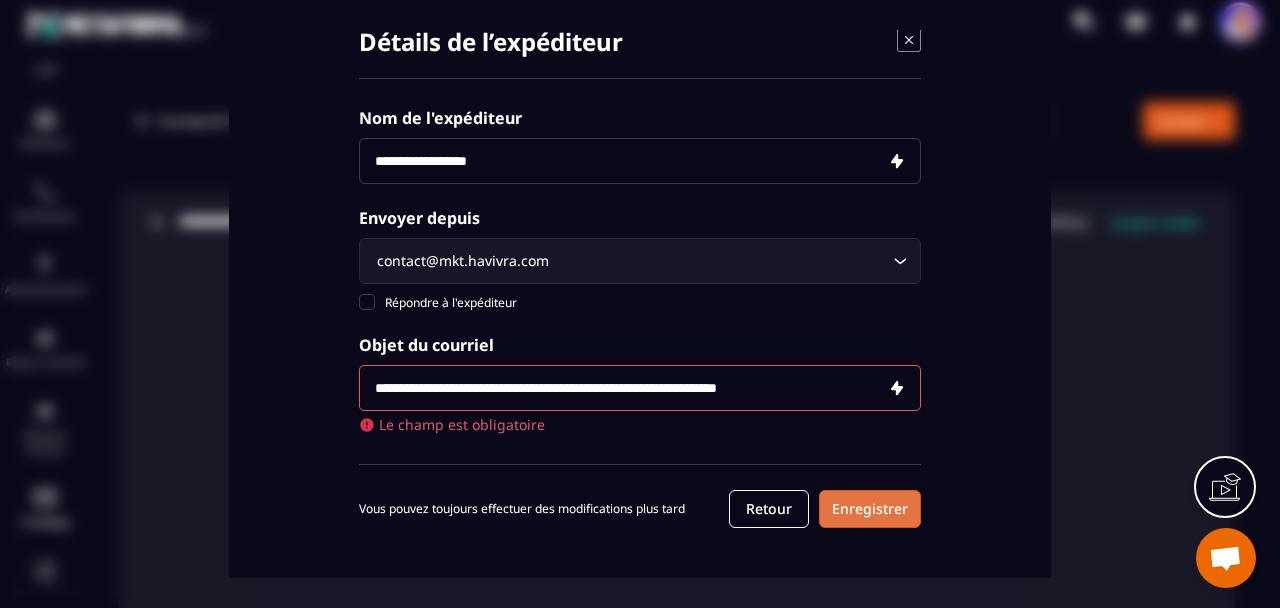 type on "**********" 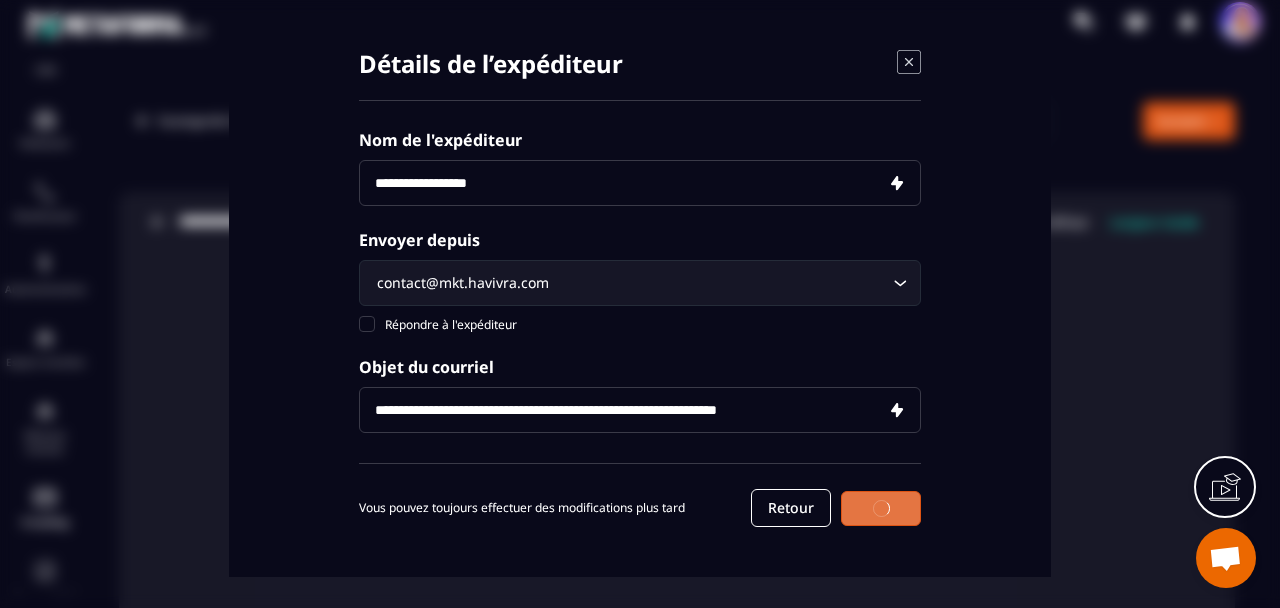 scroll, scrollTop: 31, scrollLeft: 0, axis: vertical 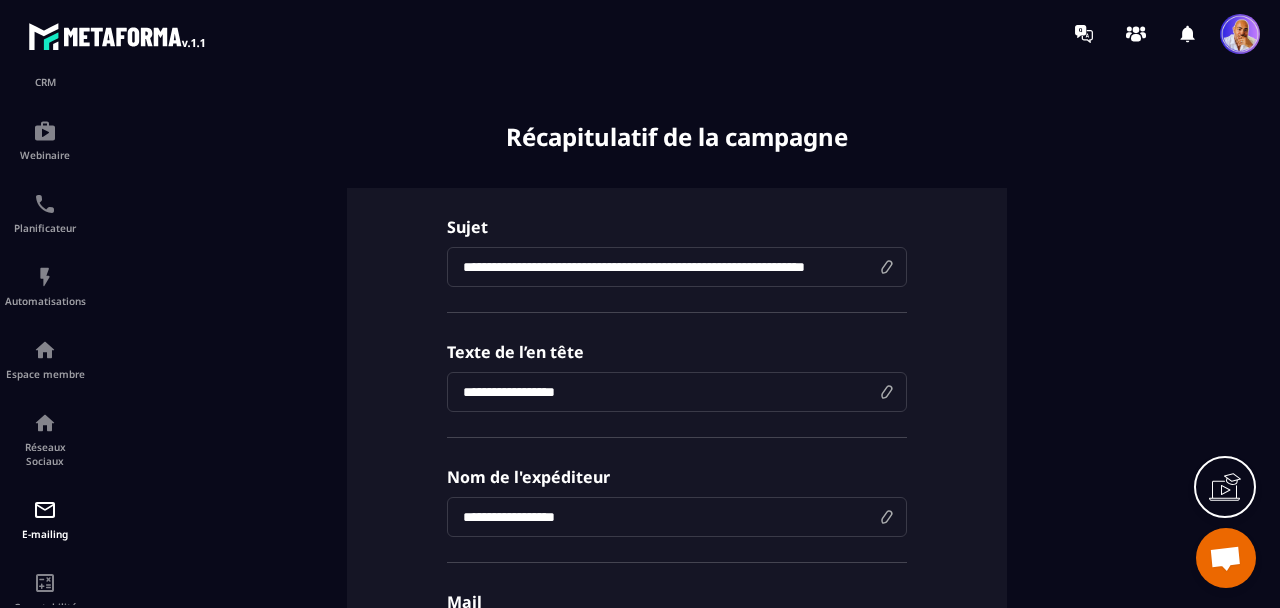 click on "**********" at bounding box center [677, 267] 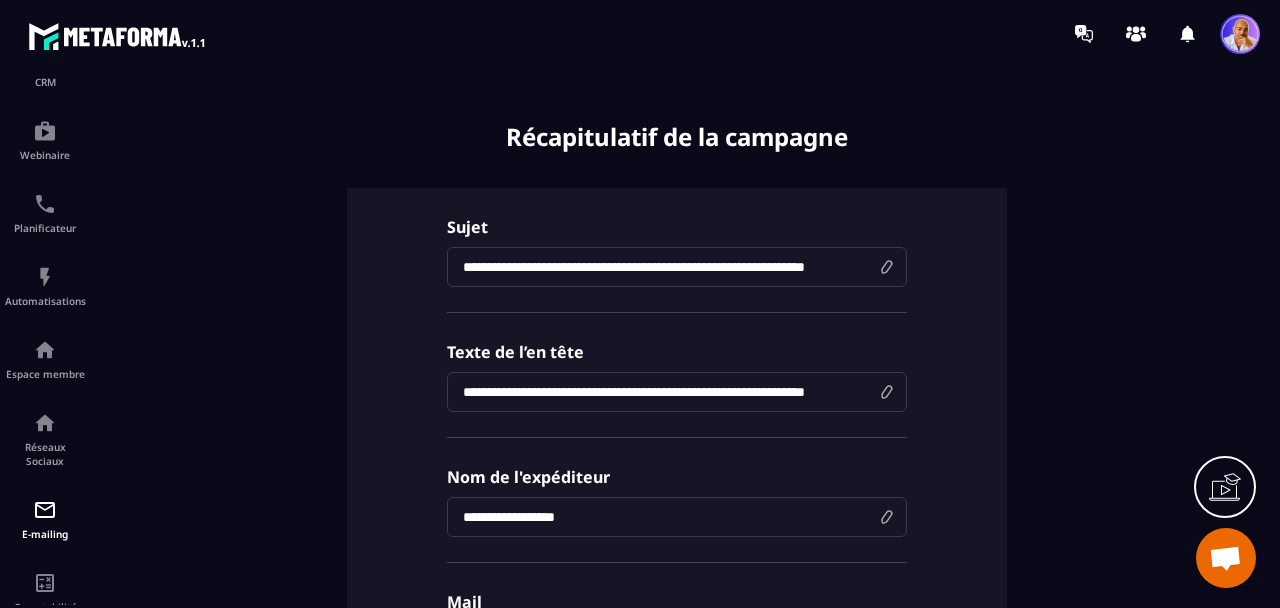 scroll, scrollTop: 0, scrollLeft: 36, axis: horizontal 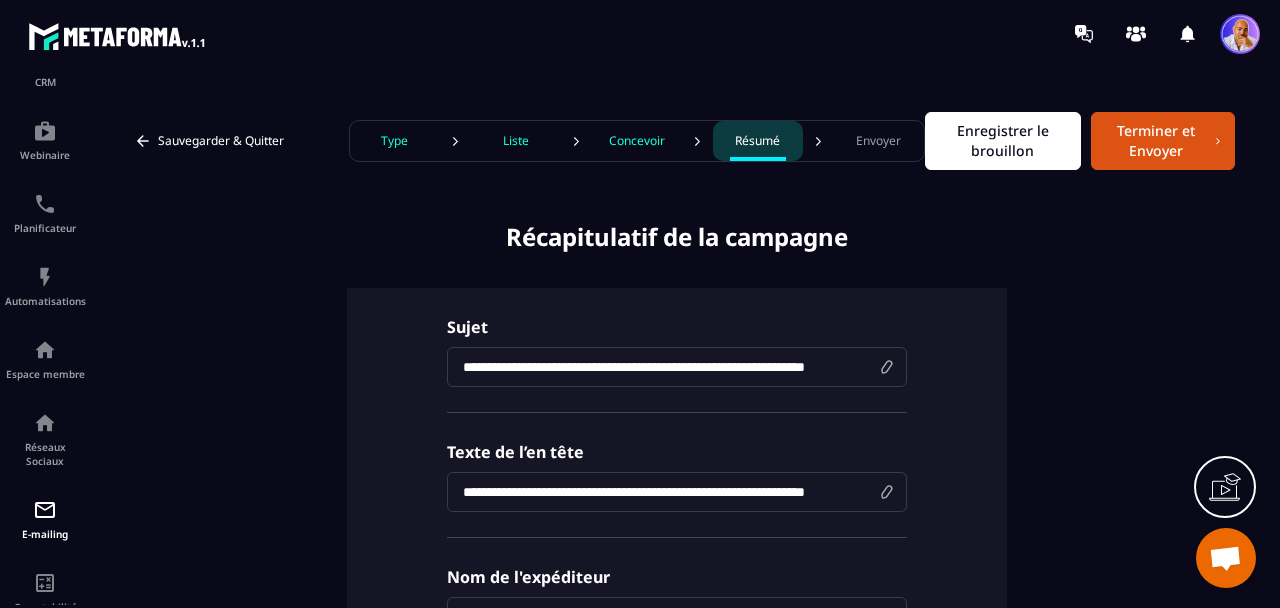 click on "Enregistrer le brouillon" at bounding box center [1003, 141] 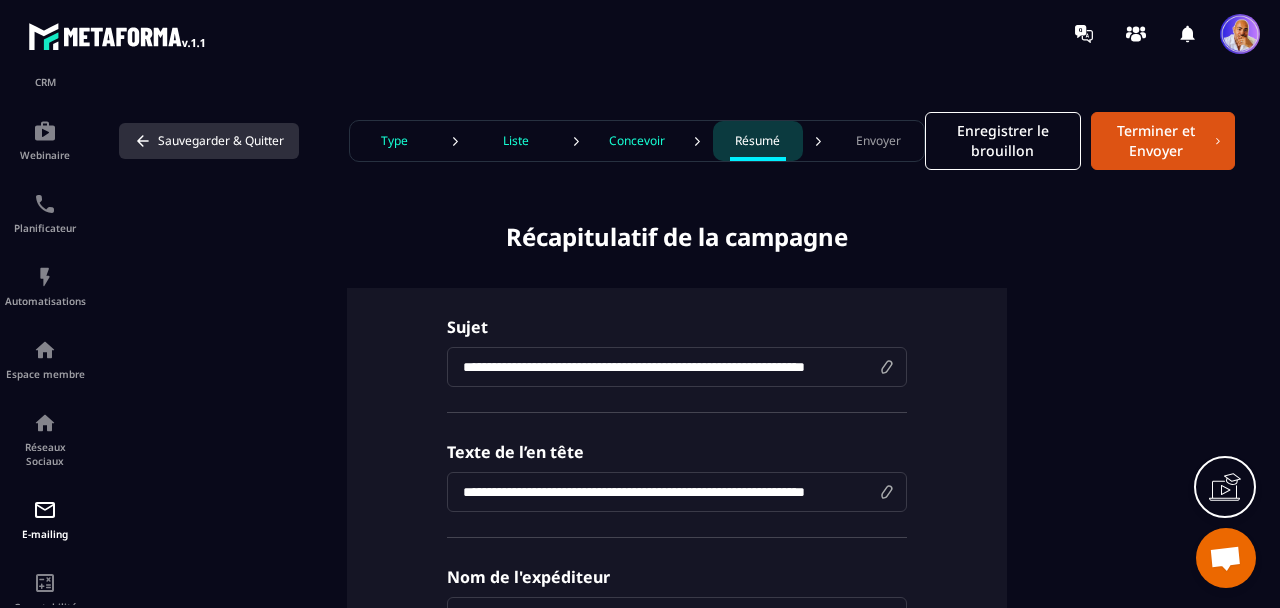 click 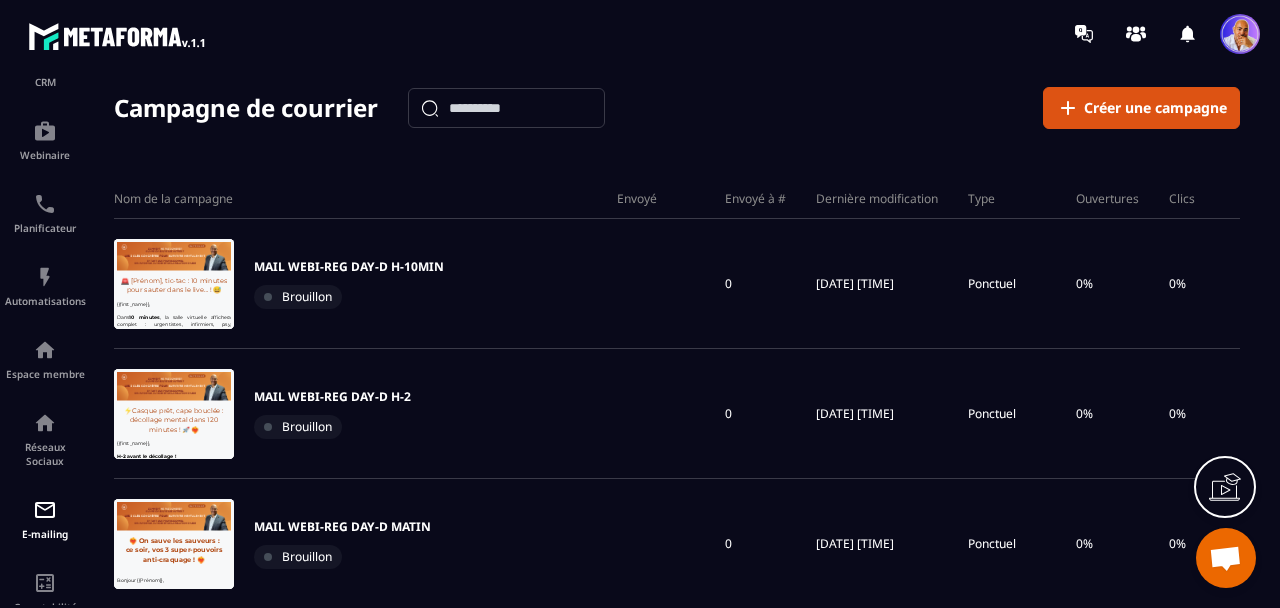 scroll, scrollTop: 0, scrollLeft: 0, axis: both 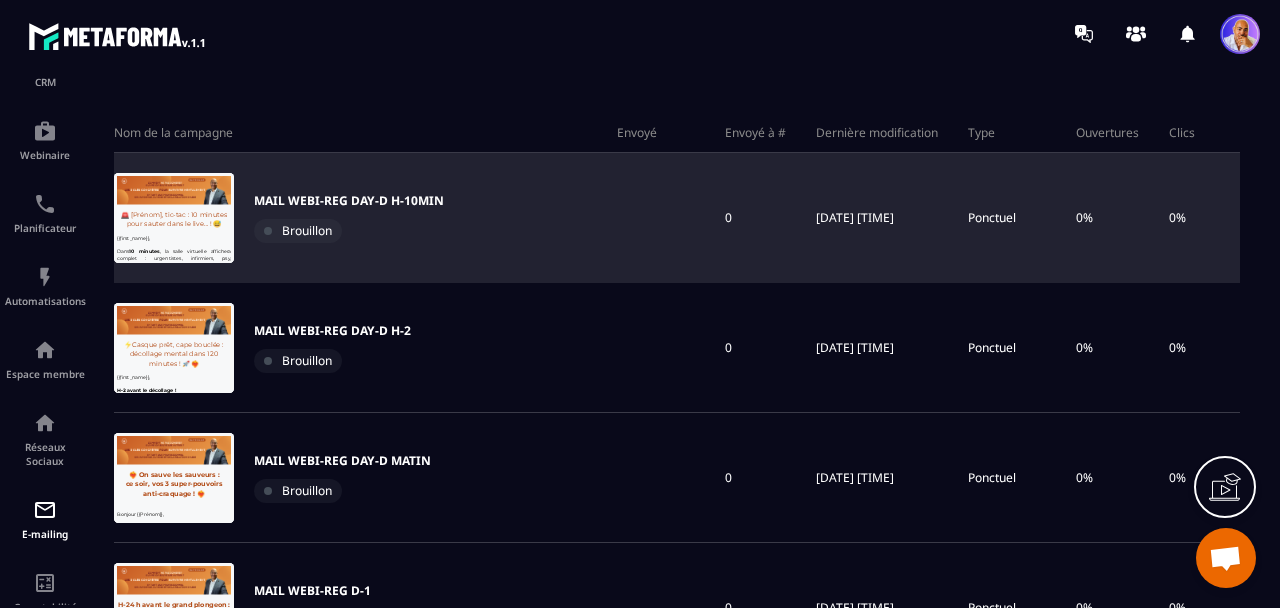 click at bounding box center [174, 218] 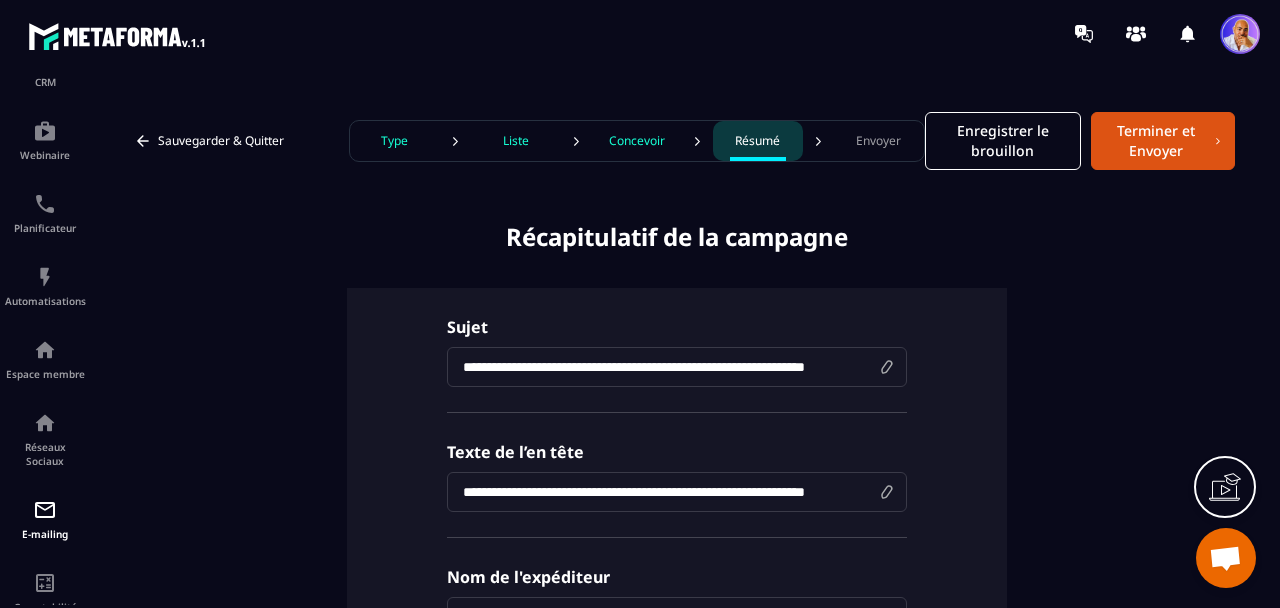 click on "Concevoir" at bounding box center (637, 141) 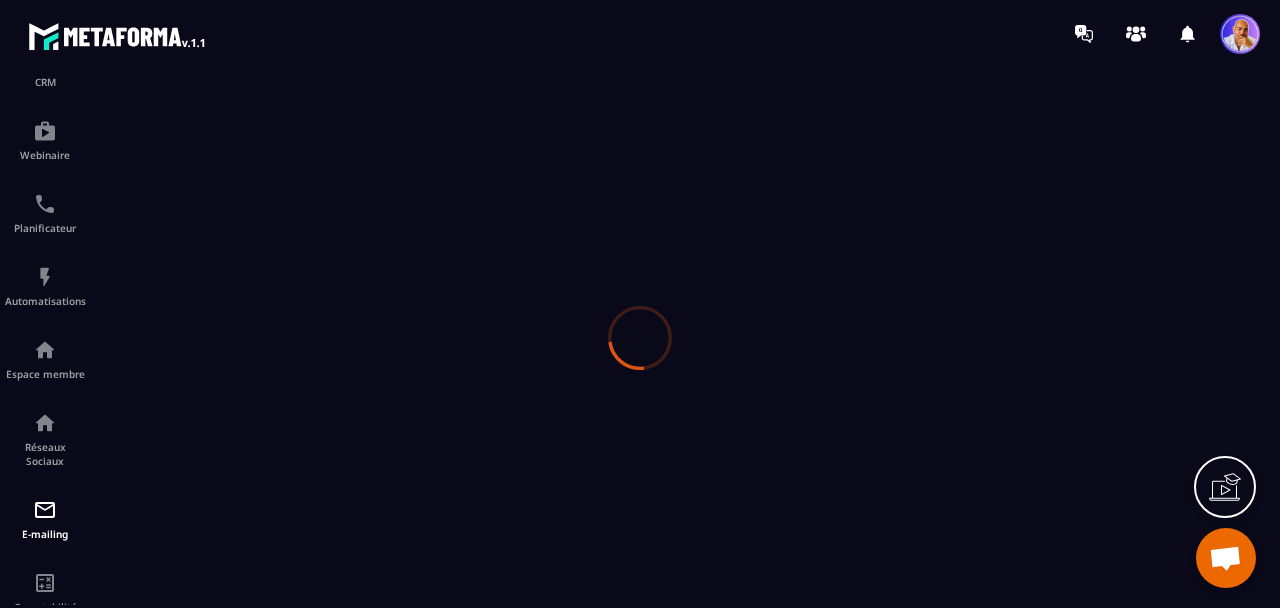 scroll, scrollTop: 0, scrollLeft: 0, axis: both 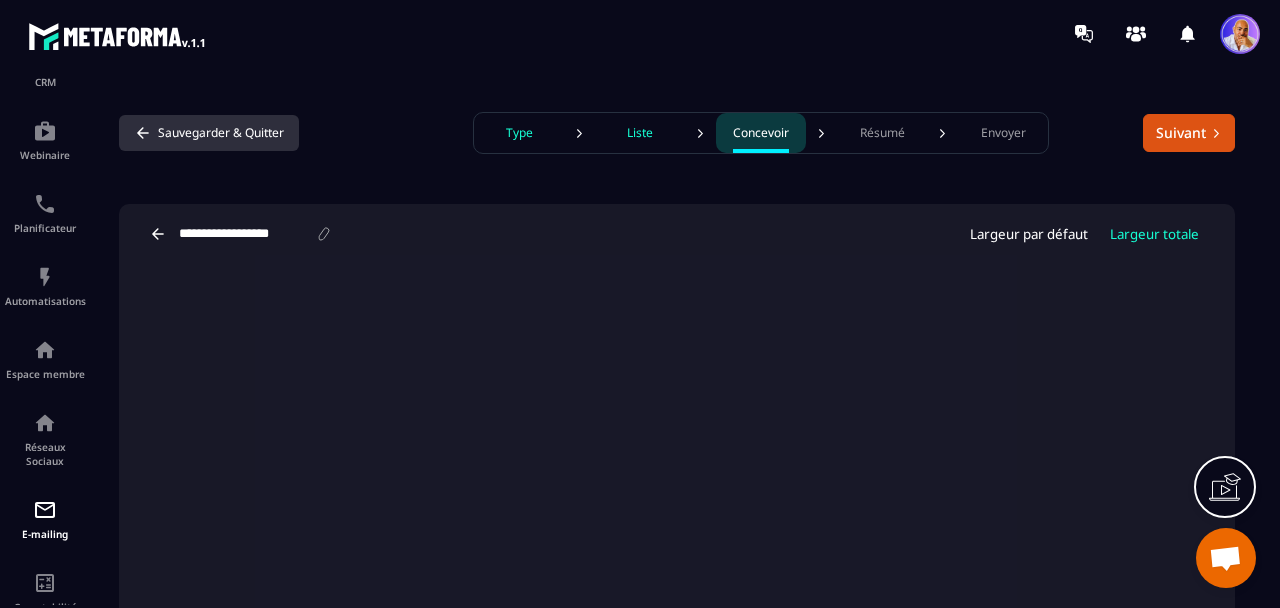 click 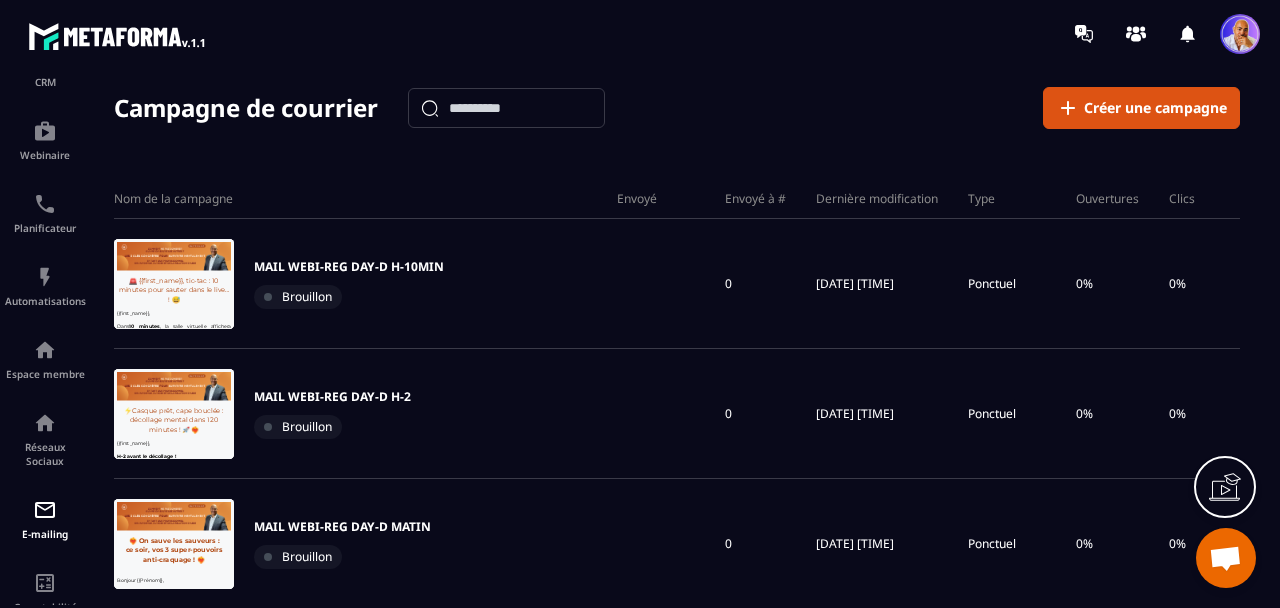 scroll, scrollTop: 0, scrollLeft: 0, axis: both 